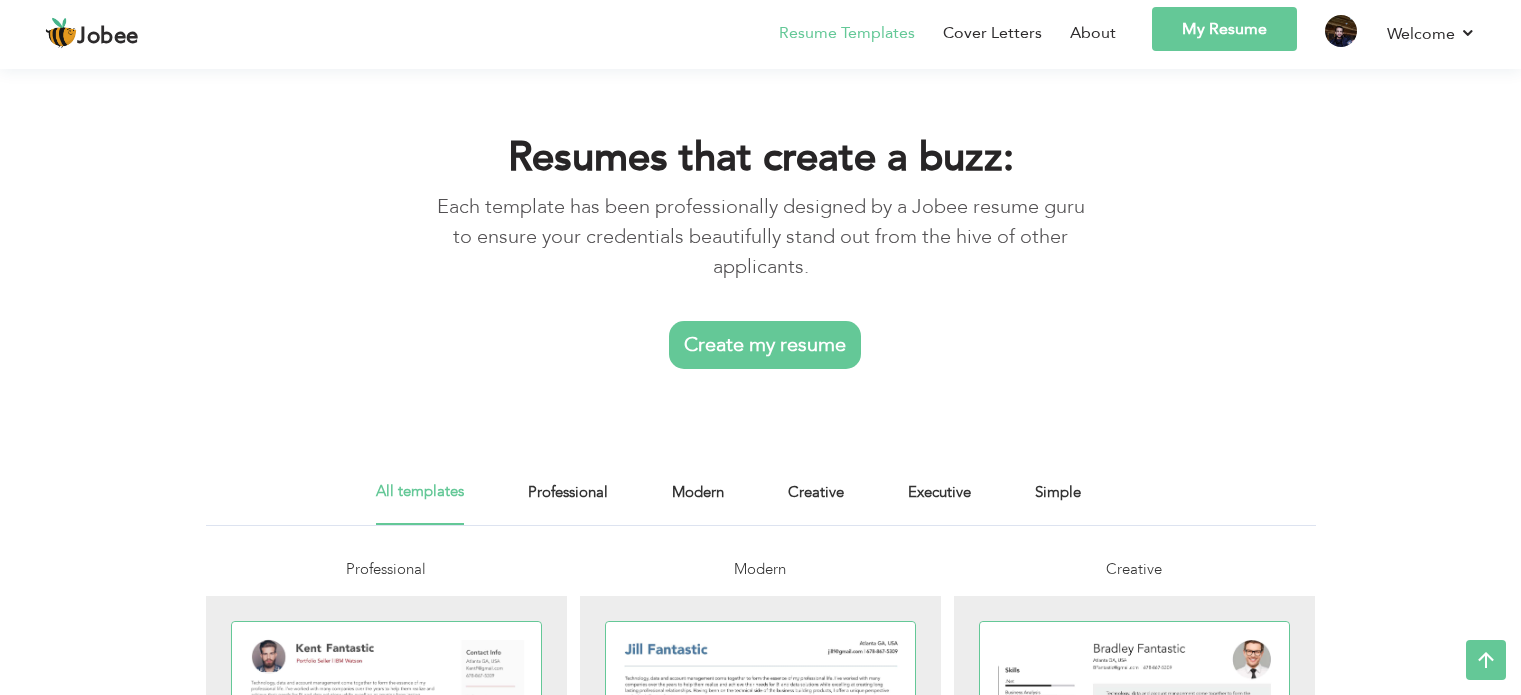 scroll, scrollTop: 500, scrollLeft: 0, axis: vertical 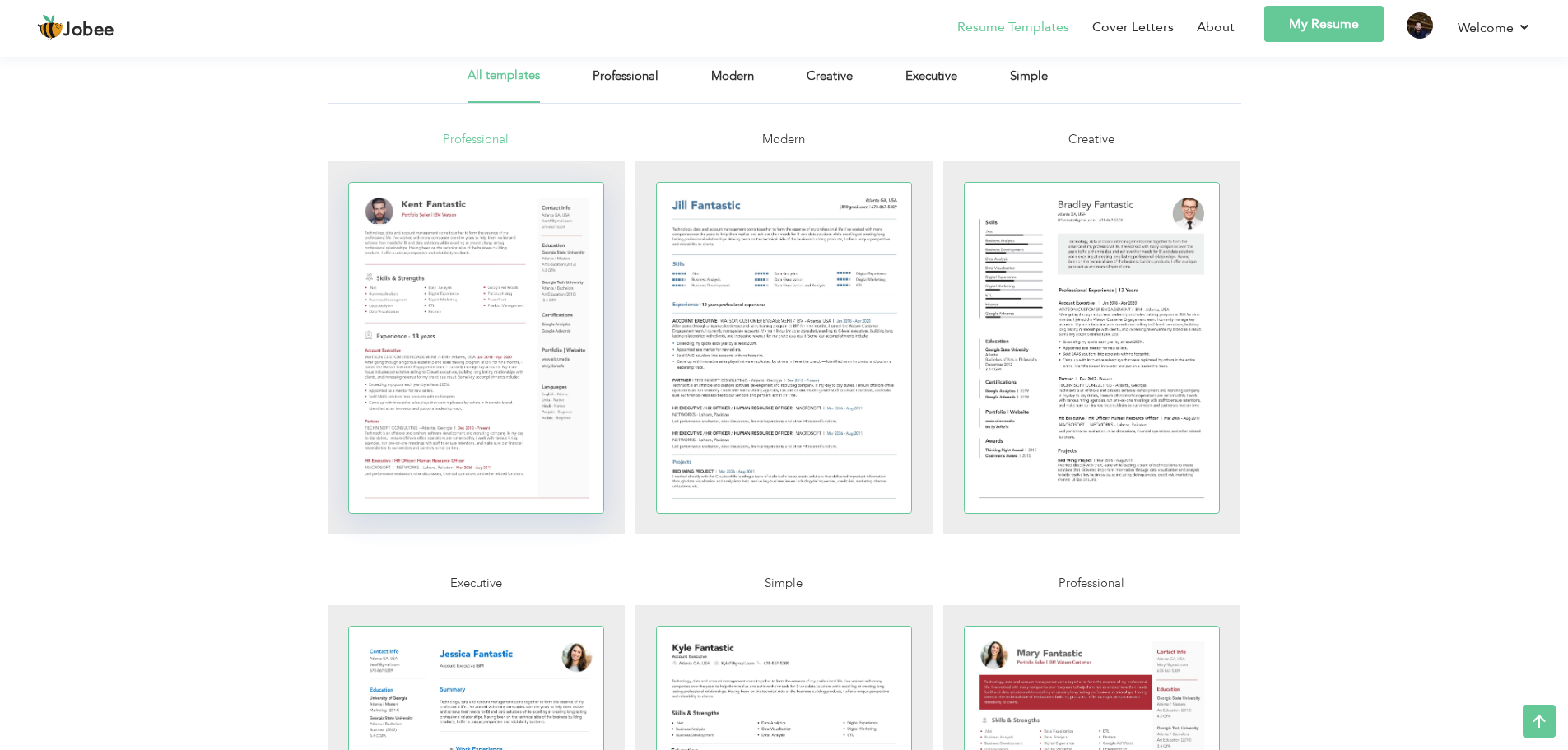 click at bounding box center (477, 347) 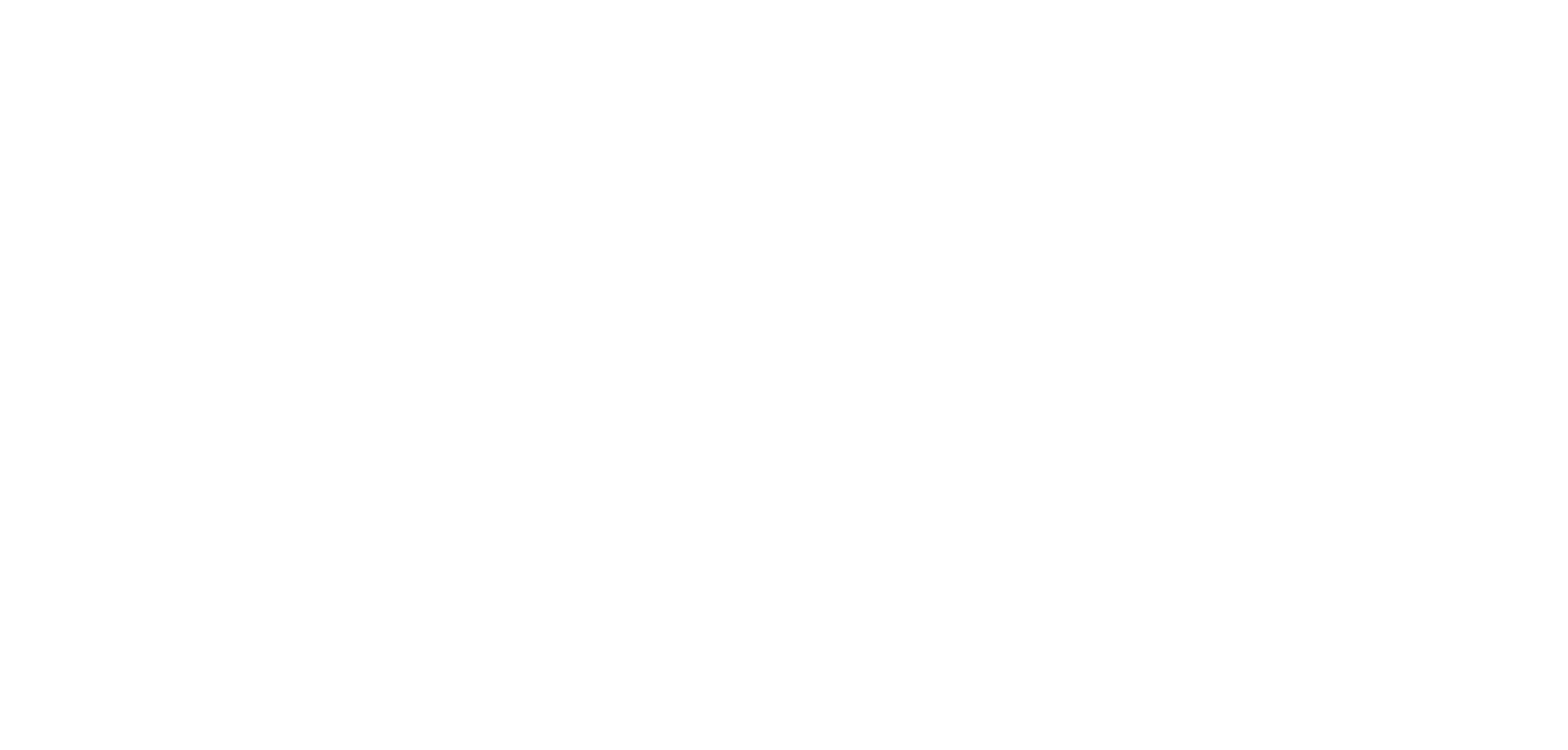 scroll, scrollTop: 0, scrollLeft: 0, axis: both 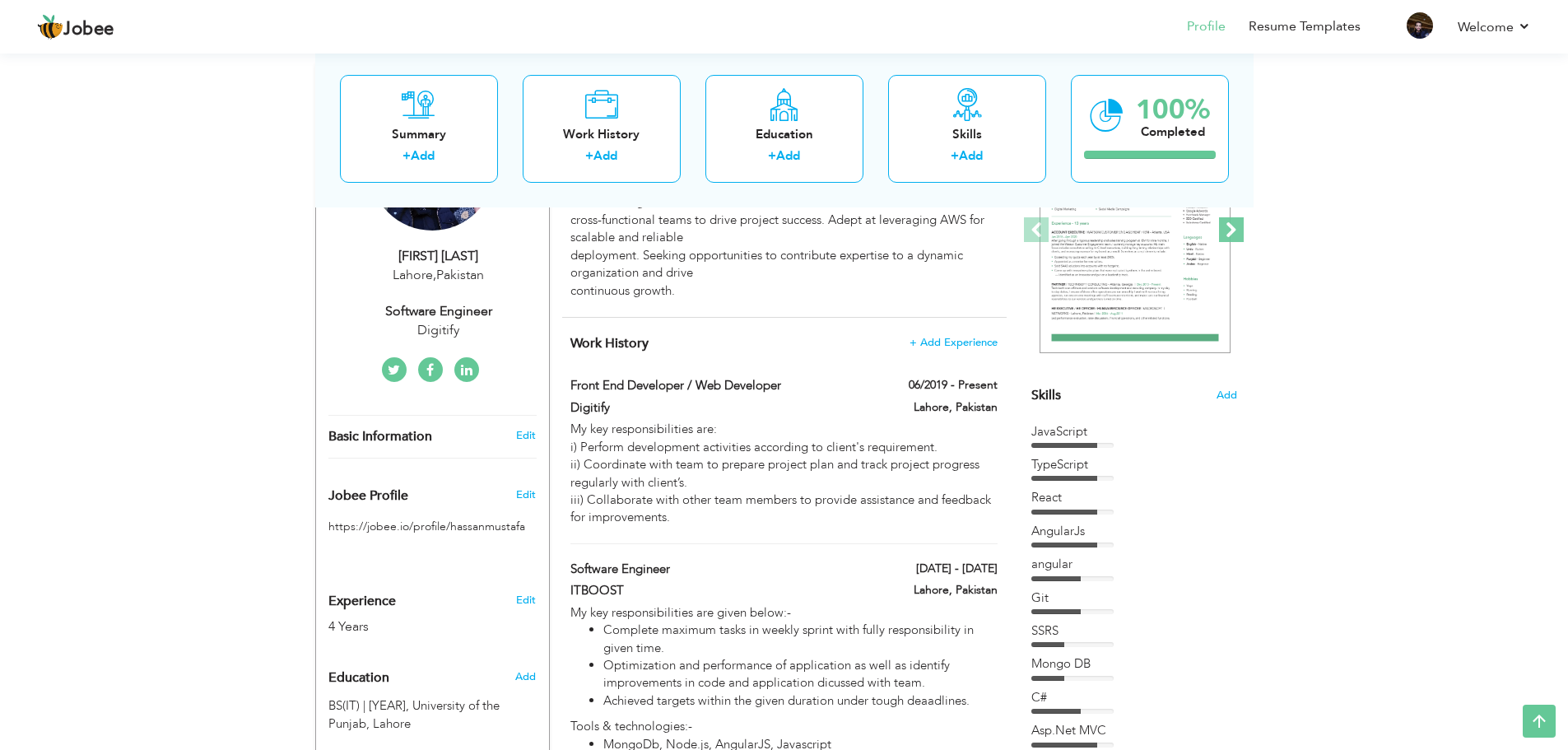 click at bounding box center (1231, 230) 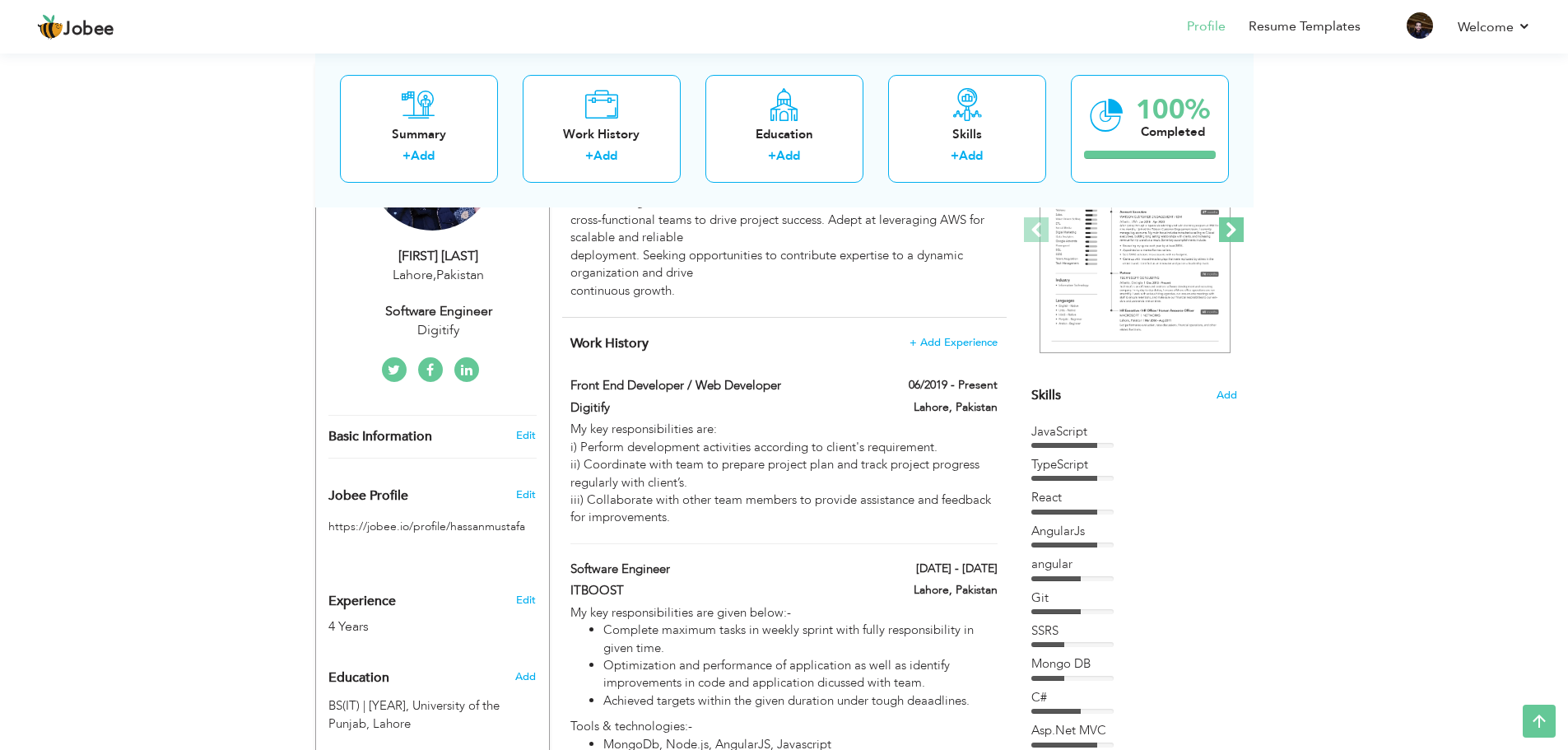 click at bounding box center [1231, 230] 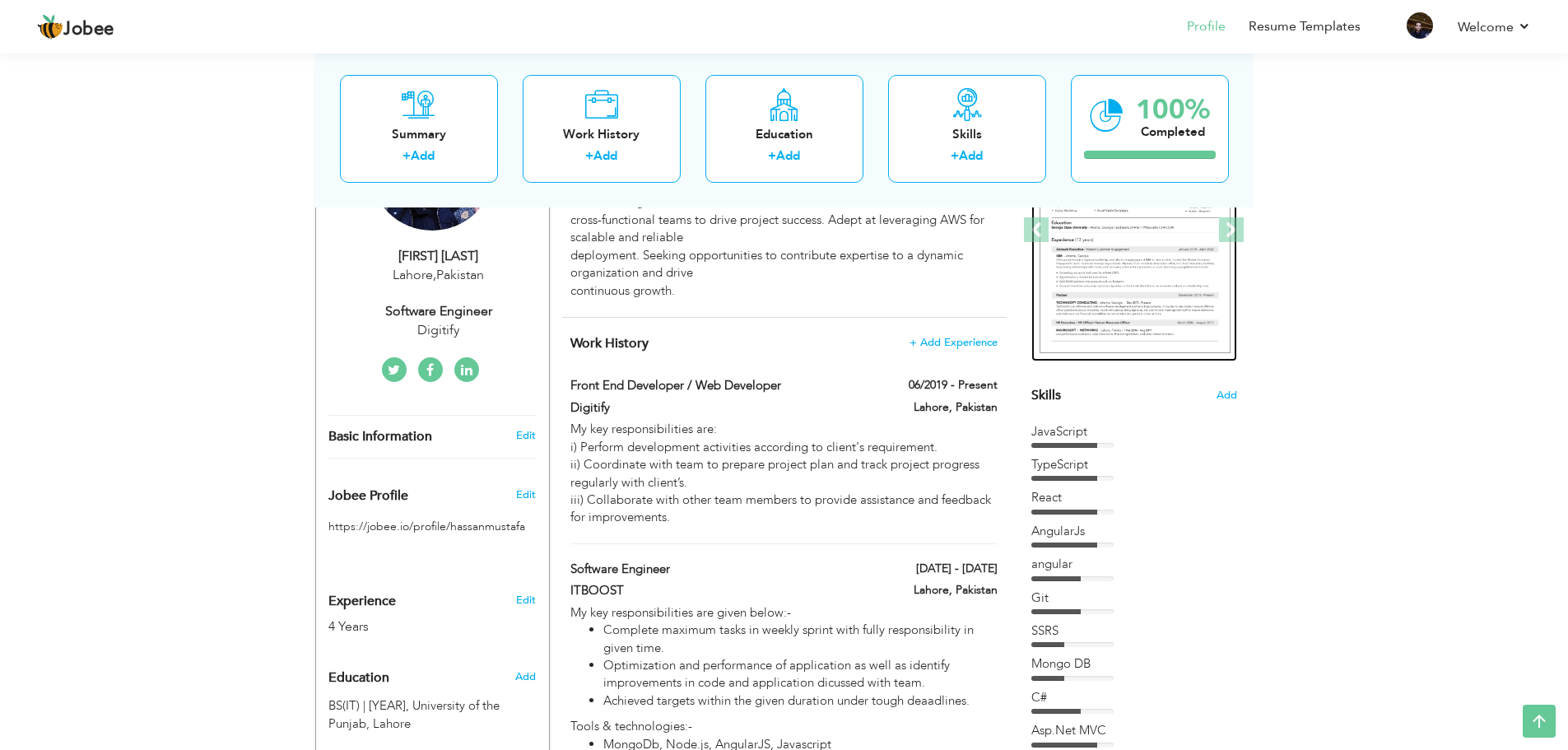 click at bounding box center (1135, 231) 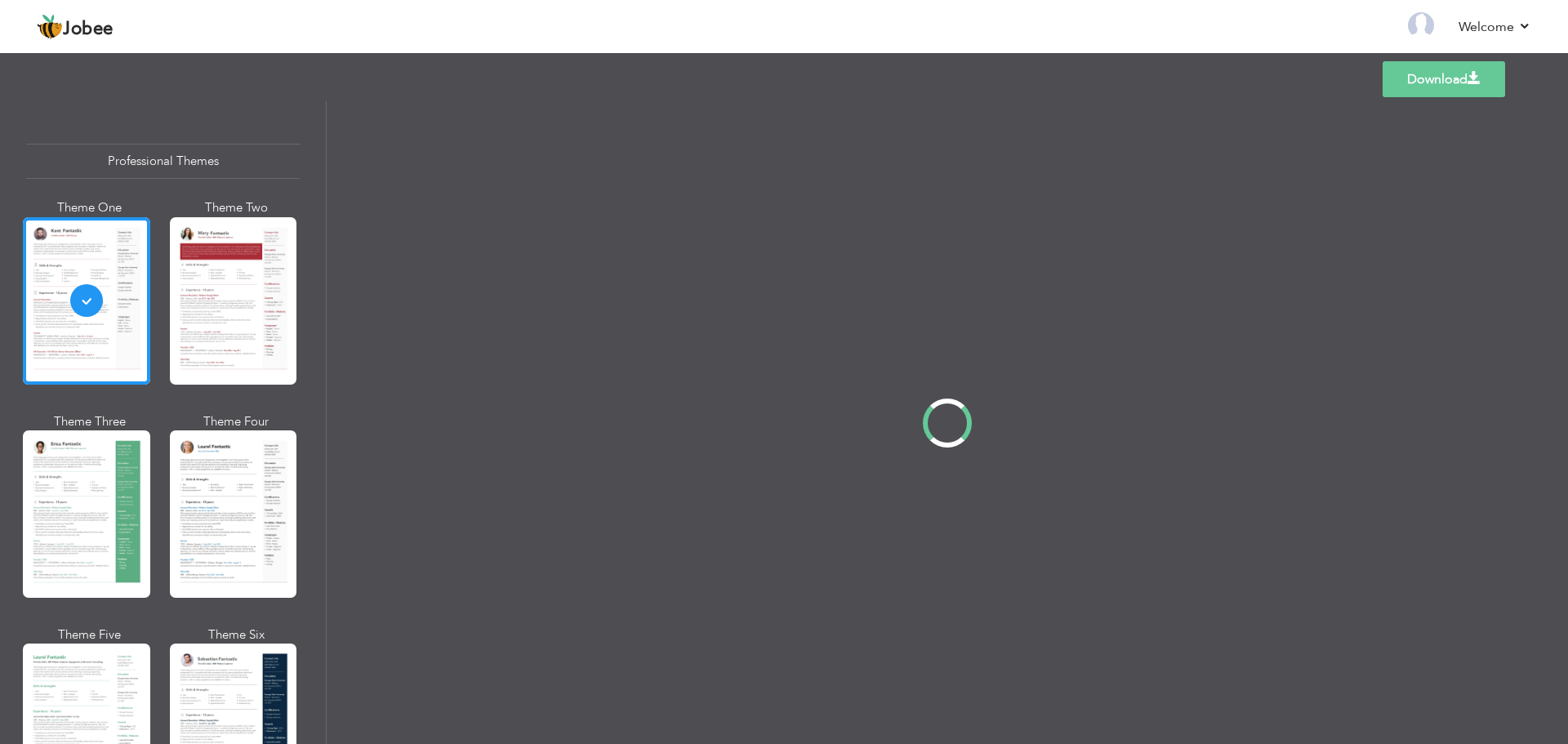 scroll, scrollTop: 0, scrollLeft: 0, axis: both 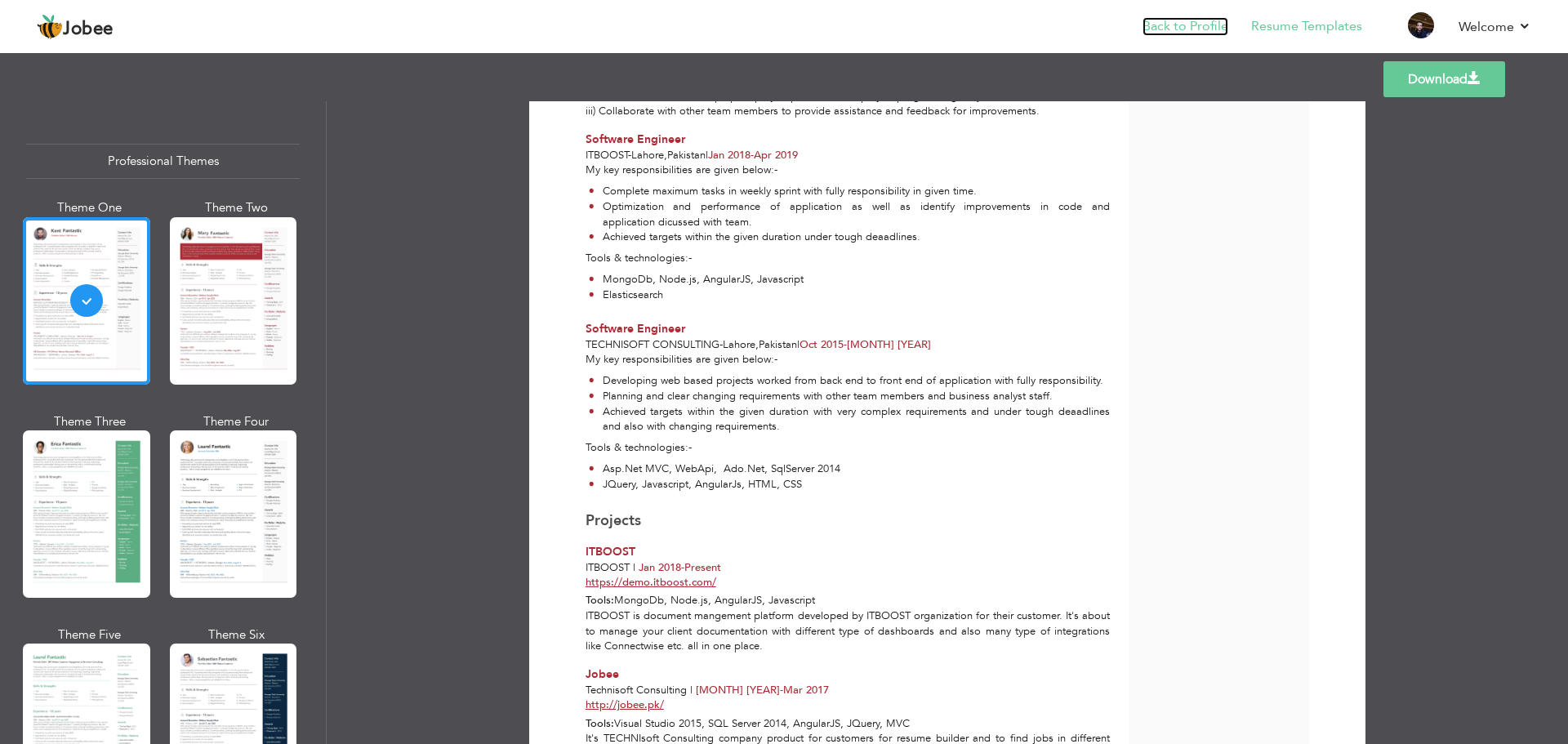 click on "Back to Profile" at bounding box center (1185, 26) 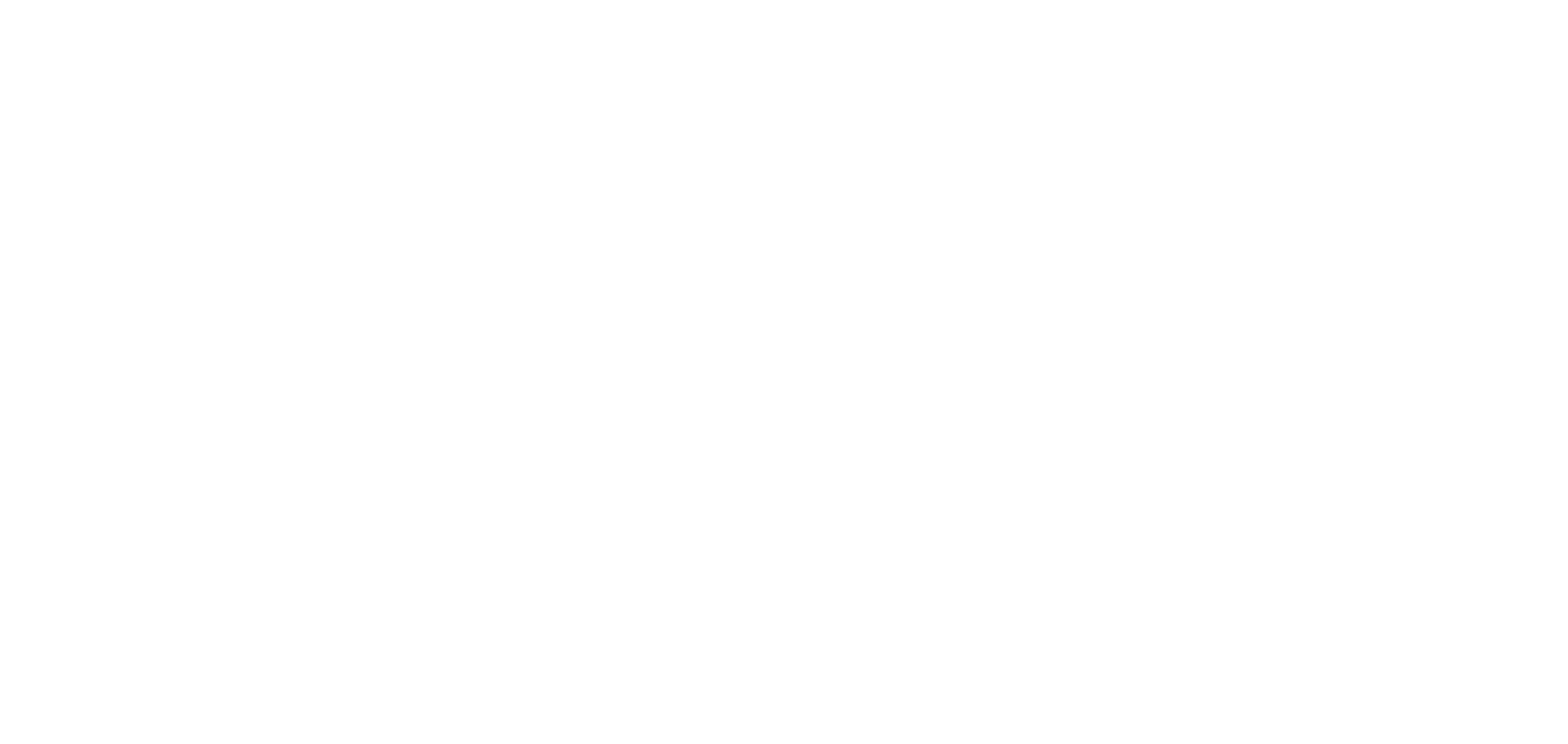 scroll, scrollTop: 0, scrollLeft: 0, axis: both 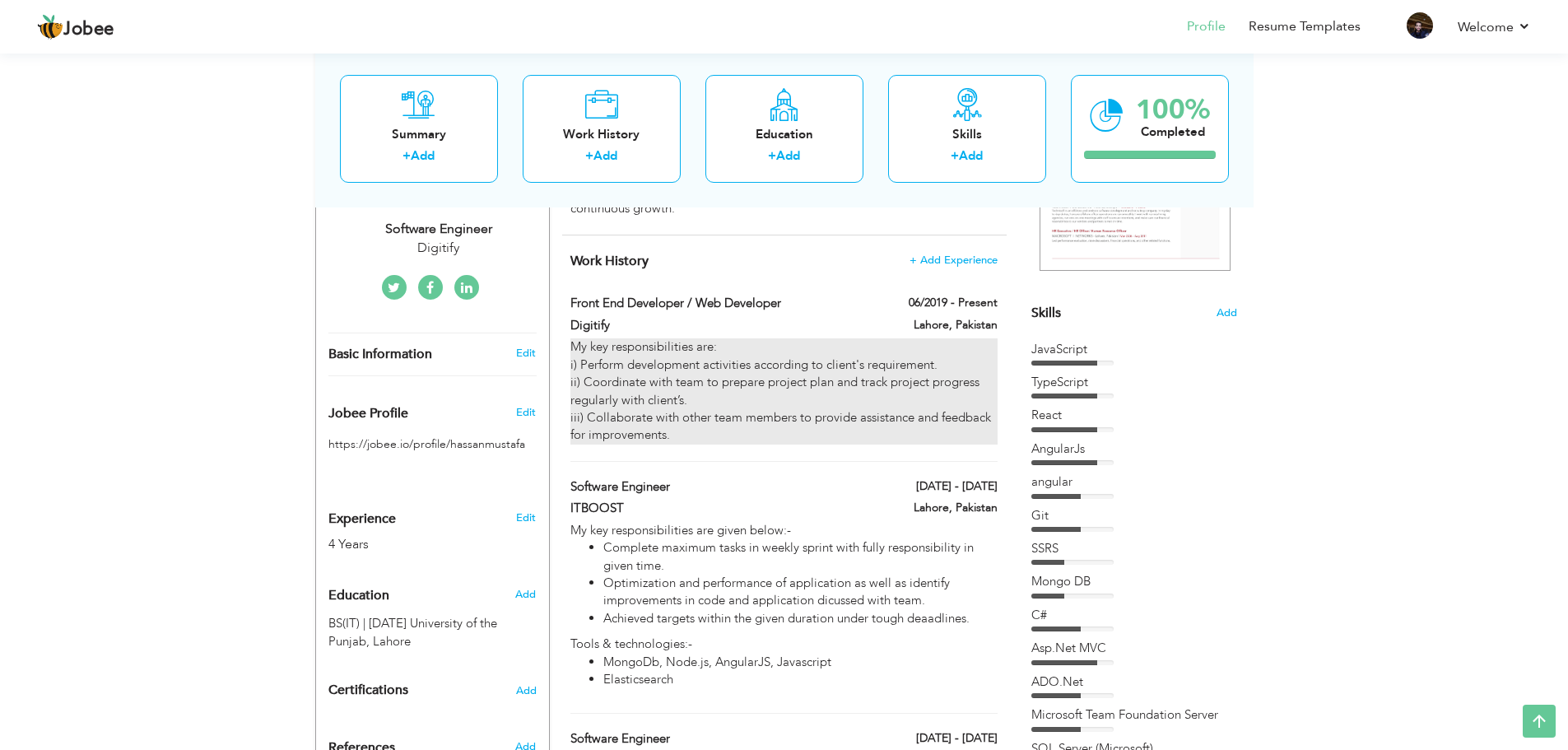 click on "My key responsibilities are:
i) Perform development activities according to client's requirement.
ii) Coordinate with team to prepare project plan and track project progress regularly with client’s.
iii) Collaborate with other team members to provide assistance and feedback for improvements." at bounding box center [784, 391] 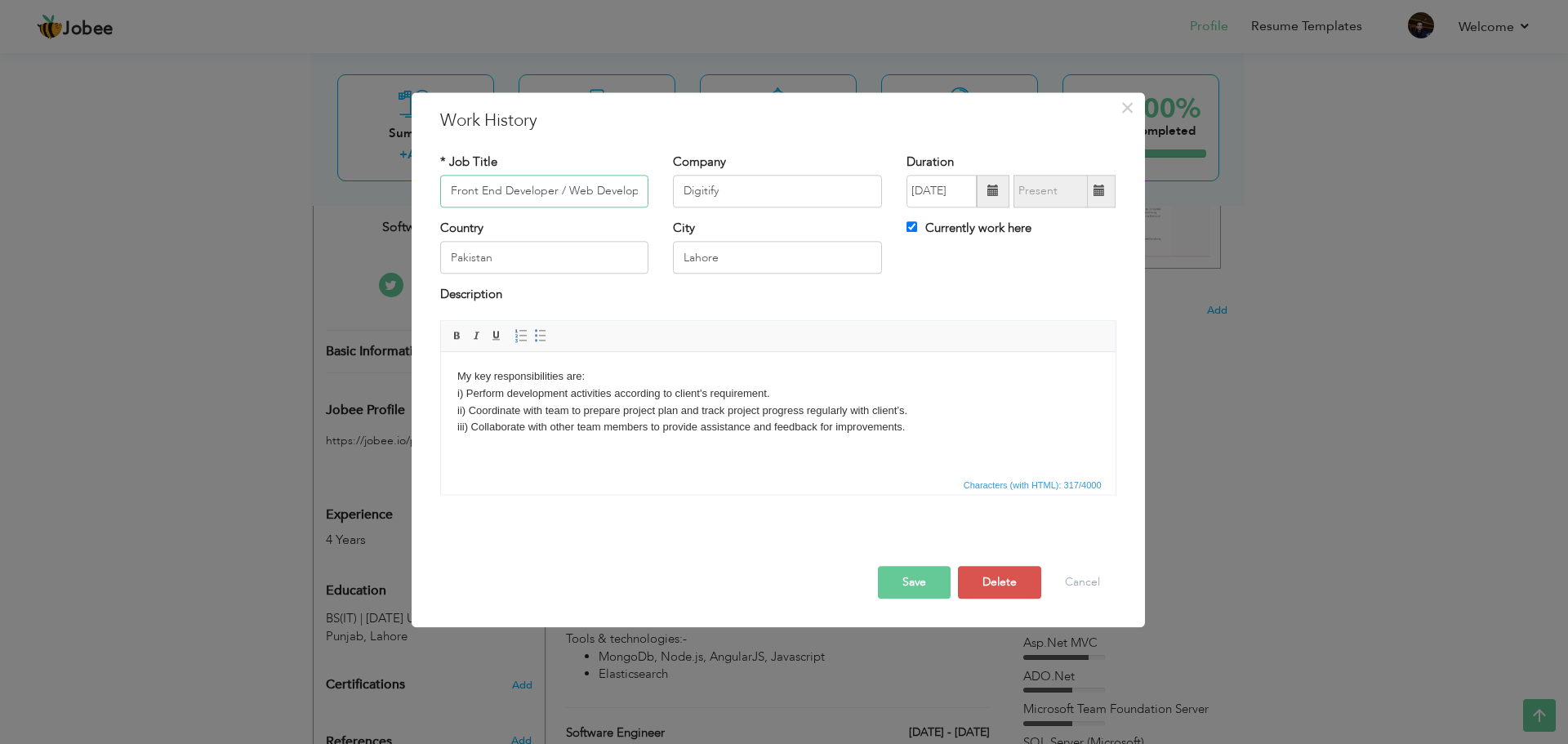 scroll, scrollTop: 0, scrollLeft: 8, axis: horizontal 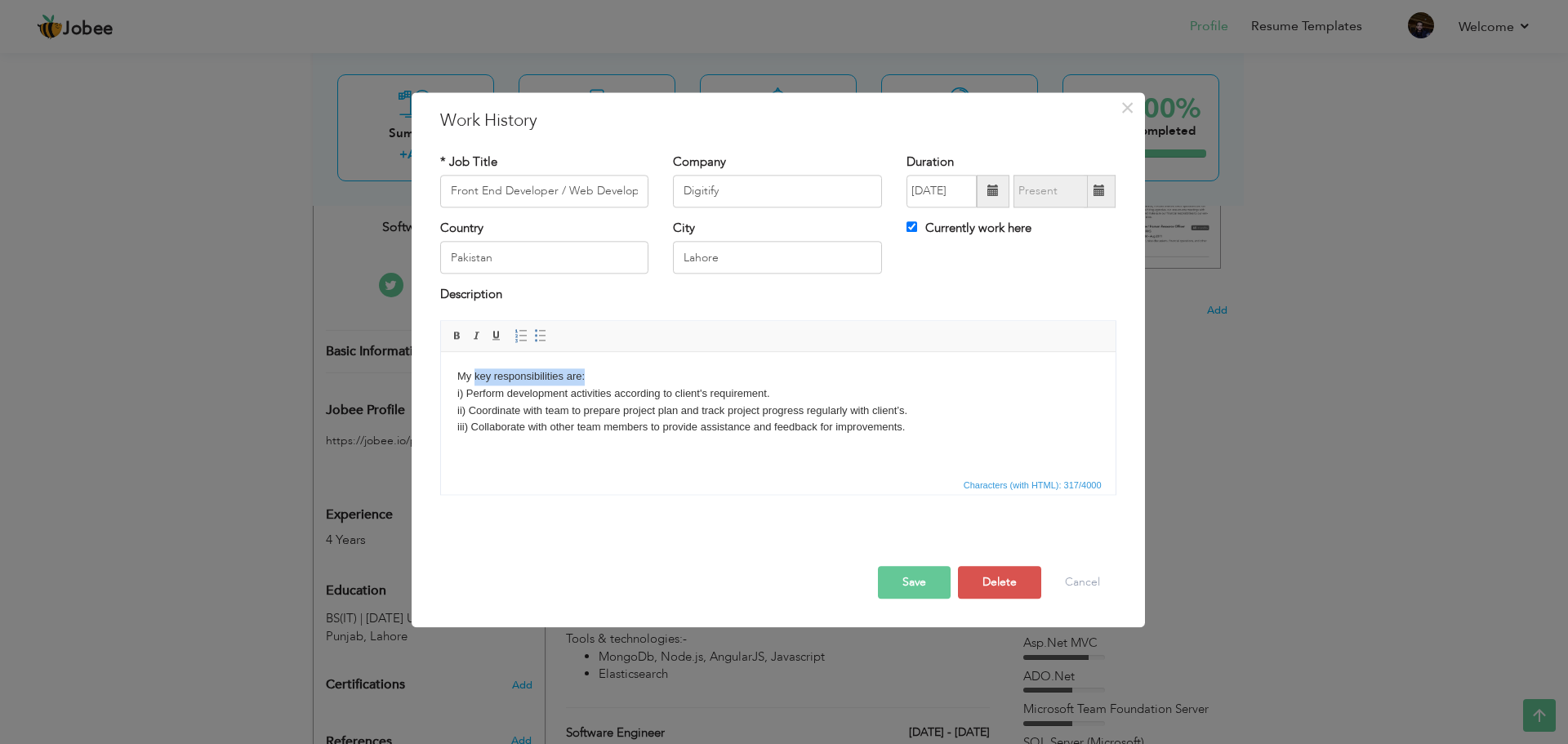 drag, startPoint x: 474, startPoint y: 376, endPoint x: 599, endPoint y: 372, distance: 125.06398 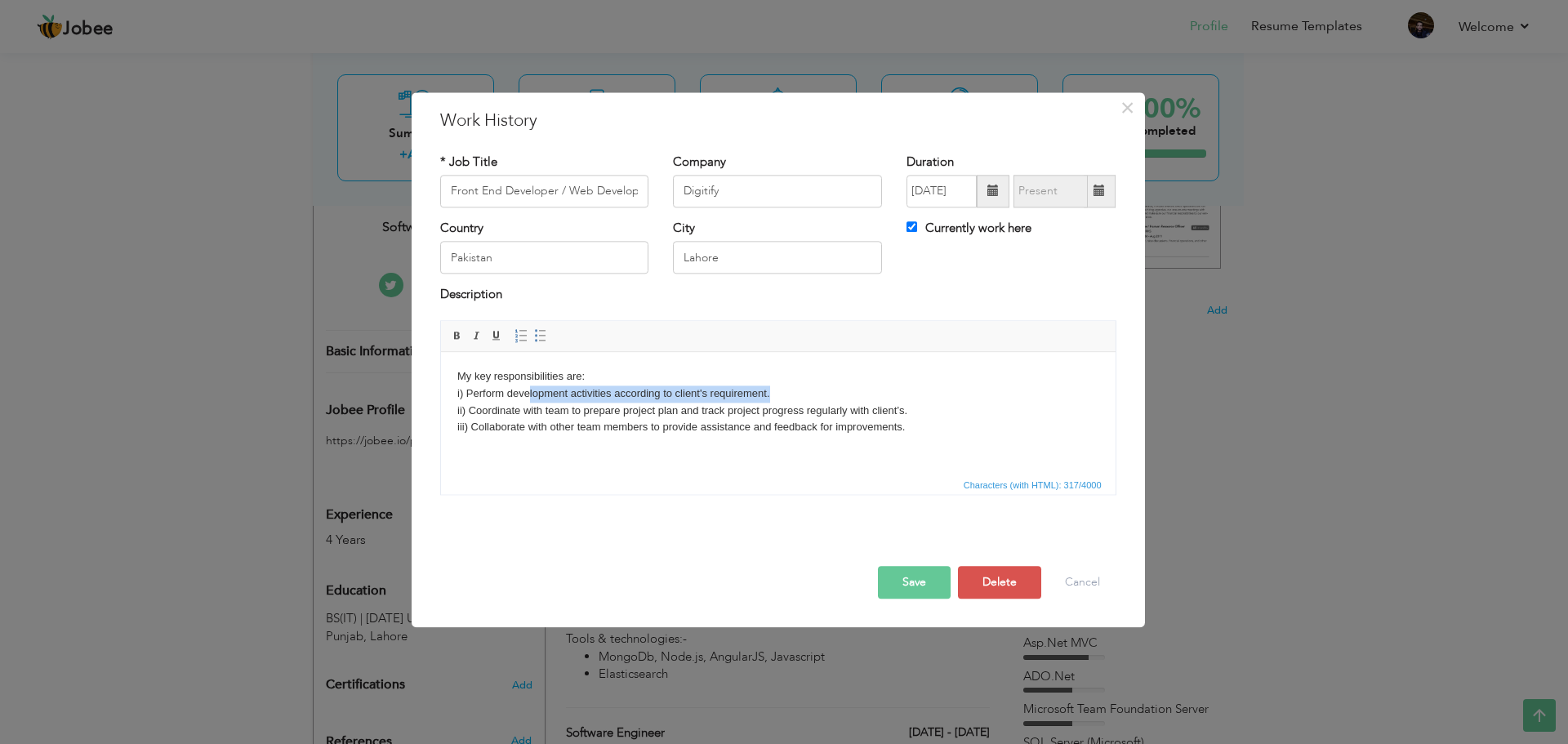 drag, startPoint x: 528, startPoint y: 392, endPoint x: 780, endPoint y: 390, distance: 252.00794 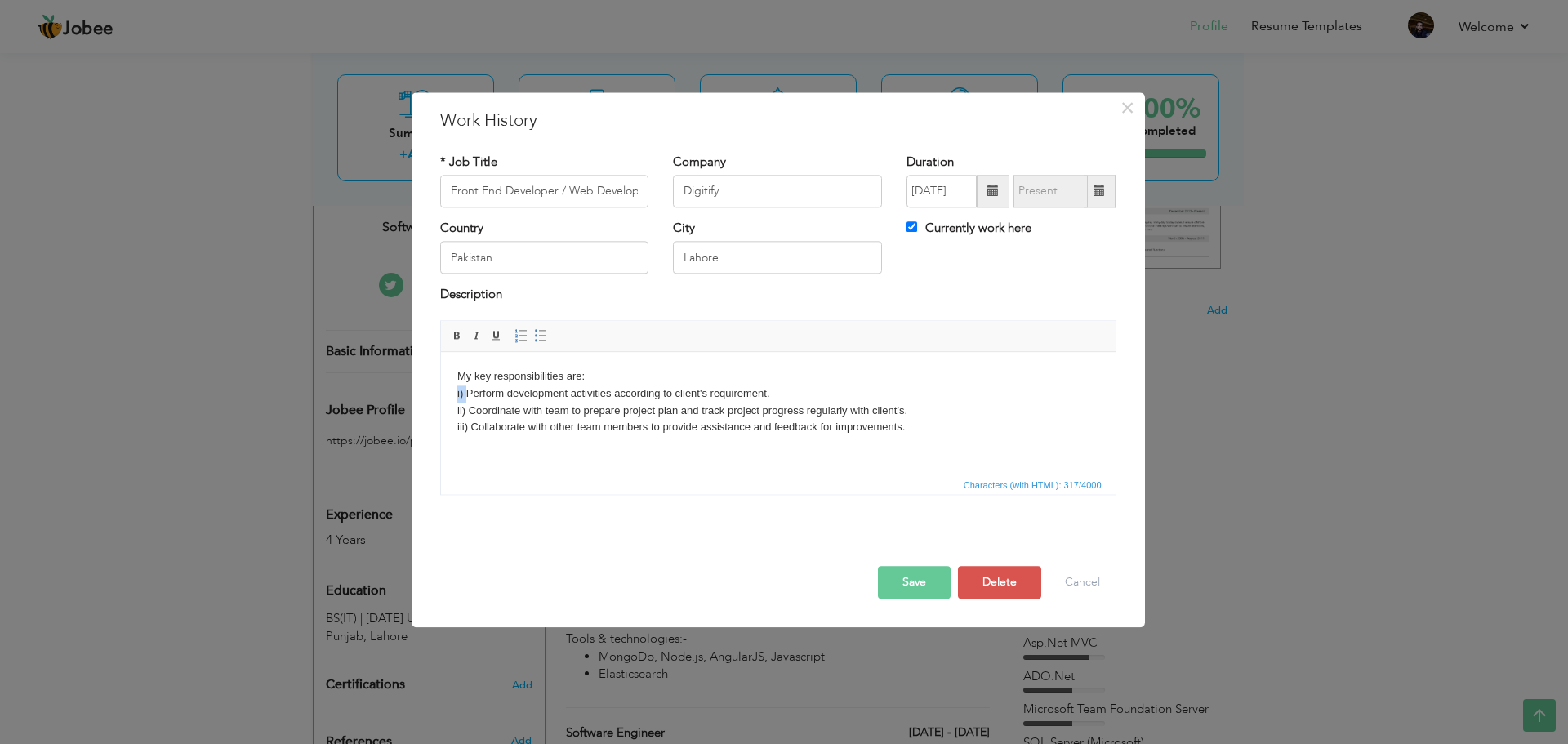 drag, startPoint x: 465, startPoint y: 392, endPoint x: 439, endPoint y: 393, distance: 26.019224 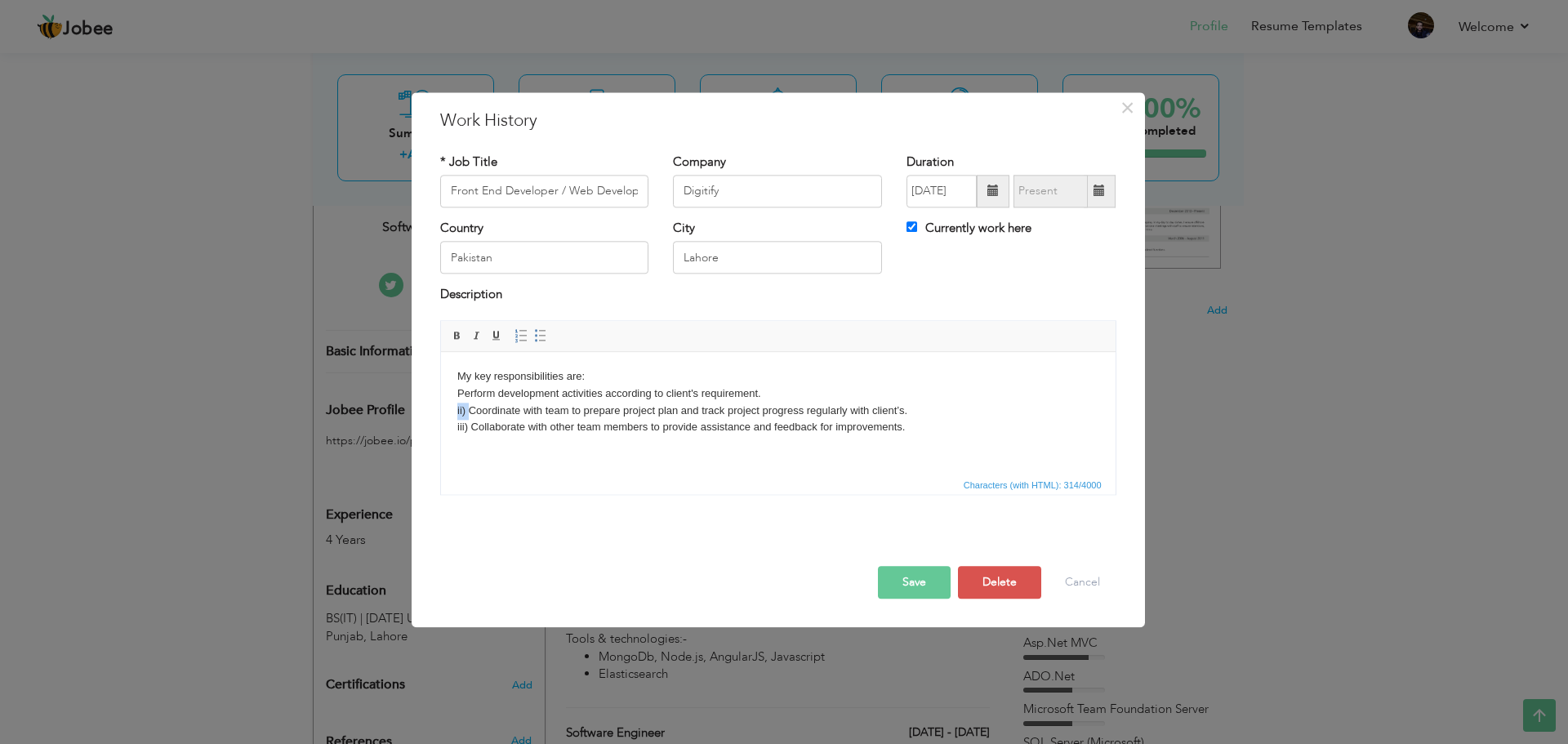 drag, startPoint x: 467, startPoint y: 408, endPoint x: 443, endPoint y: 408, distance: 24 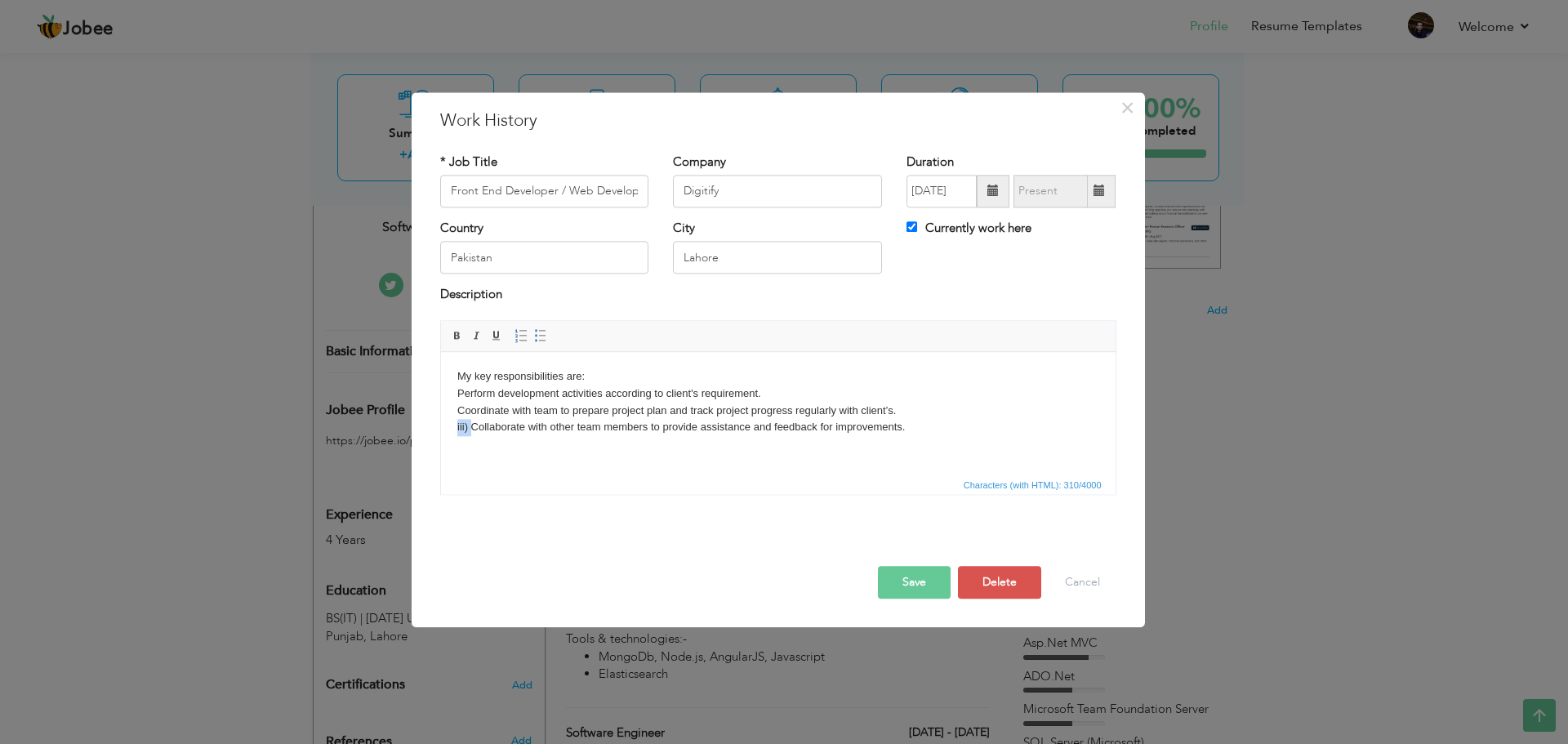 drag, startPoint x: 470, startPoint y: 425, endPoint x: 447, endPoint y: 426, distance: 23.02173 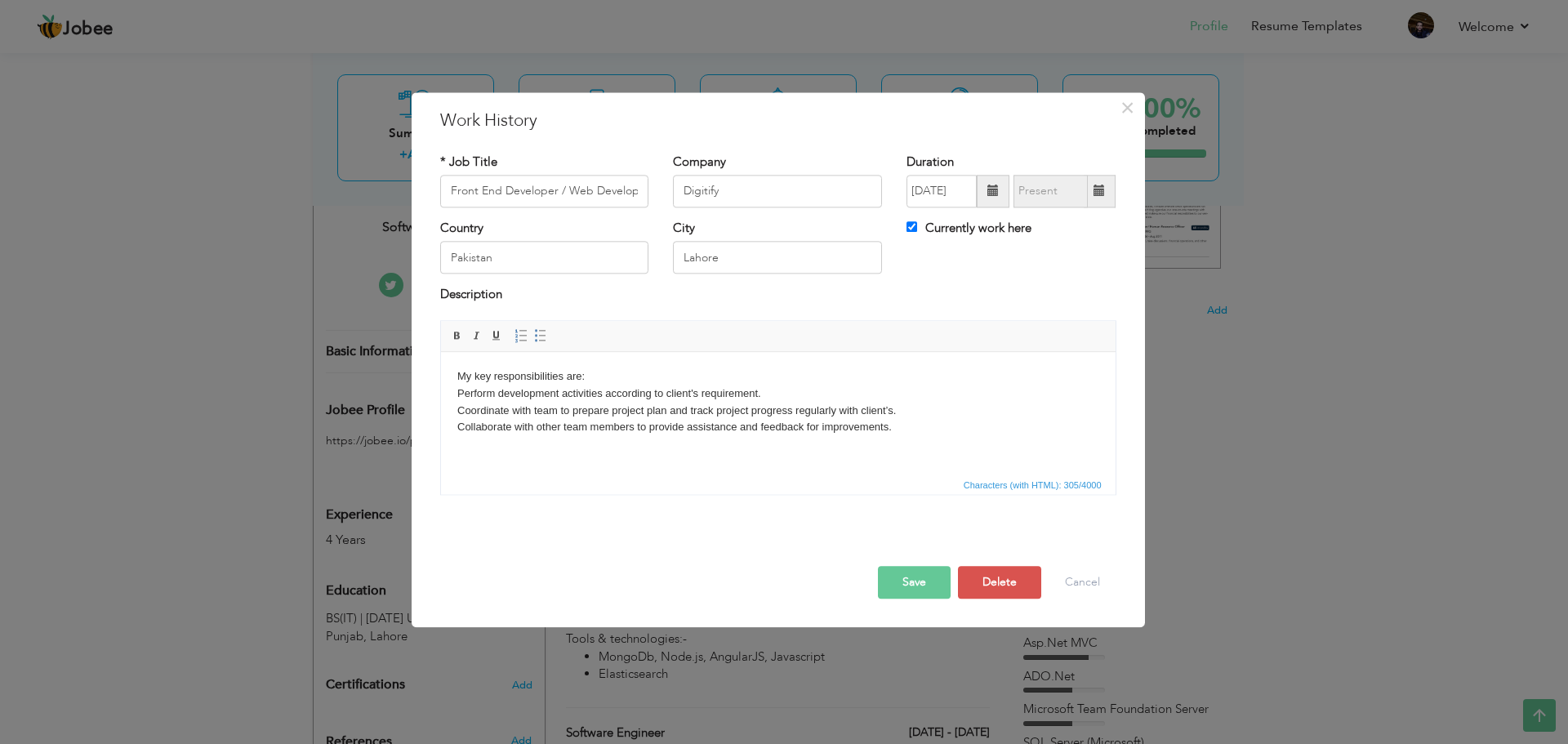 click on "My key responsibilities are: Perform development activities according to client's requirement. Coordinate with team to prepare project plan and track project progress regularly with client’s. Collaborate with other team members to provide assistance and feedback for improvements." at bounding box center (777, 402) 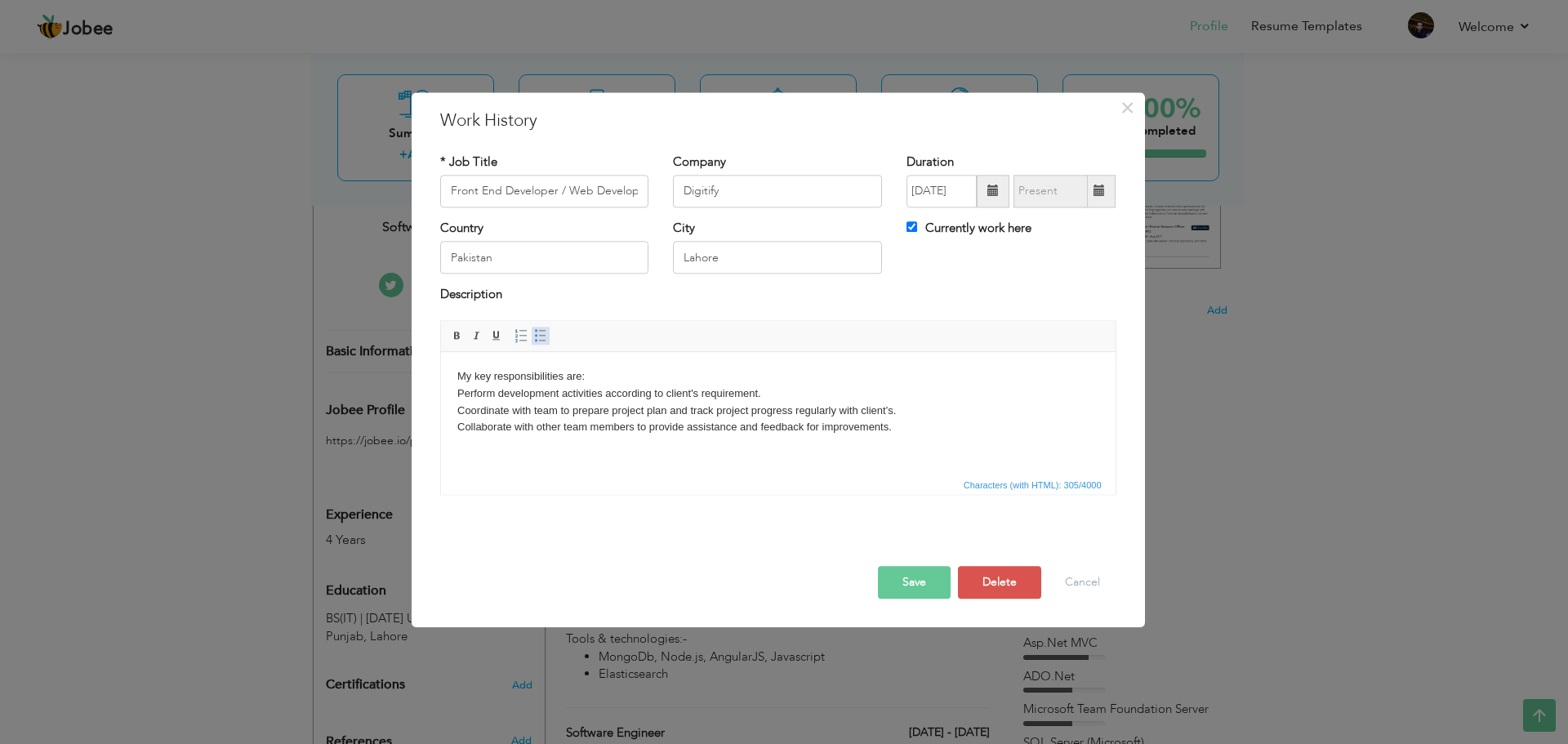 click at bounding box center (541, 336) 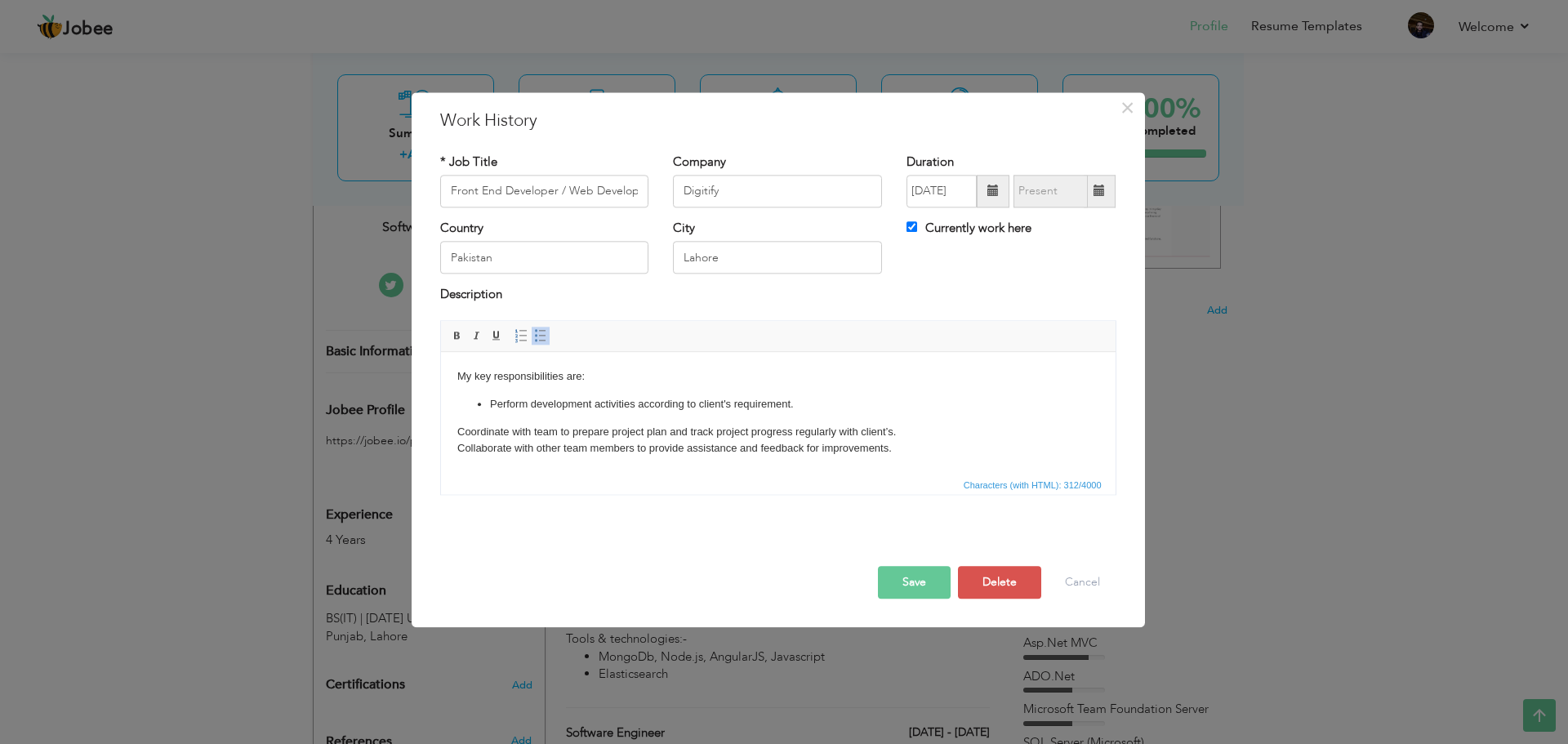 click on "My key responsibilities are: Perform development activities according to client's requirement. Coordinate with team to prepare project plan and track project progress regularly with client’s. Collaborate with other team members to provide assistance and feedback for improvements." at bounding box center [777, 412] 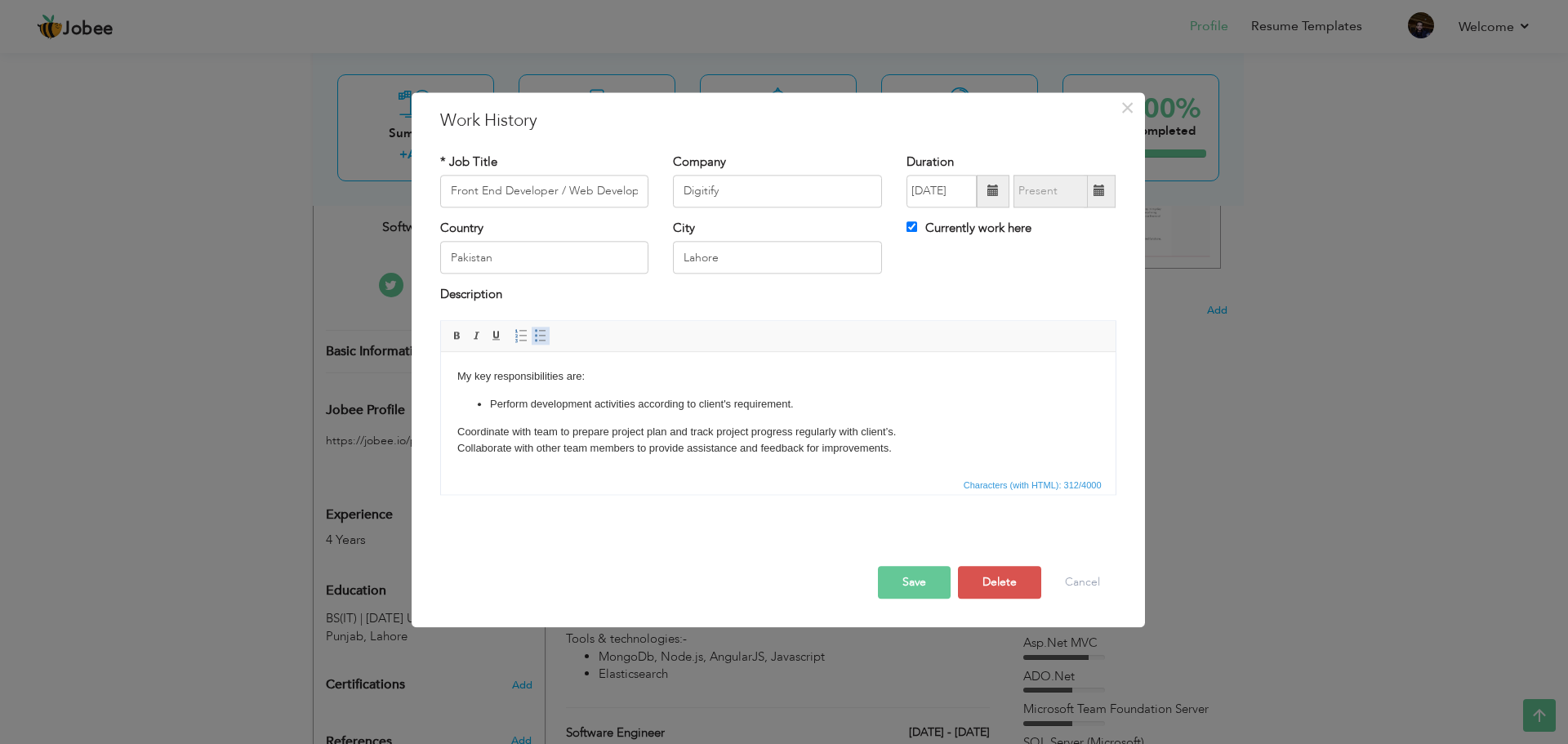 click at bounding box center (541, 336) 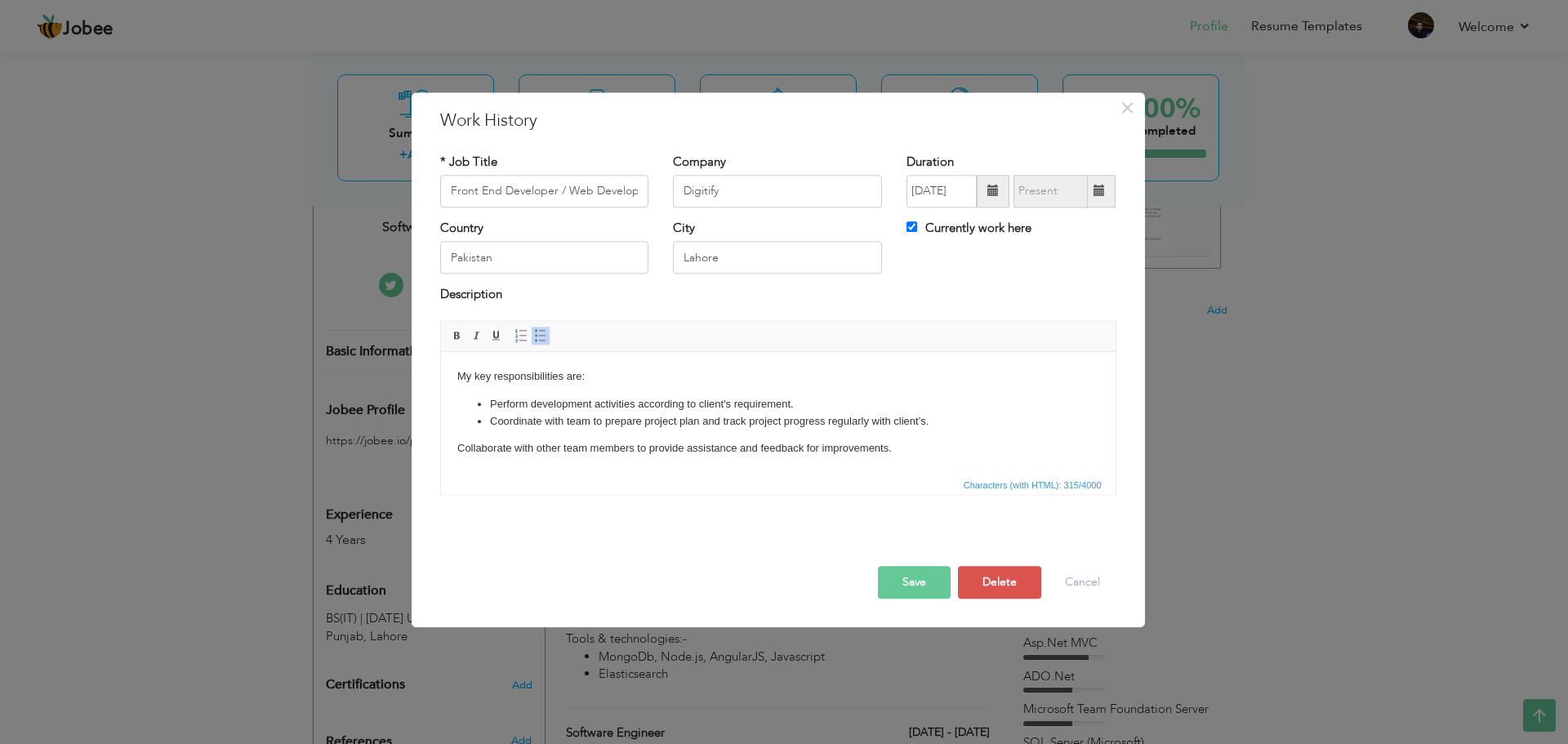 click on "My key responsibilities are: Perform development activities according to client's requirement. Coordinate with team to prepare project plan and track project progress regularly with client’s. Collaborate with other team members to provide assistance and feedback for improvements." at bounding box center [777, 412] 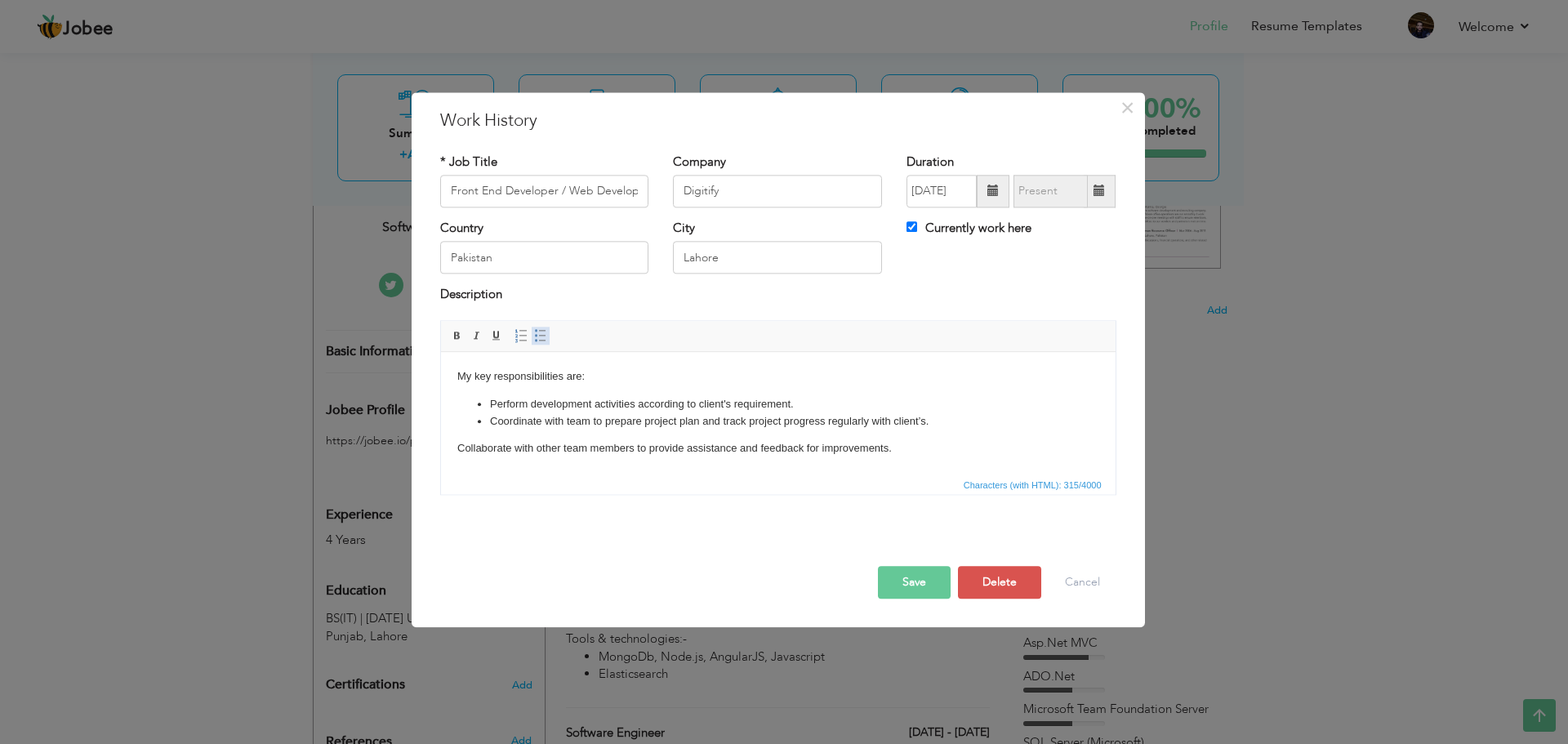 click on "Insert/Remove Bulleted List" at bounding box center [541, 336] 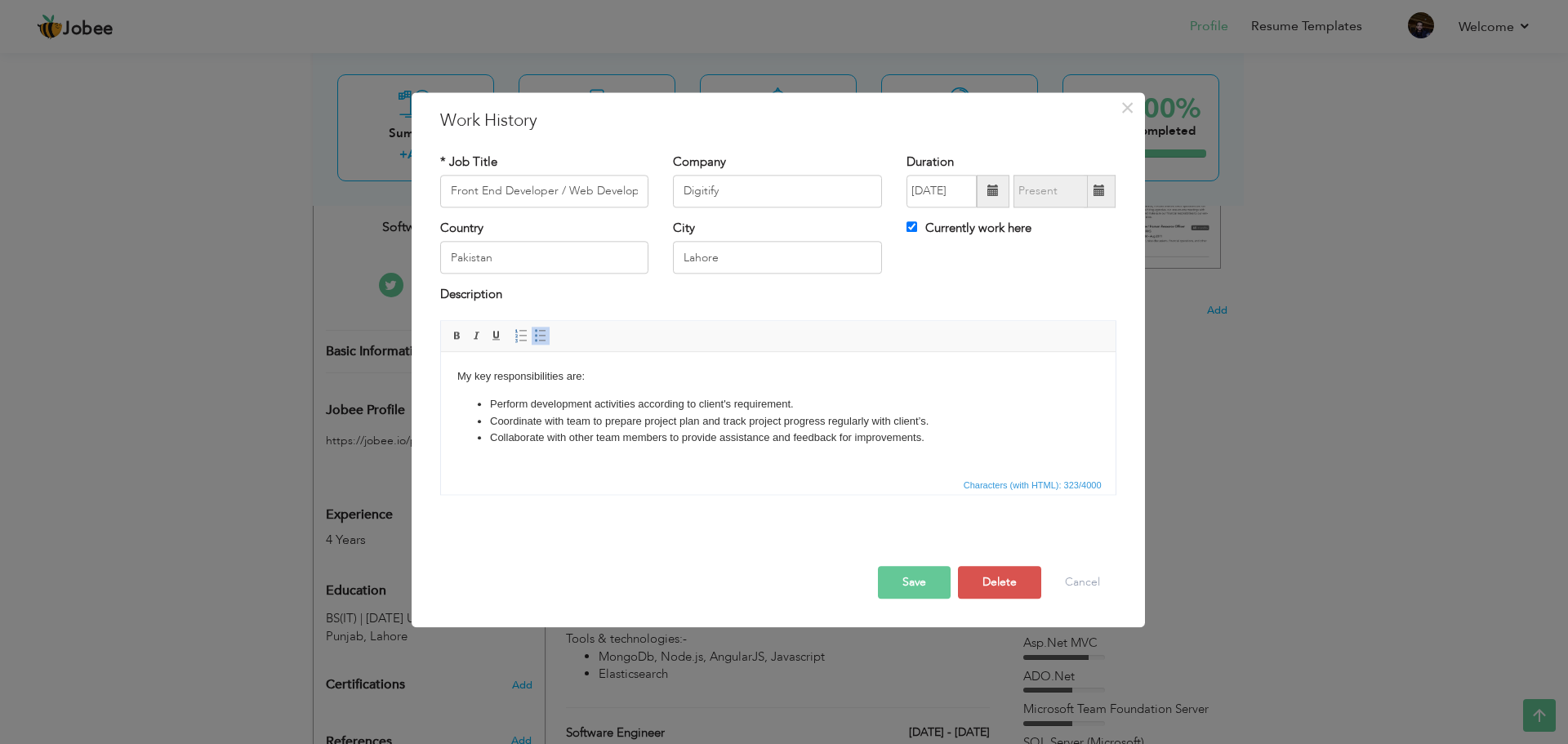click on "Save" at bounding box center [914, 582] 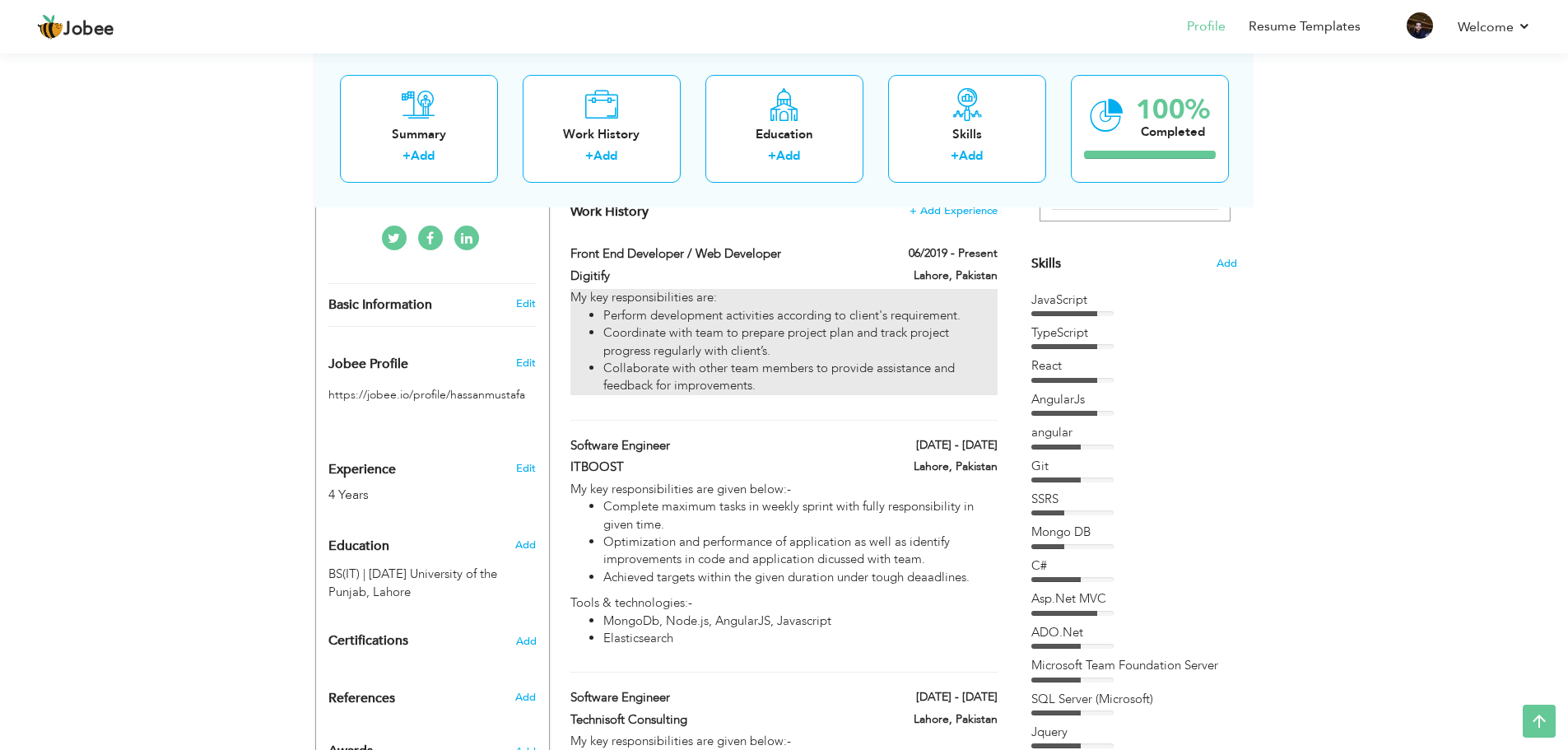 scroll, scrollTop: 329, scrollLeft: 0, axis: vertical 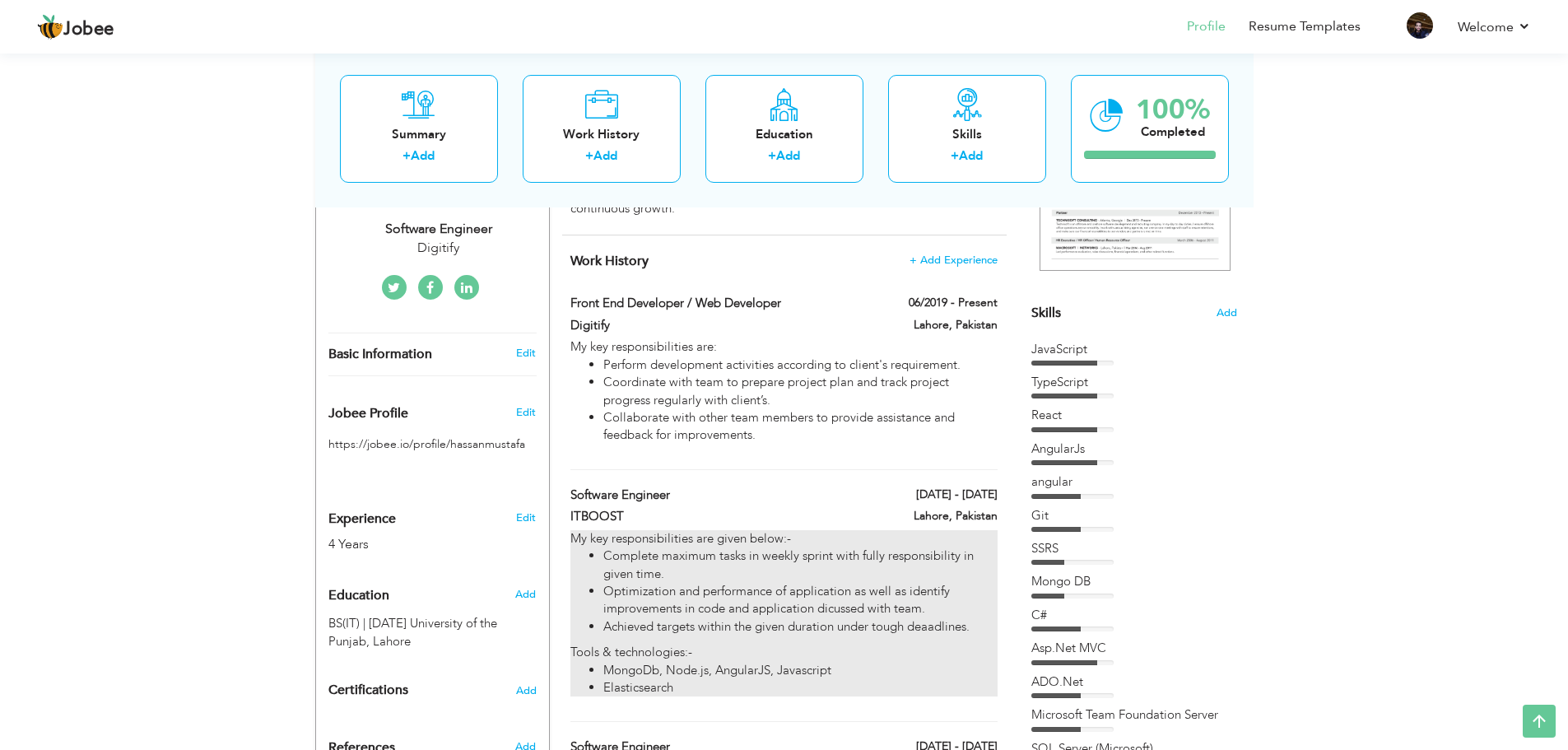click on "Optimization and performance of application as well as identify improvements in code and application dicussed with team." at bounding box center [800, 600] 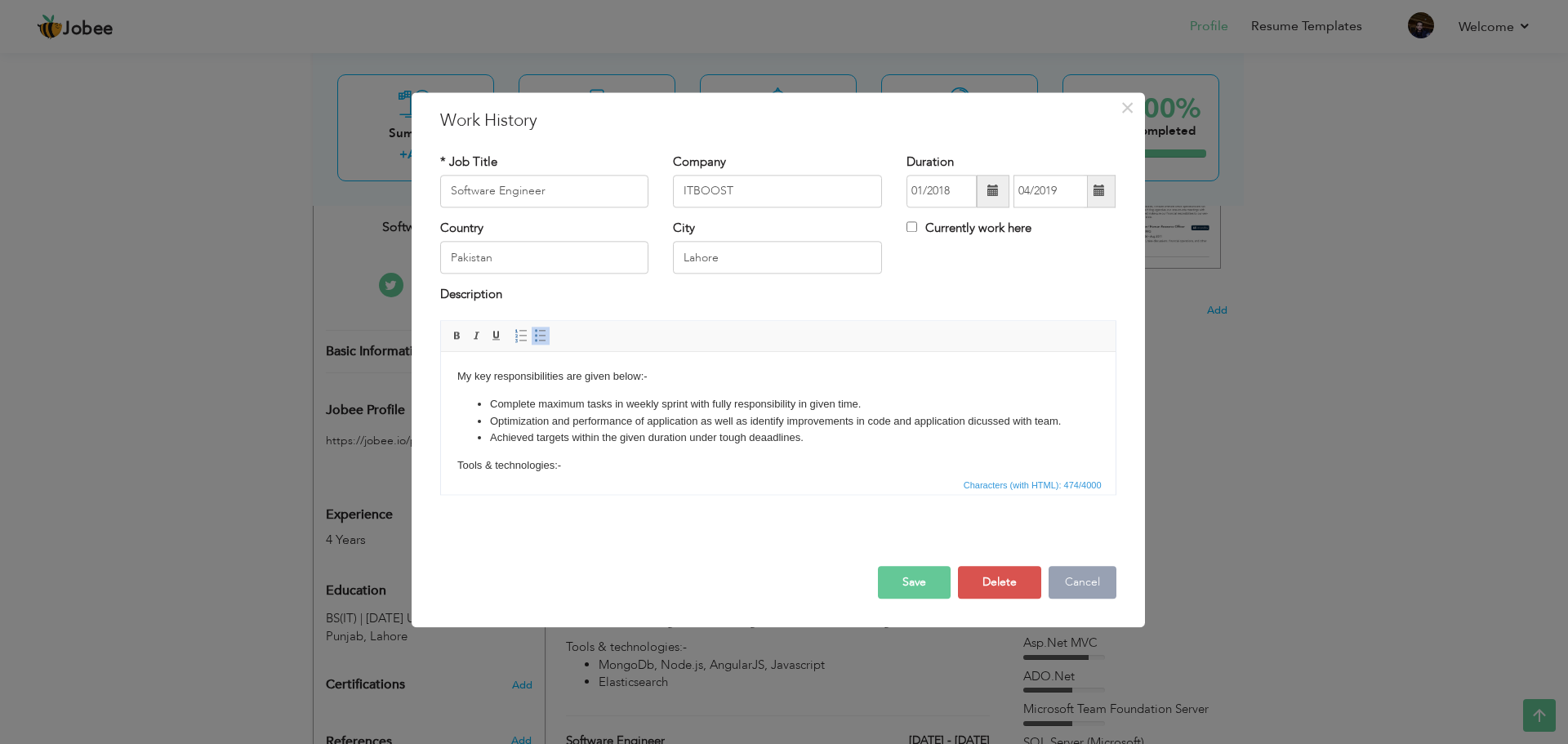 click on "Cancel" at bounding box center (1082, 582) 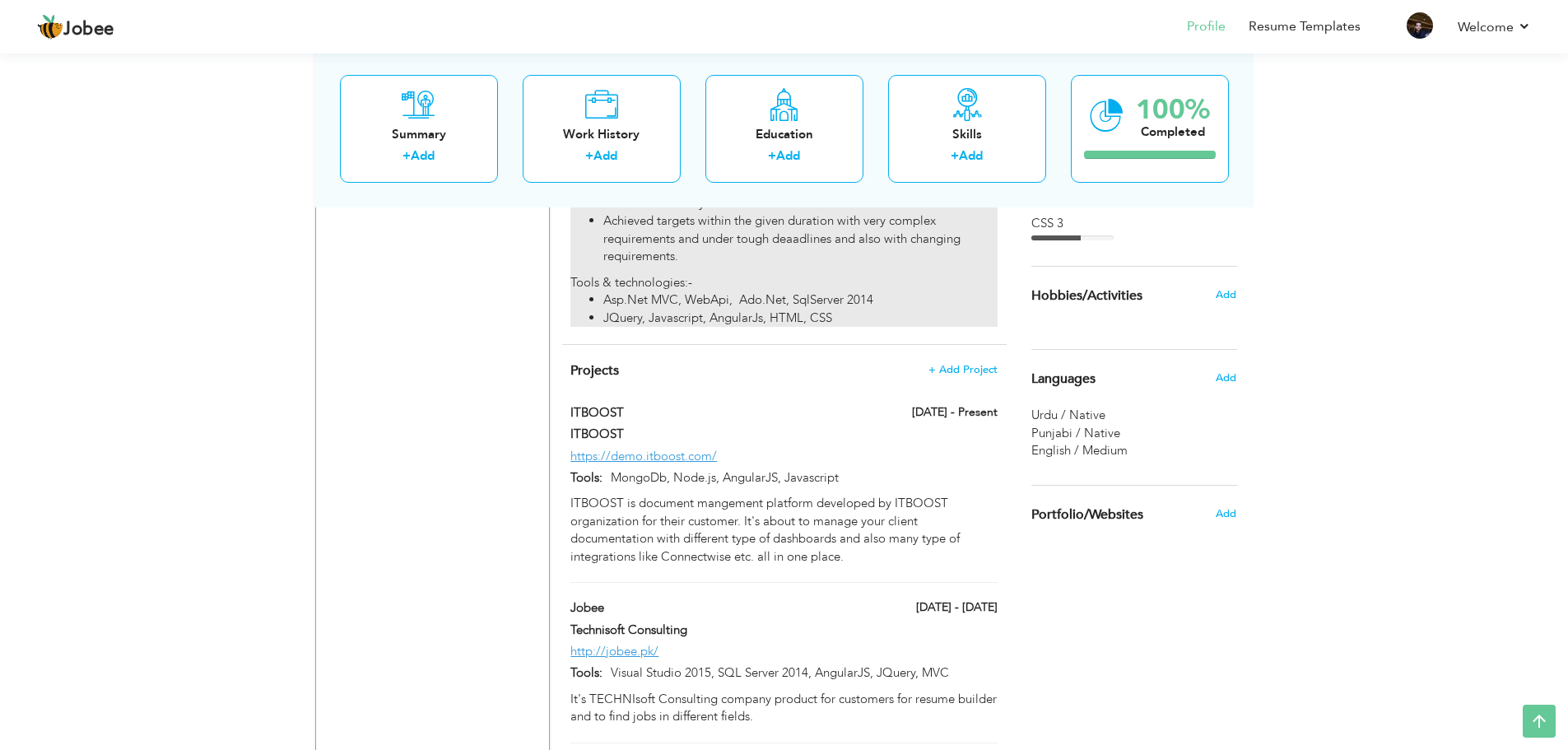 scroll, scrollTop: 988, scrollLeft: 0, axis: vertical 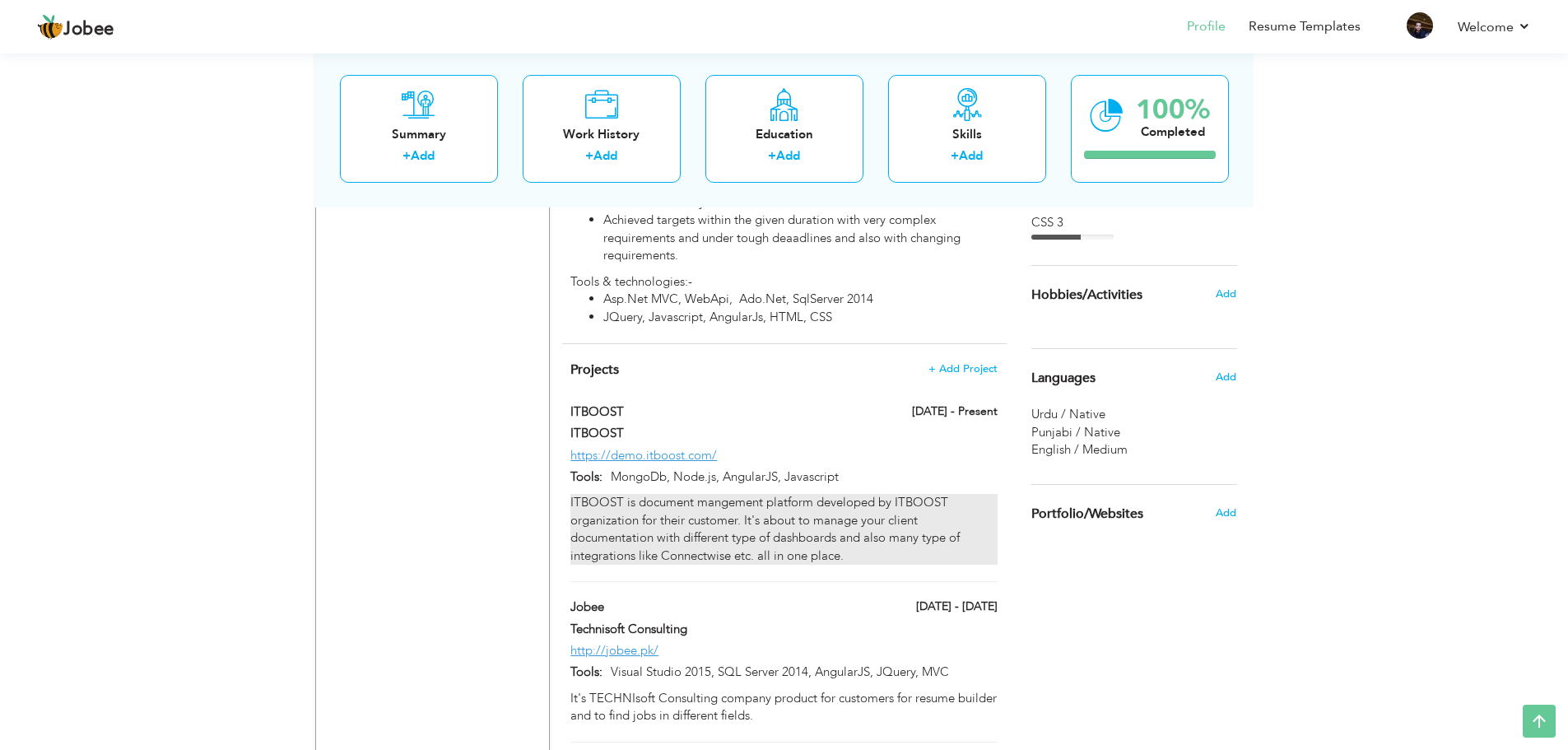 click on "ITBOOST is document mangement platform developed by ITBOOST organization for their customer. It's about to manage your client documentation with different type of dashboards and also many type of integrations like Connectwise etc. all in one place." at bounding box center [784, 529] 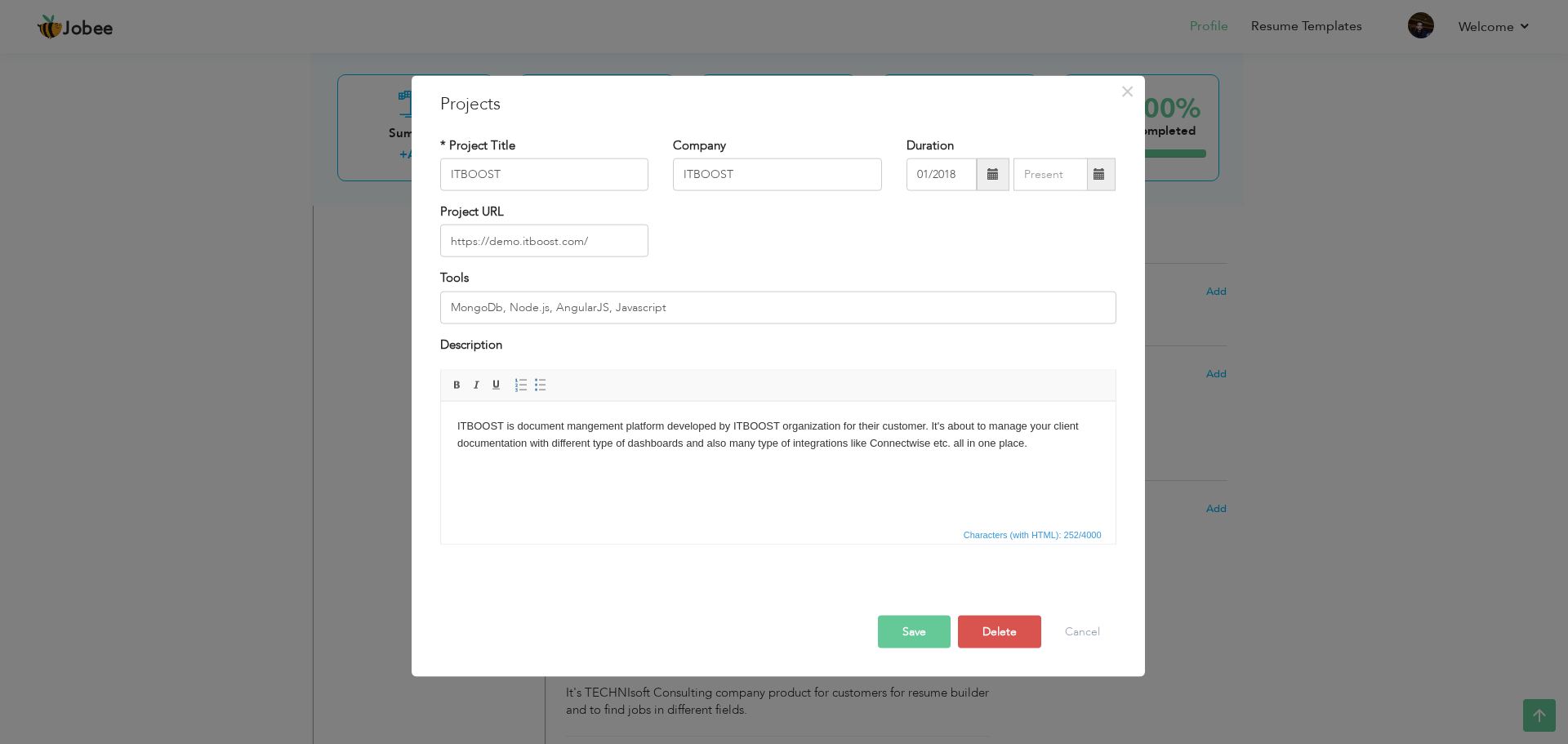 click on "ITBOOST is document mangement platform developed by ITBOOST organization for their customer. It's about to manage your client documentation with different type of dashboards and also many type of integrations like Connectwise etc. all in one place." at bounding box center [777, 434] 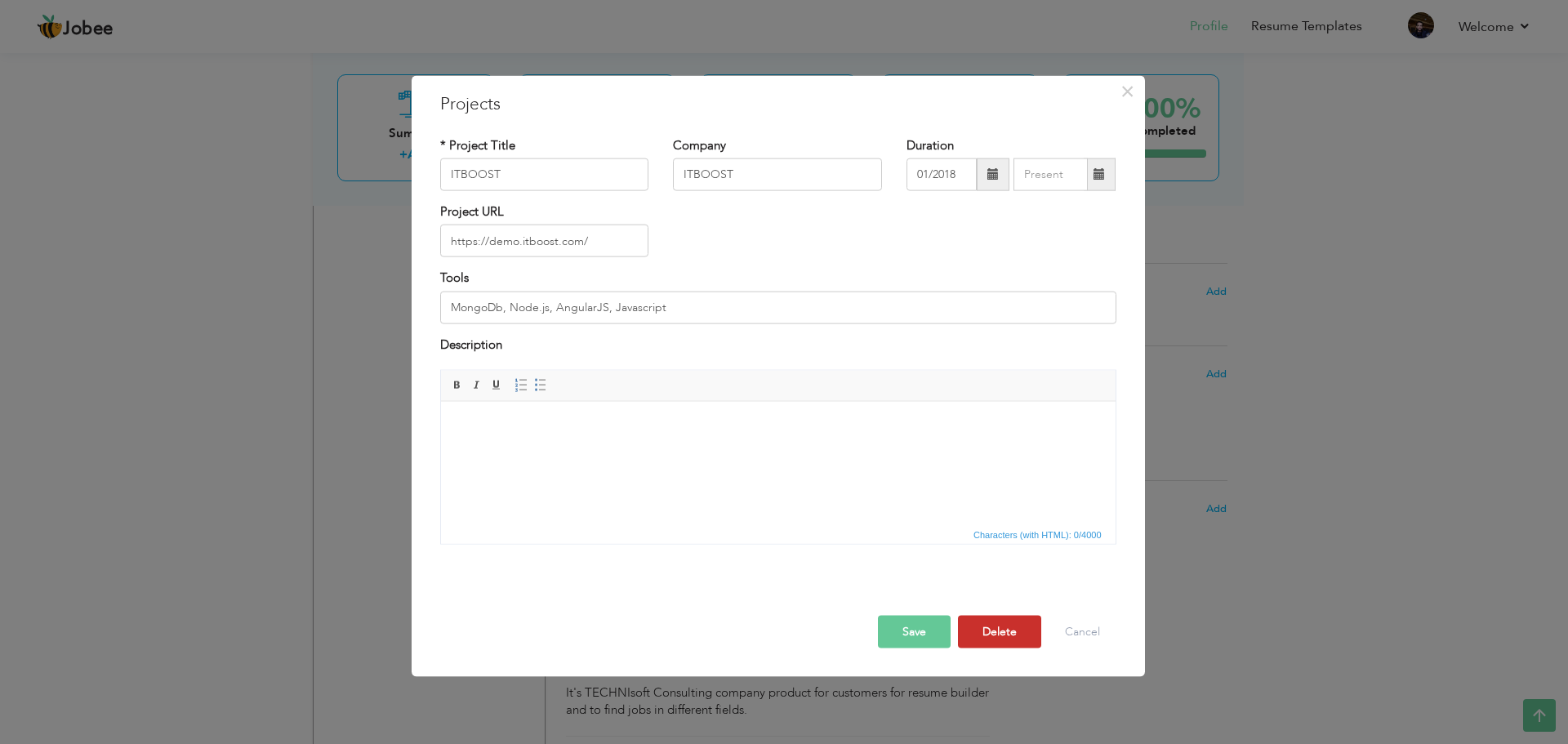 click on "Delete" at bounding box center [1000, 632] 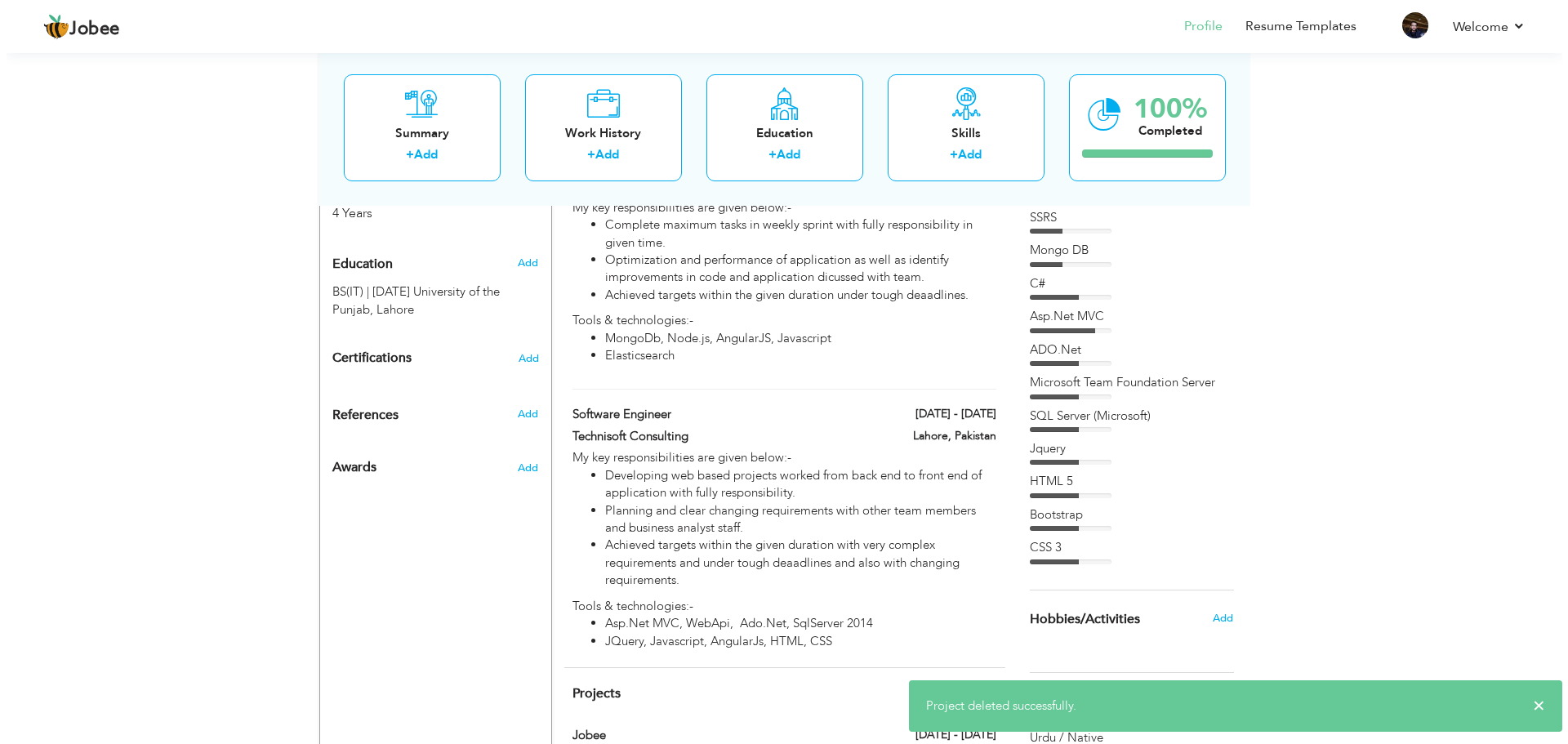 scroll, scrollTop: 572, scrollLeft: 0, axis: vertical 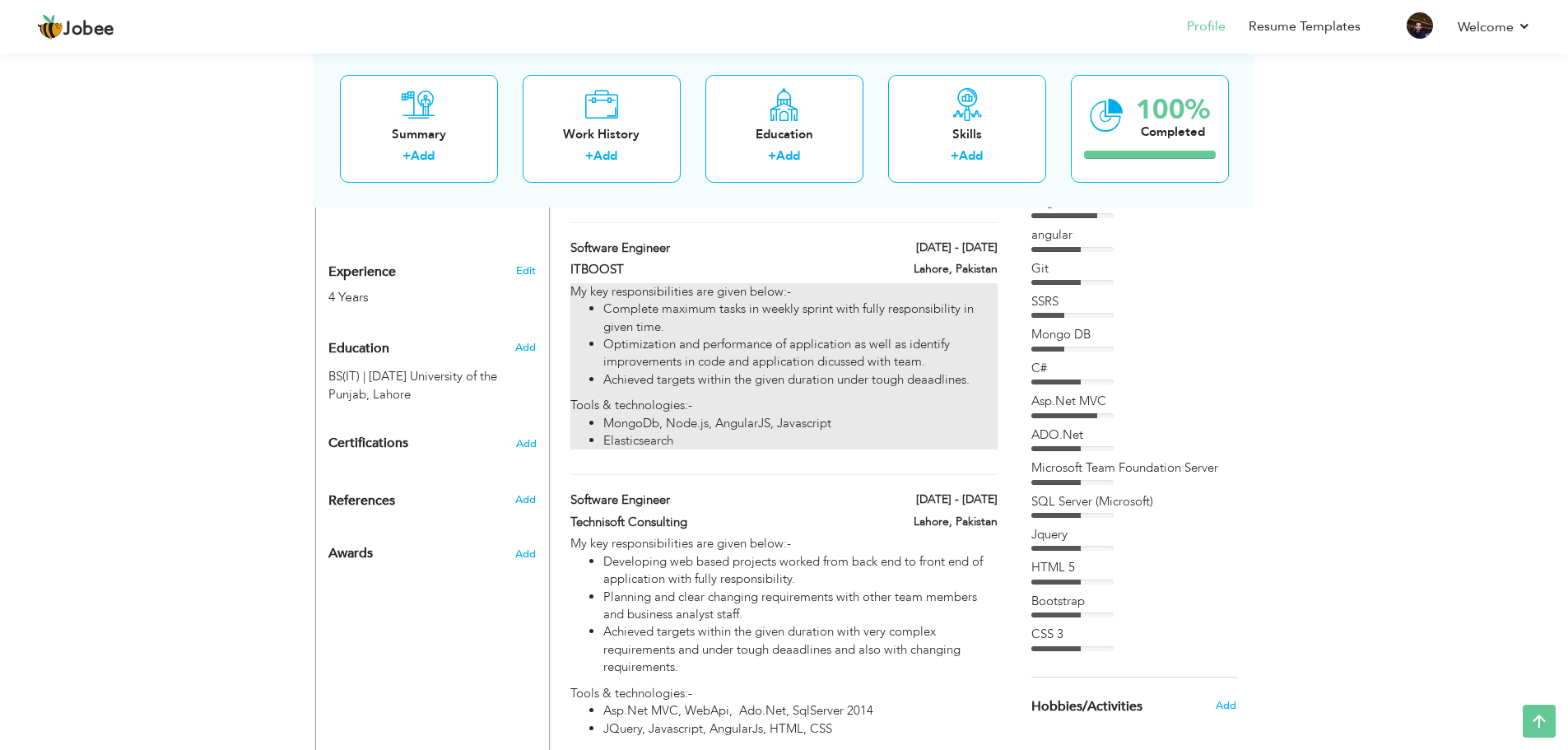 click on "Optimization and performance of application as well as identify improvements in code and application dicussed with team." at bounding box center [800, 353] 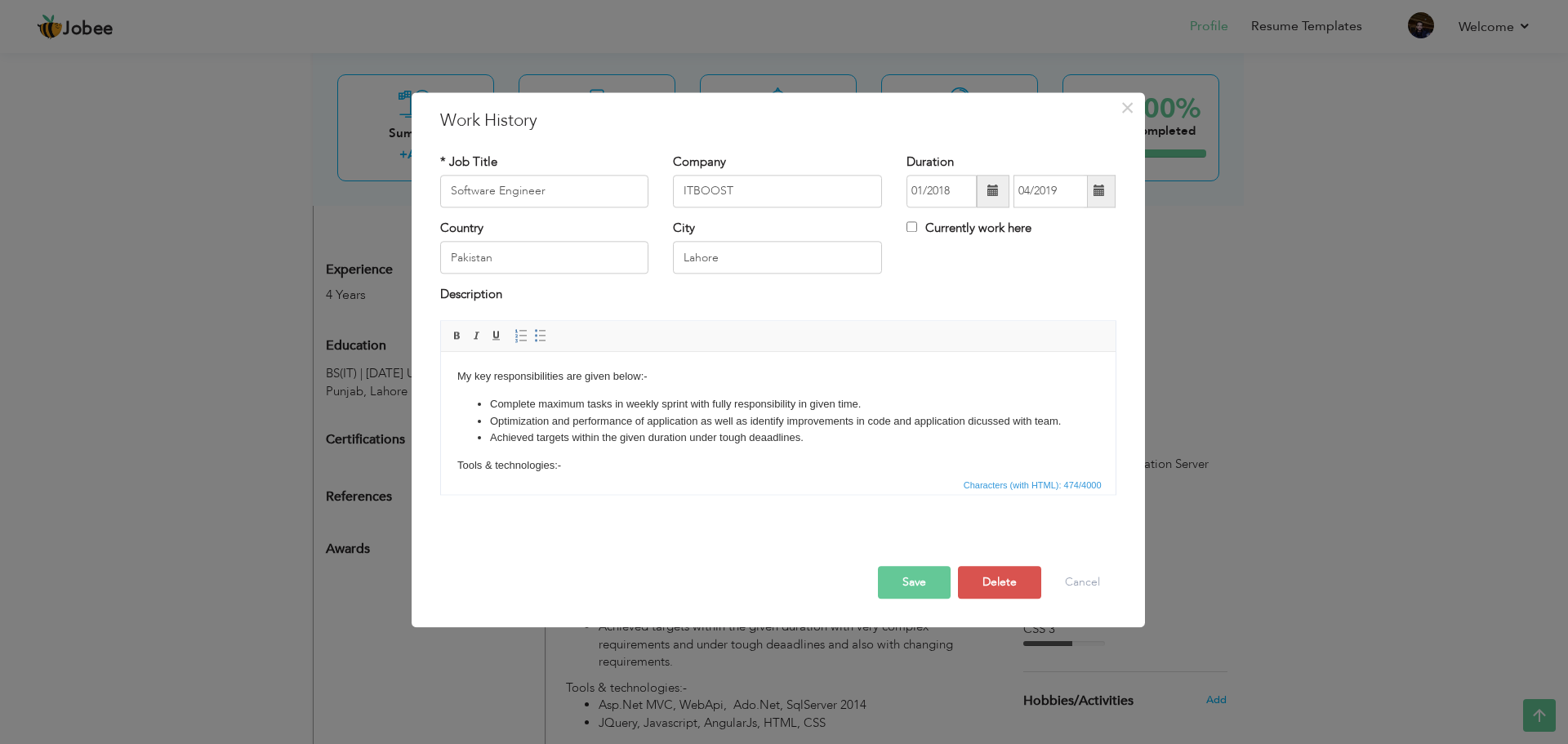 click on "Achieved targets within the given duration under tough deaadlines." at bounding box center (777, 438) 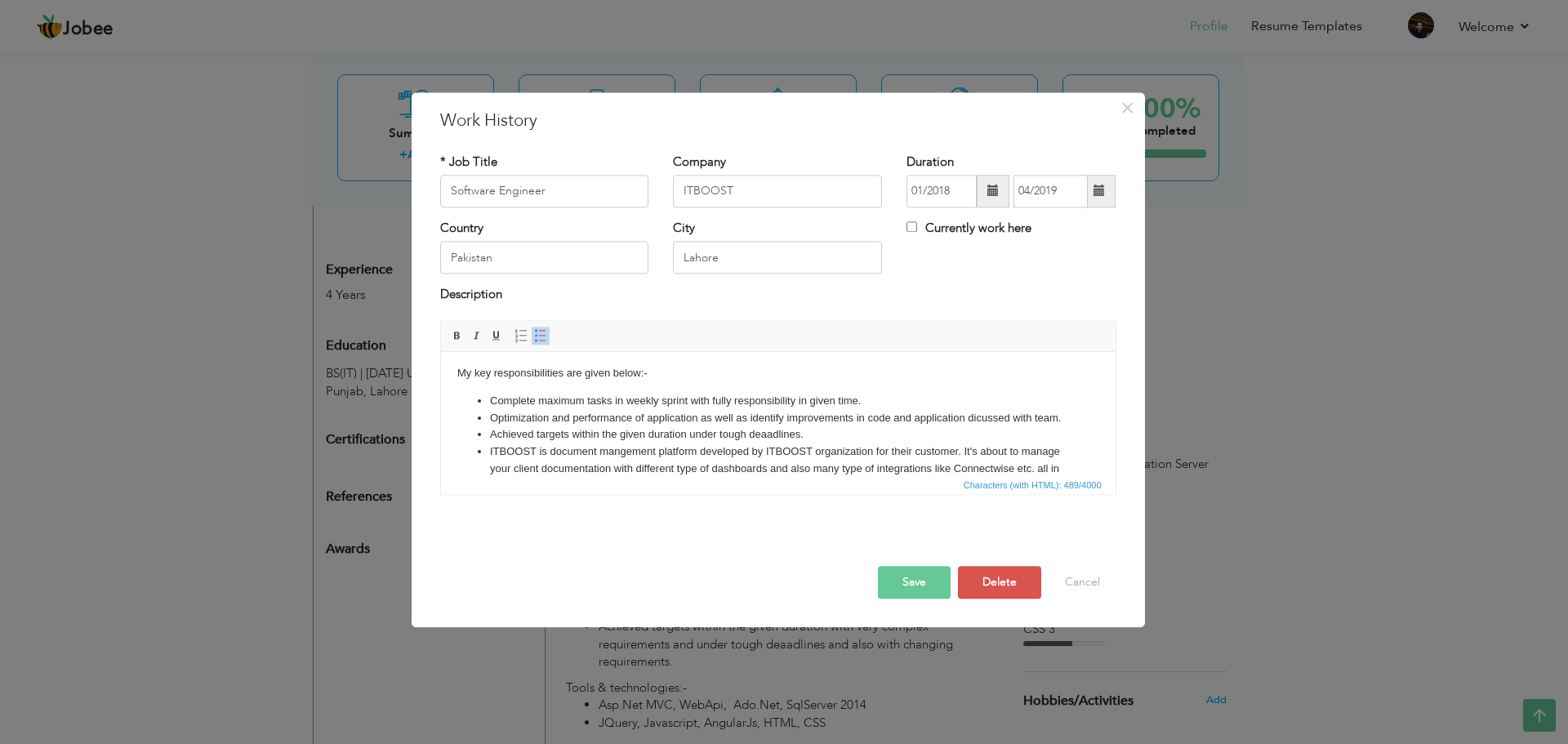 scroll, scrollTop: 38, scrollLeft: 0, axis: vertical 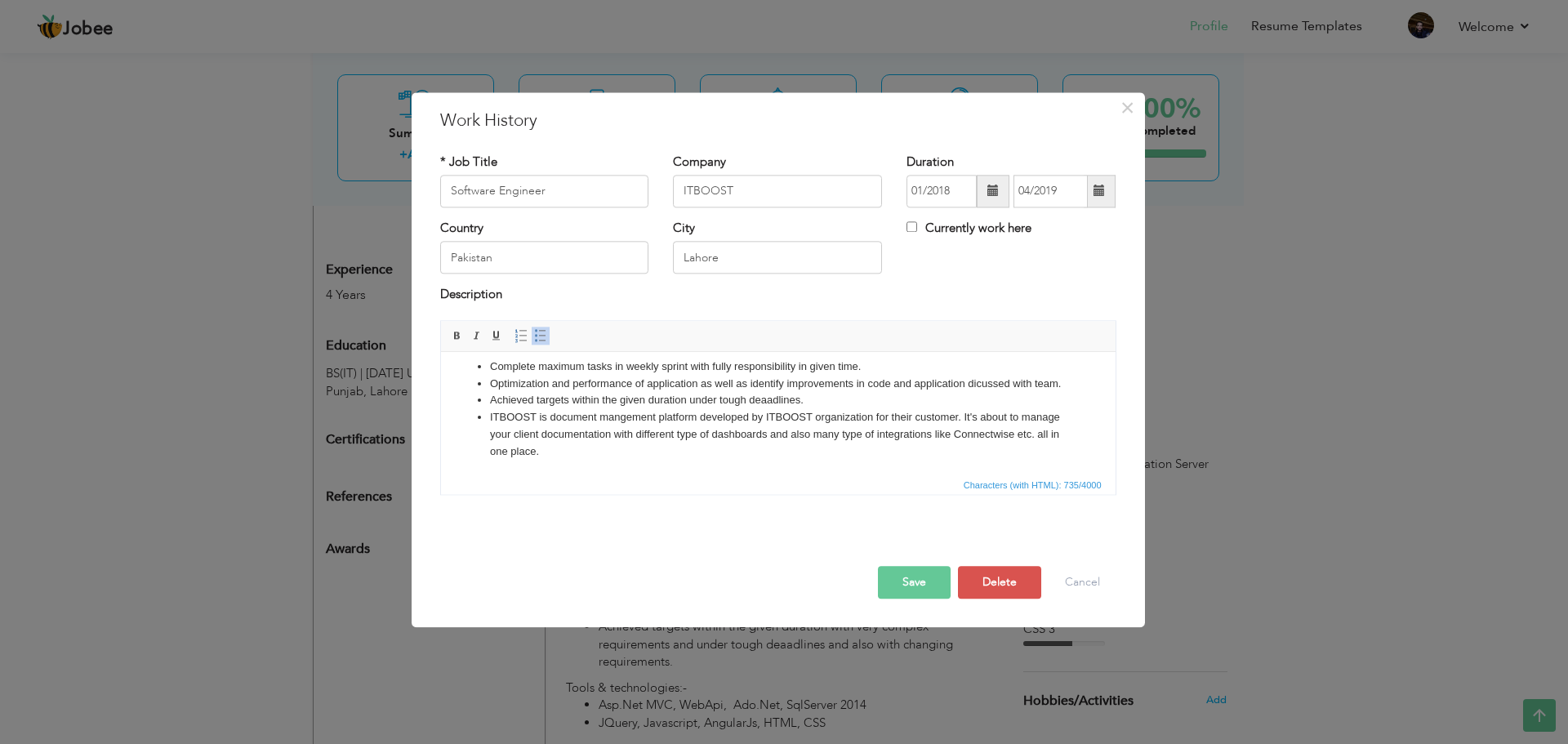 click on "Save" at bounding box center [914, 582] 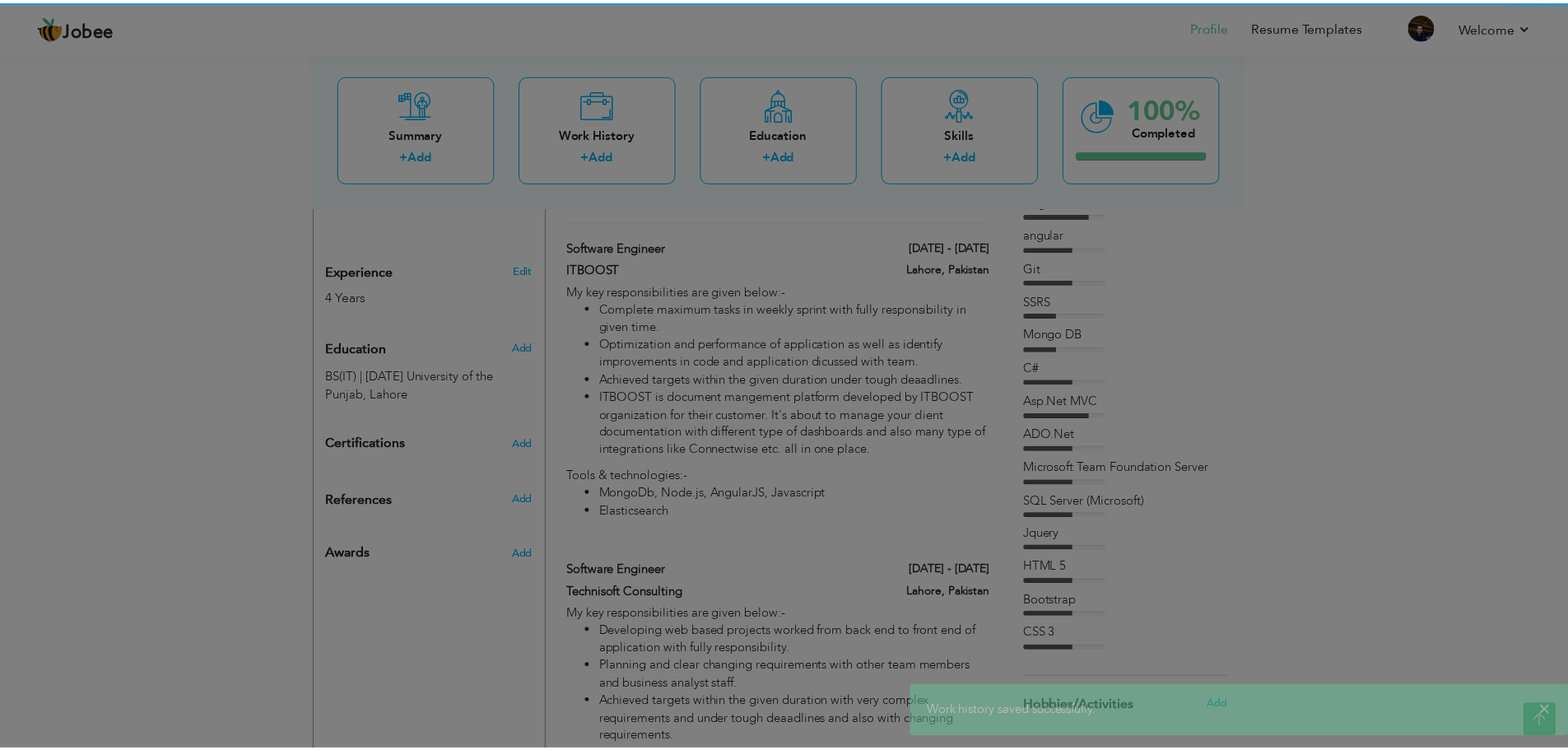 scroll, scrollTop: 0, scrollLeft: 0, axis: both 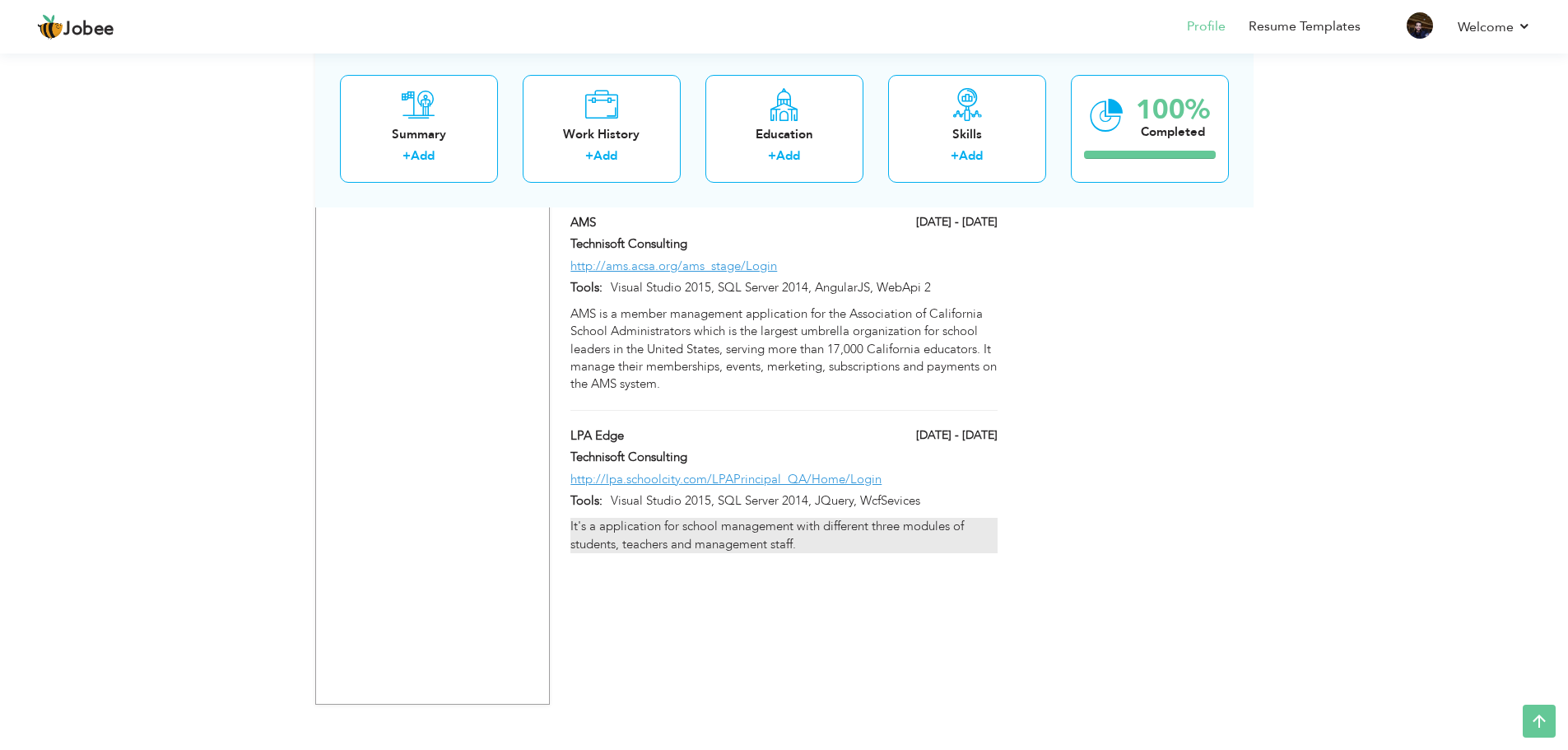click on "It's a application for school management with different three modules of students, teachers and management staff." at bounding box center (784, 535) 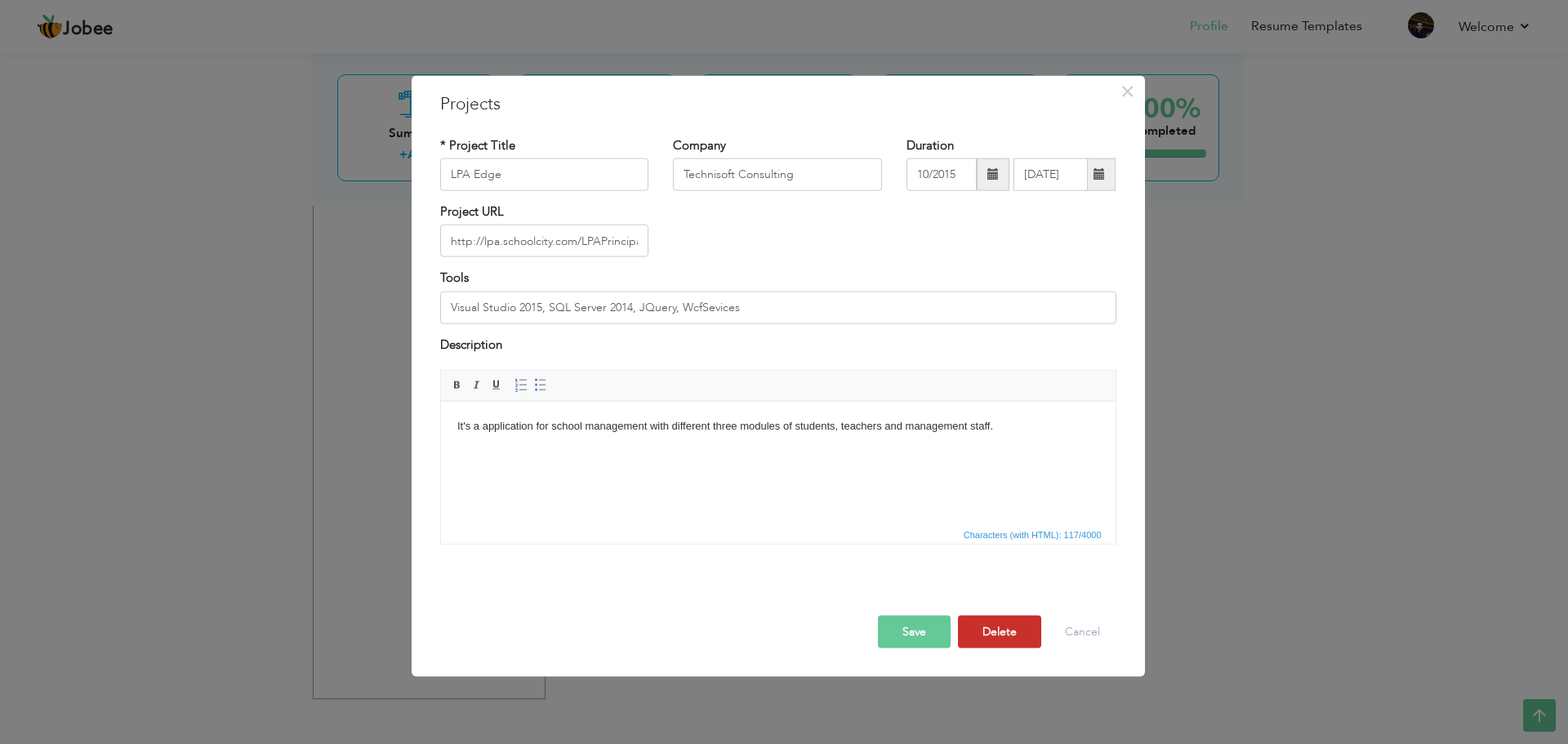 click on "Delete" at bounding box center (1000, 632) 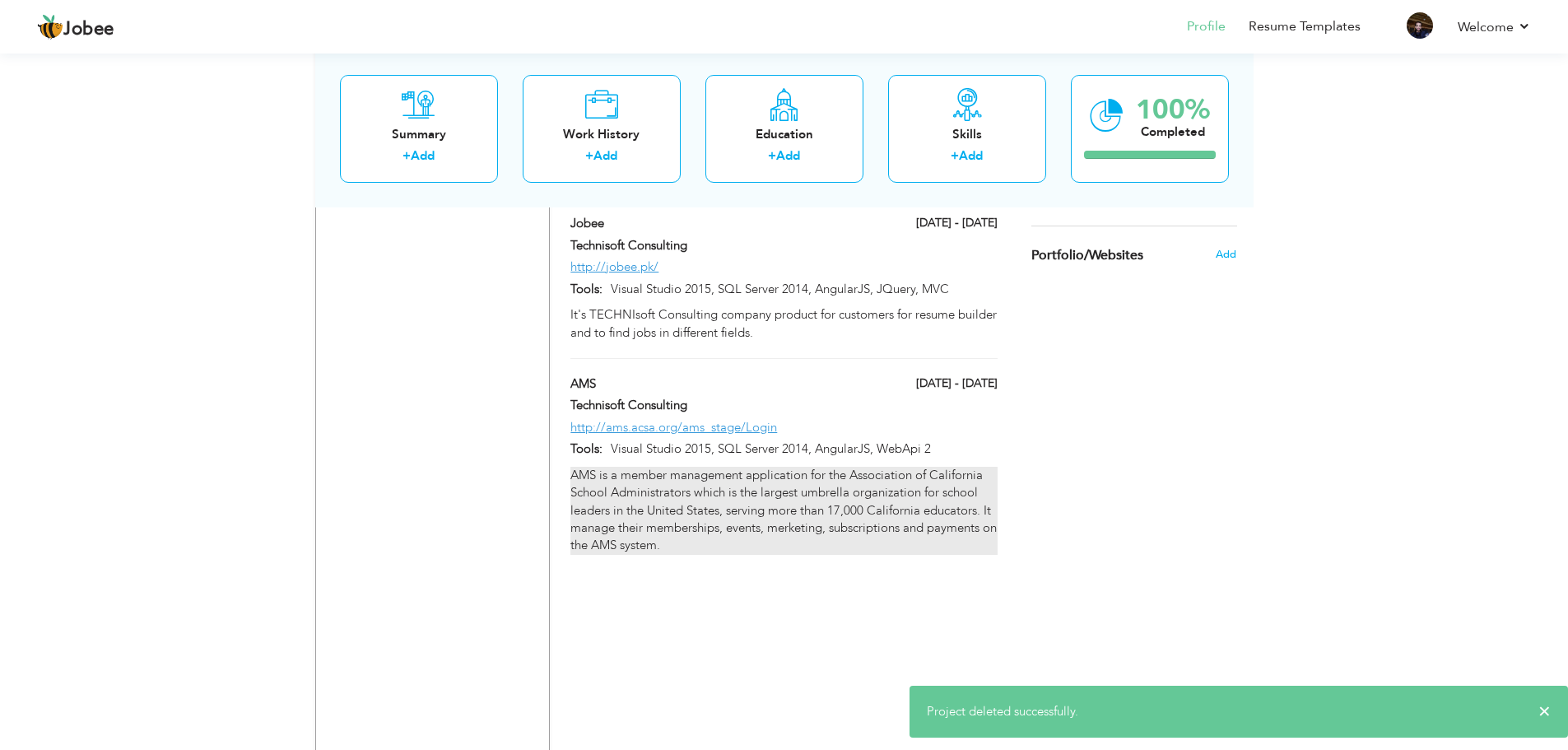 scroll, scrollTop: 1243, scrollLeft: 0, axis: vertical 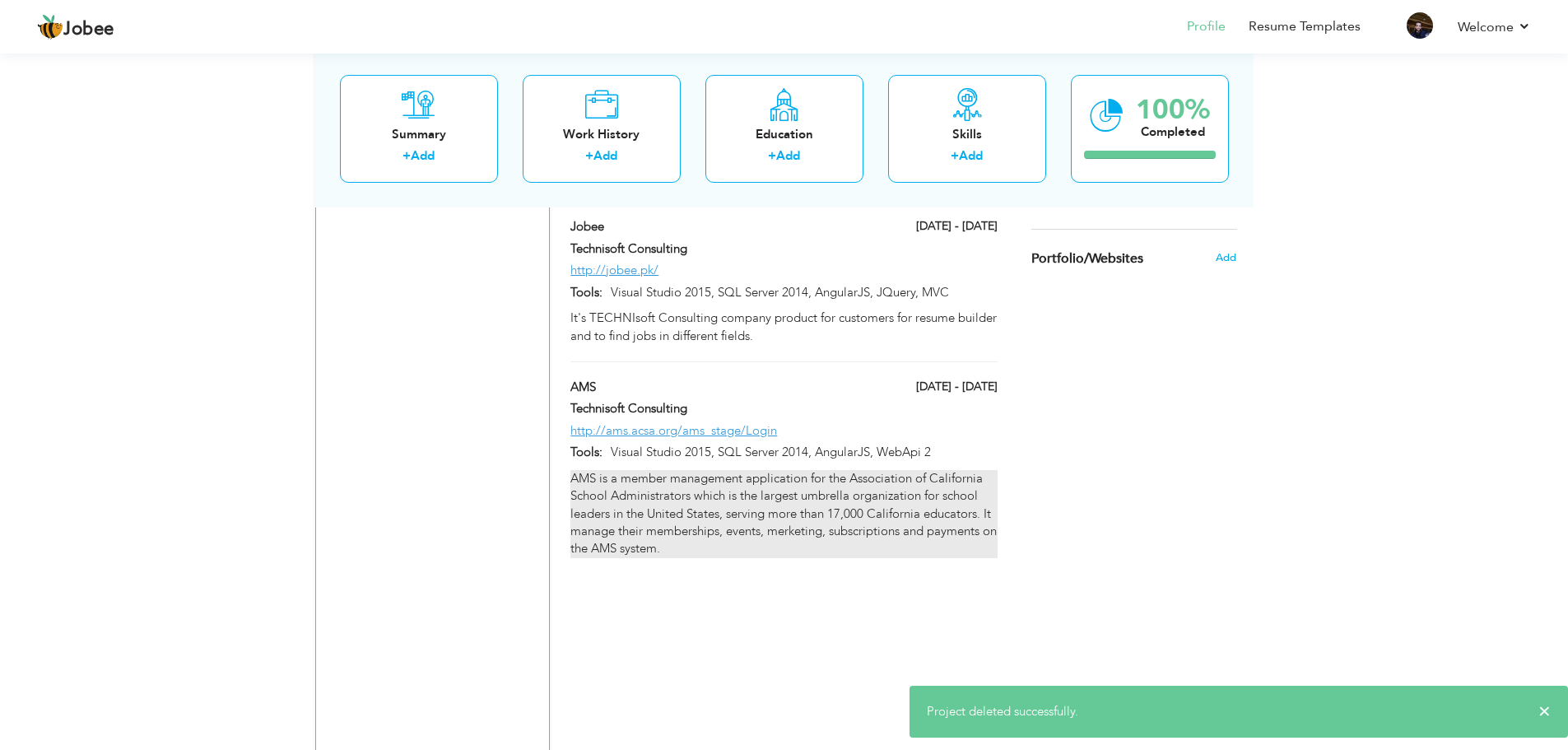 click on "AMS is a member management application for the Association of California School Administrators which is the largest umbrella organization for school leaders in the United States, serving more than 17,000 California educators. It manage their memberships, events, merketing, subscriptions and payments on the AMS system." at bounding box center (784, 514) 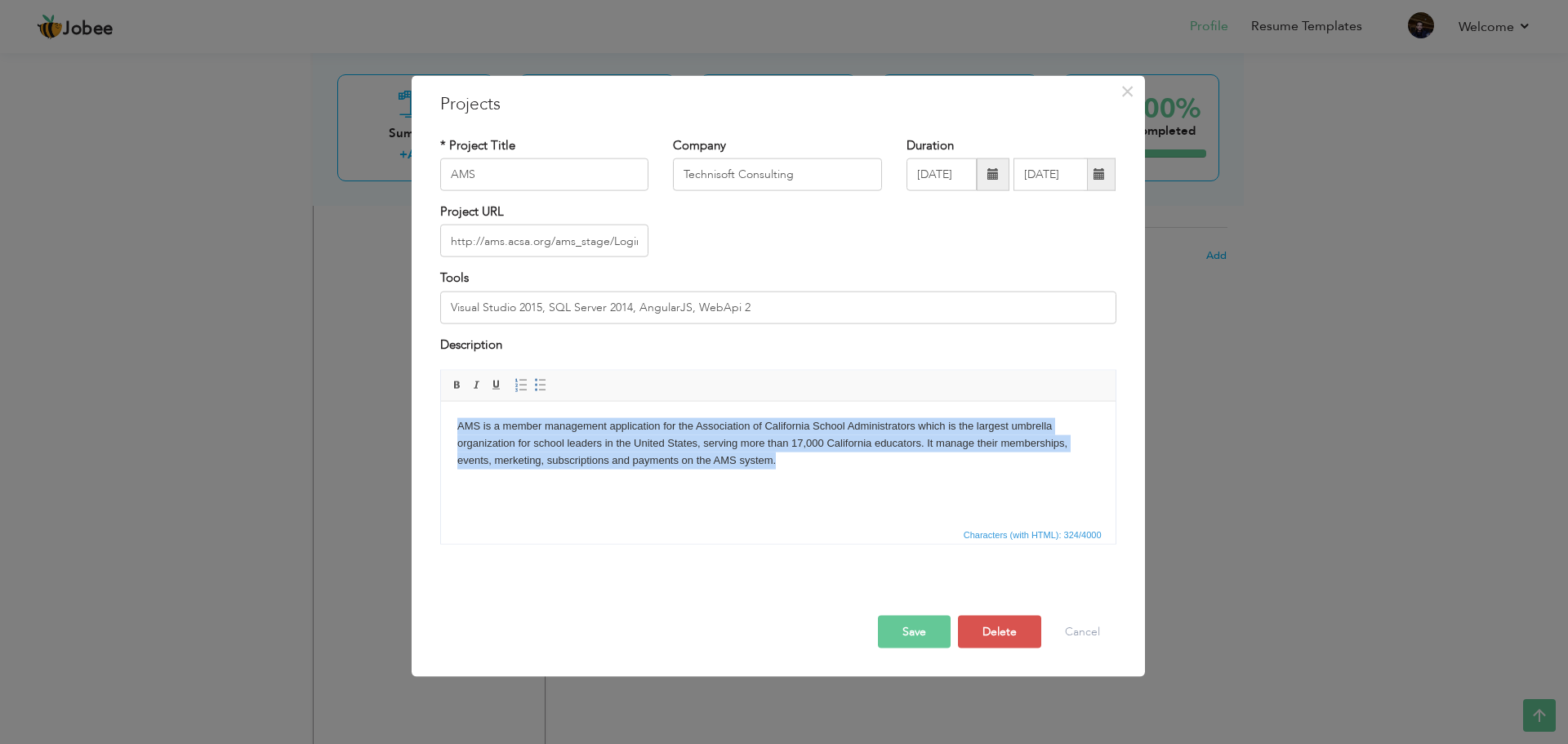 drag, startPoint x: 788, startPoint y: 462, endPoint x: 431, endPoint y: 425, distance: 358.9122 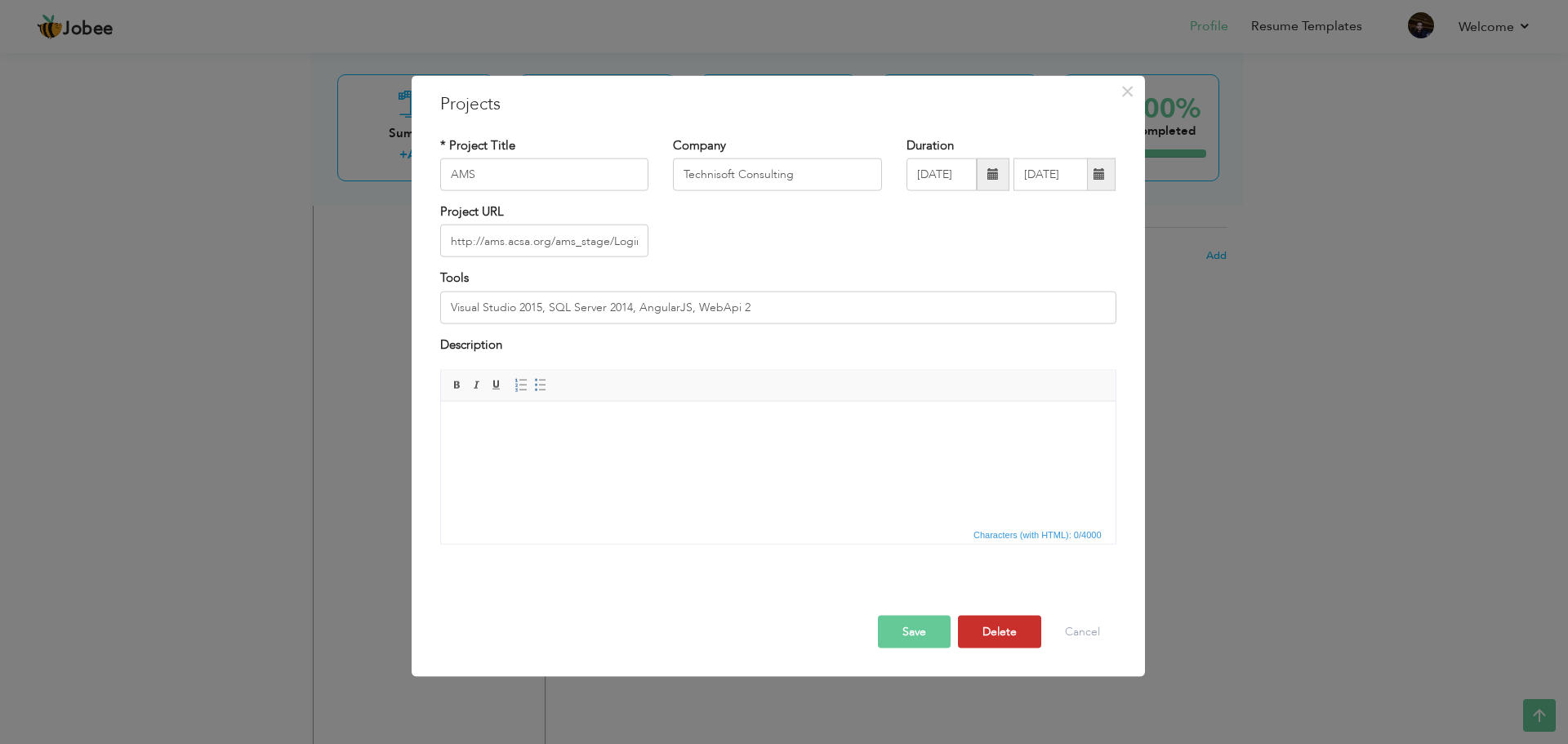 click on "Delete" at bounding box center [1000, 632] 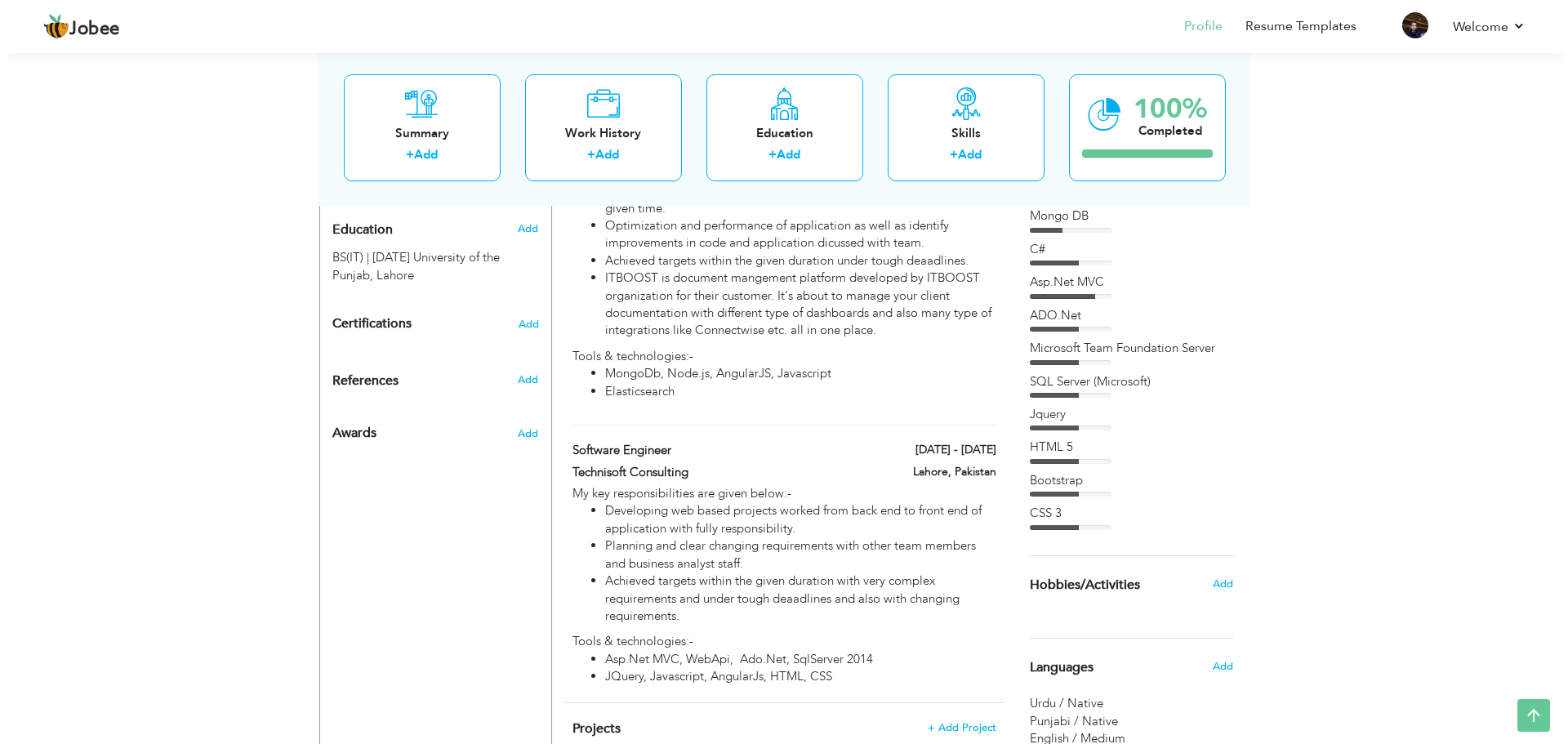 scroll, scrollTop: 662, scrollLeft: 0, axis: vertical 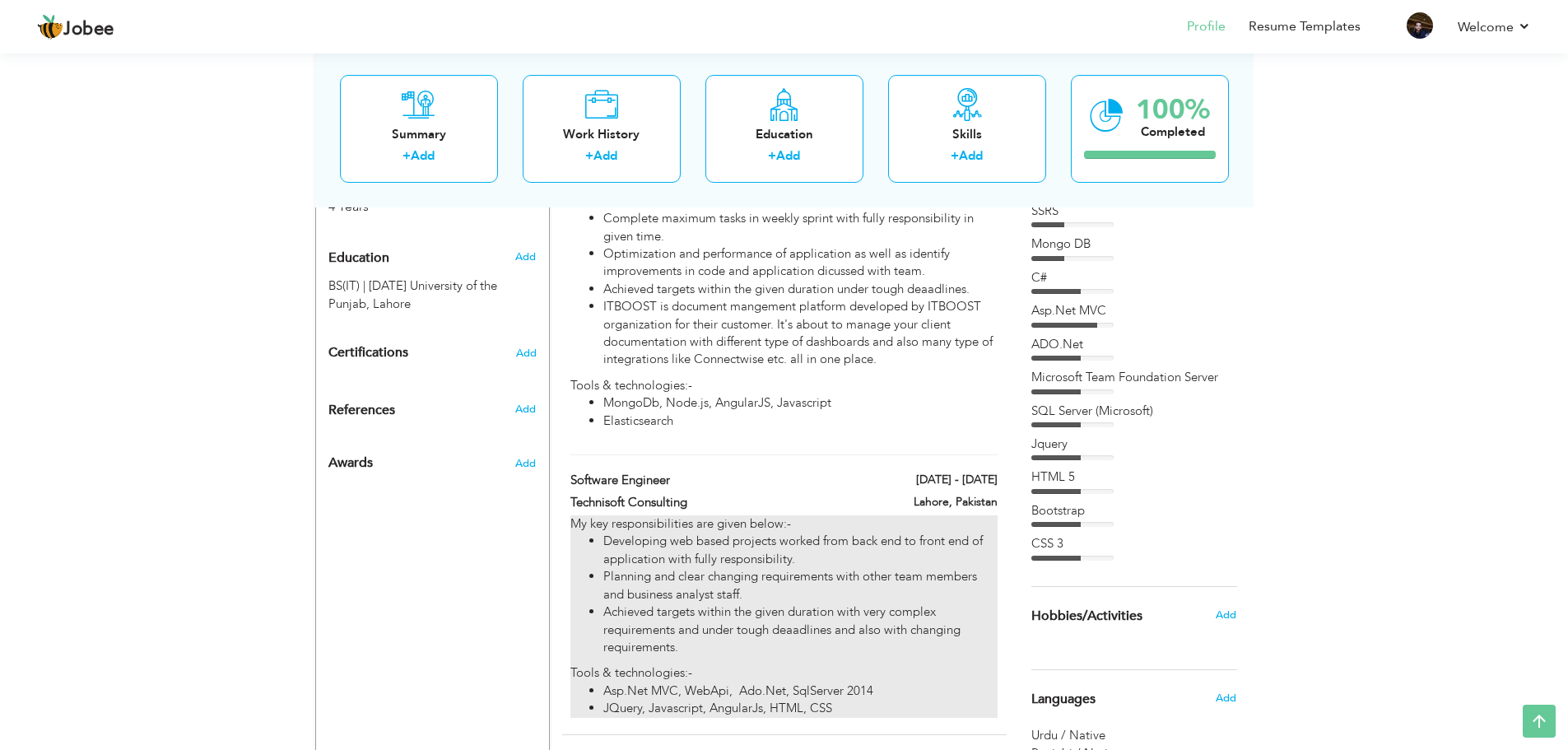 click on "Planning and clear changing requirements with other team members and business analyst staff." at bounding box center [800, 585] 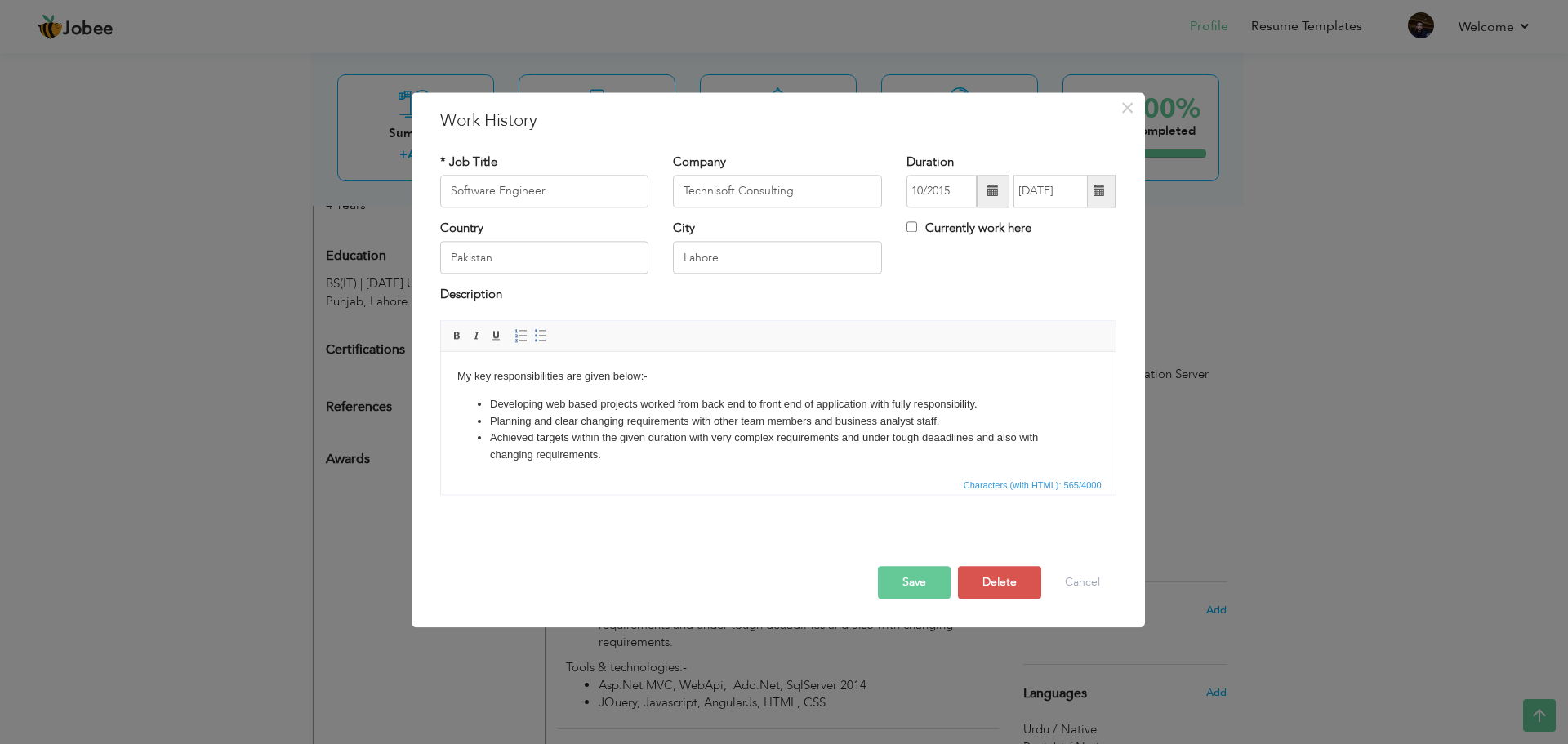 click on "Achieved targets within the given duration with very complex requirements and under tough deaadlines and also with changing requirements." at bounding box center (777, 447) 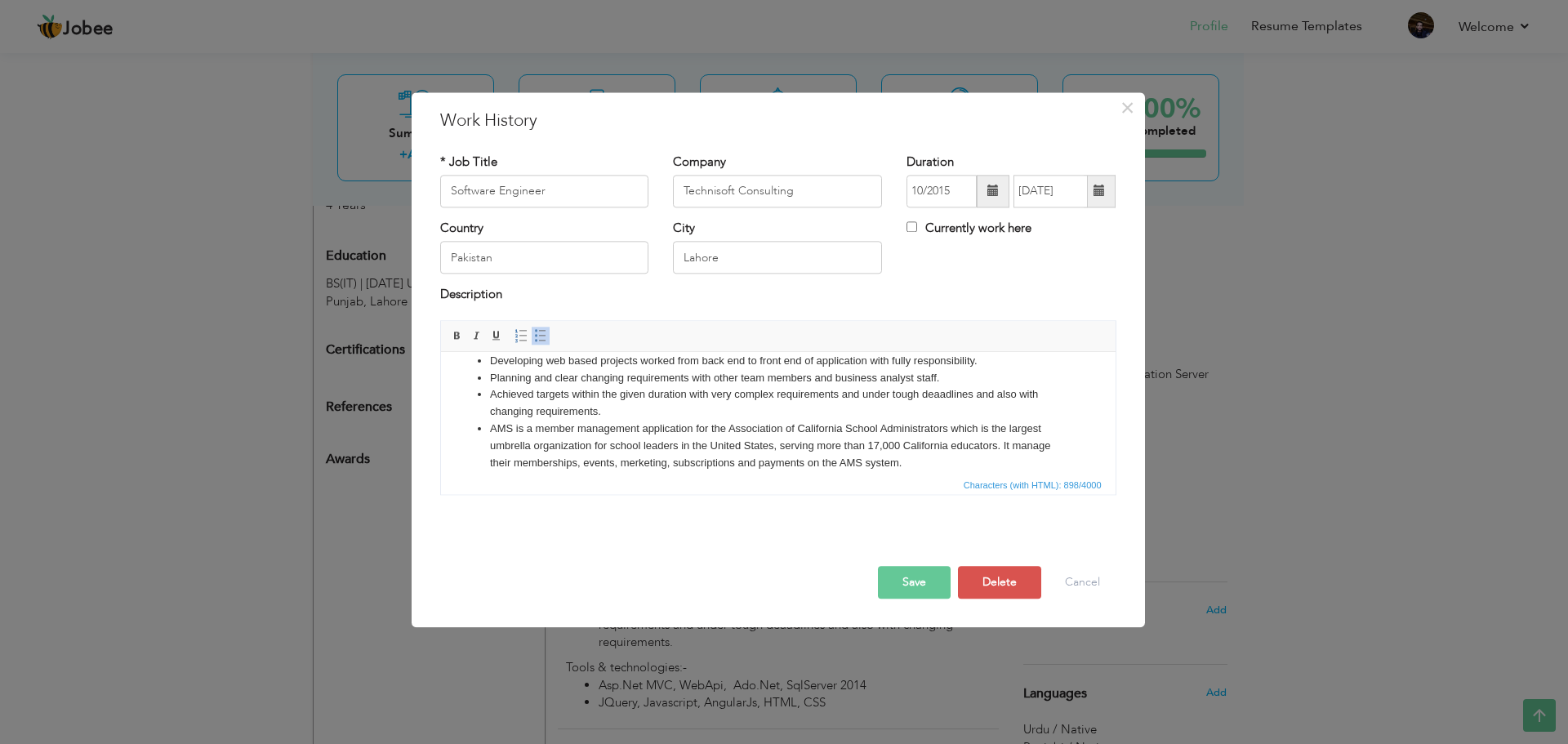 scroll, scrollTop: 129, scrollLeft: 0, axis: vertical 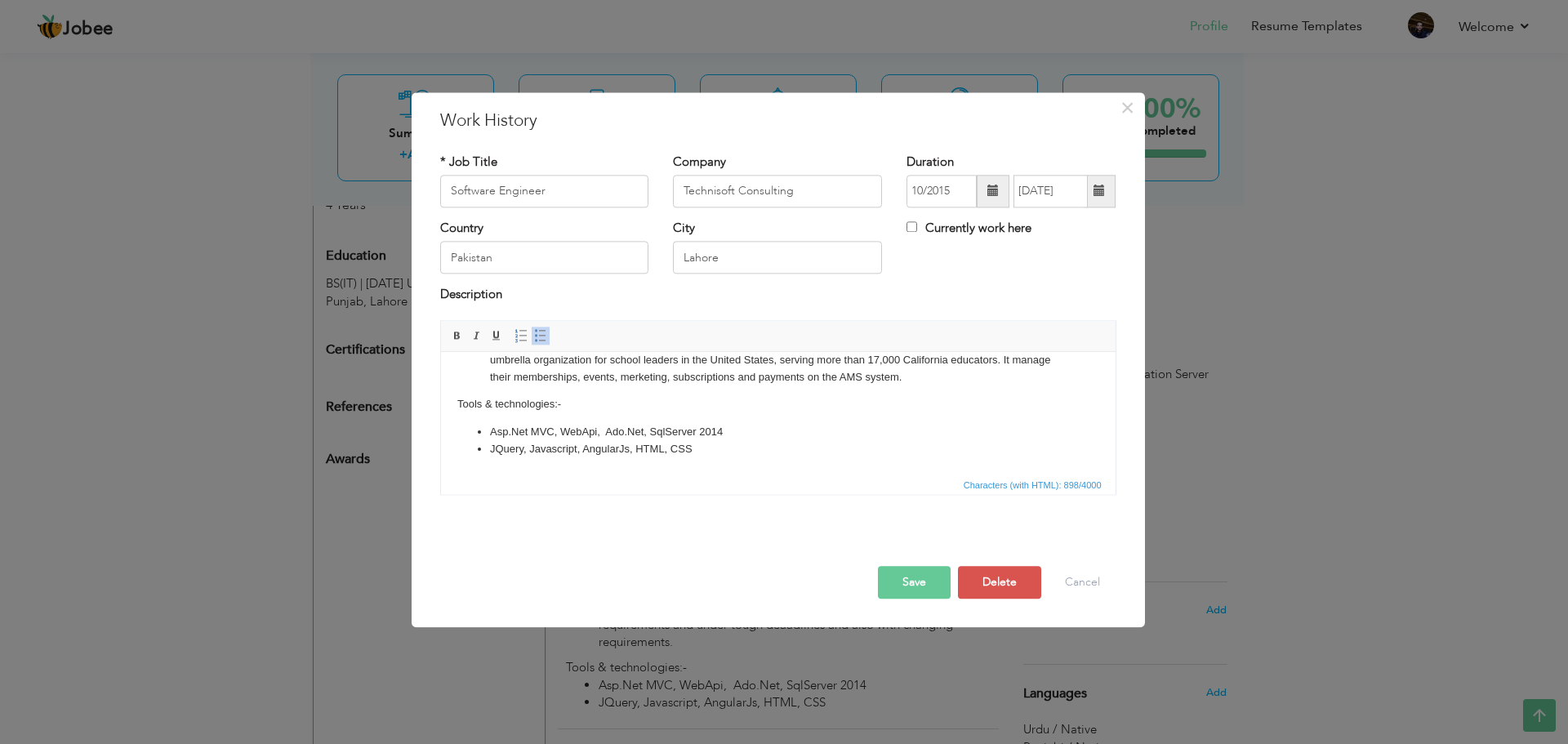 click on "Save" at bounding box center (914, 582) 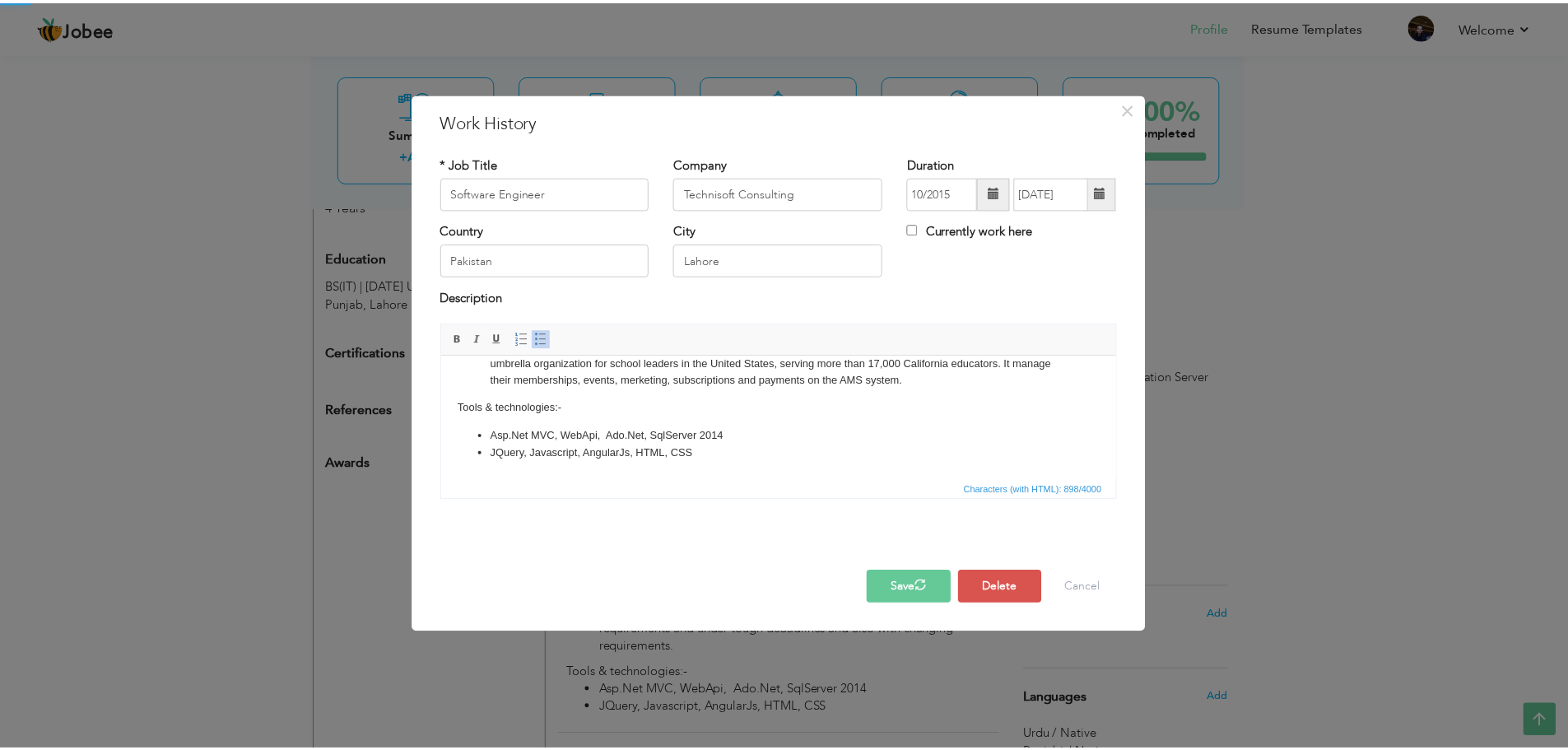 scroll, scrollTop: 0, scrollLeft: 0, axis: both 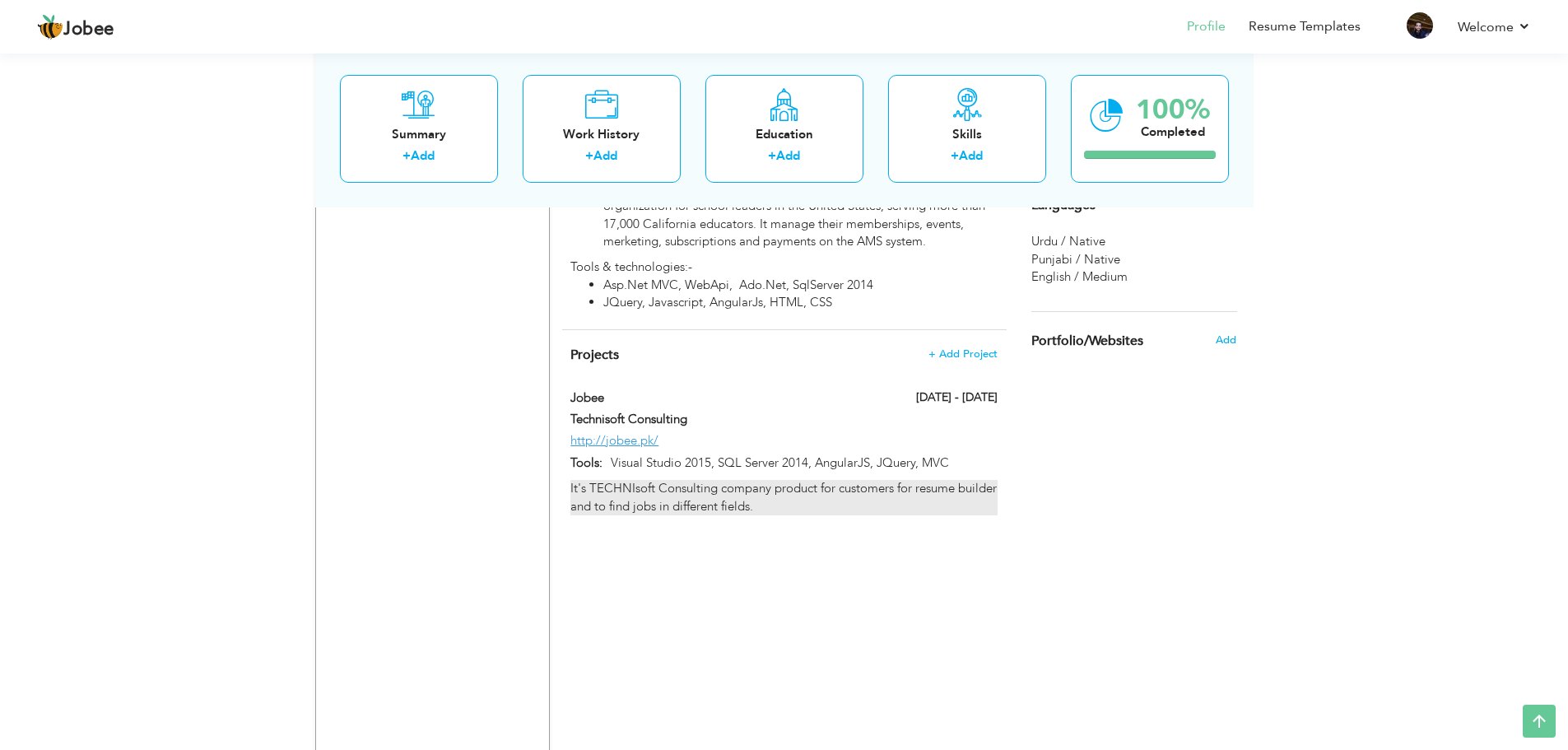 click on "It's TECHNIsoft Consulting company product for customers for resume builder and to find jobs in different fields." at bounding box center [784, 497] 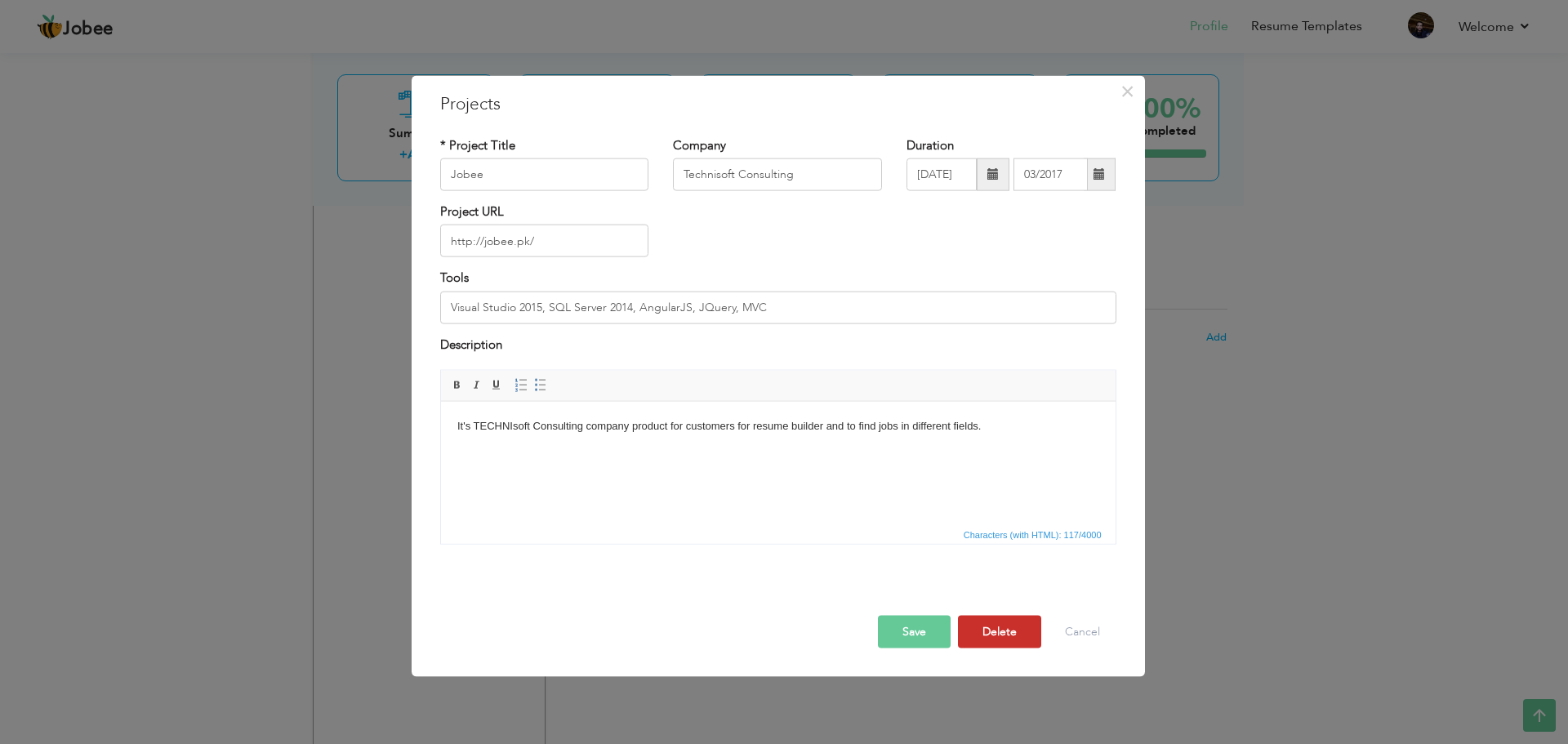 click on "Delete" at bounding box center (1000, 632) 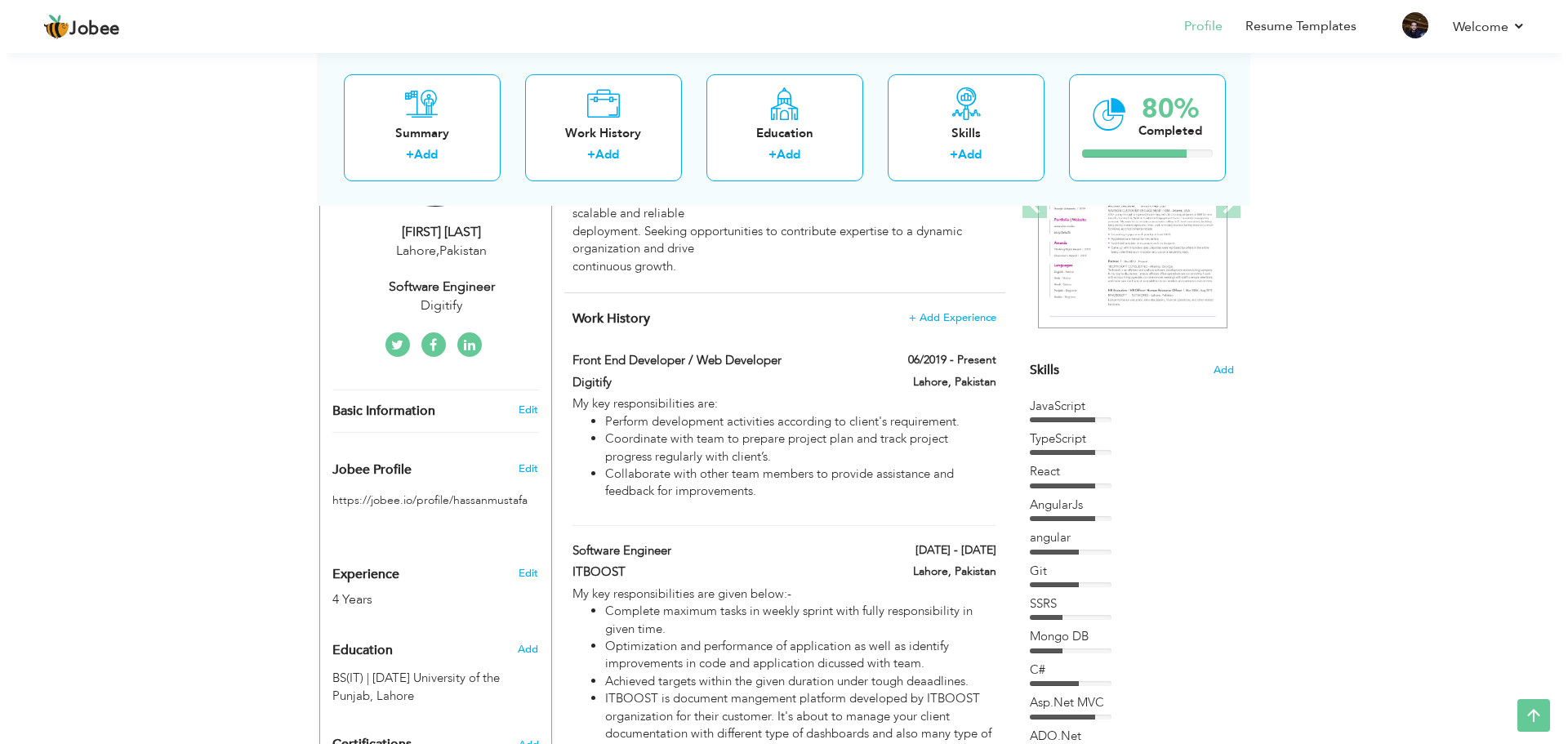 scroll, scrollTop: 335, scrollLeft: 0, axis: vertical 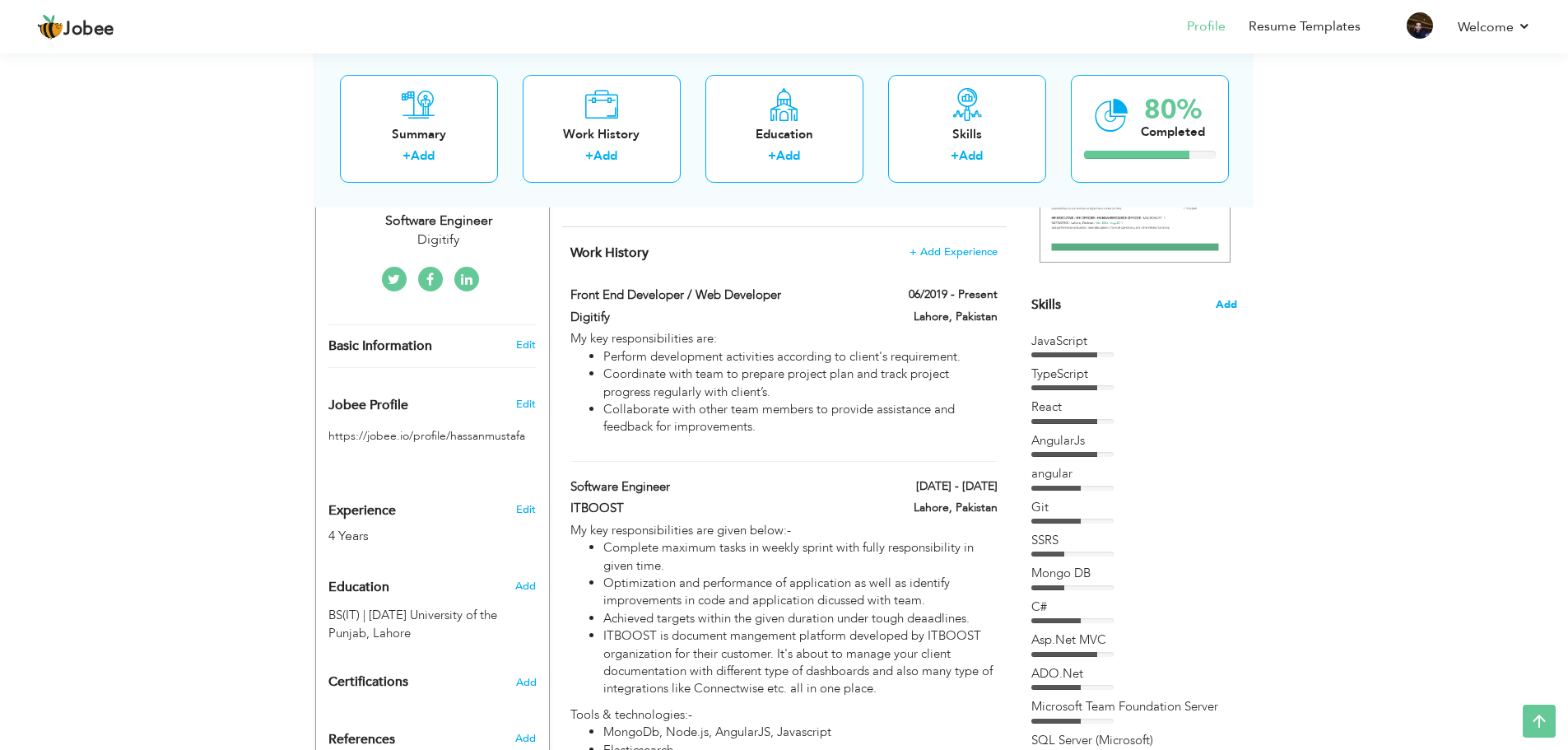 click on "Add" at bounding box center (1226, 305) 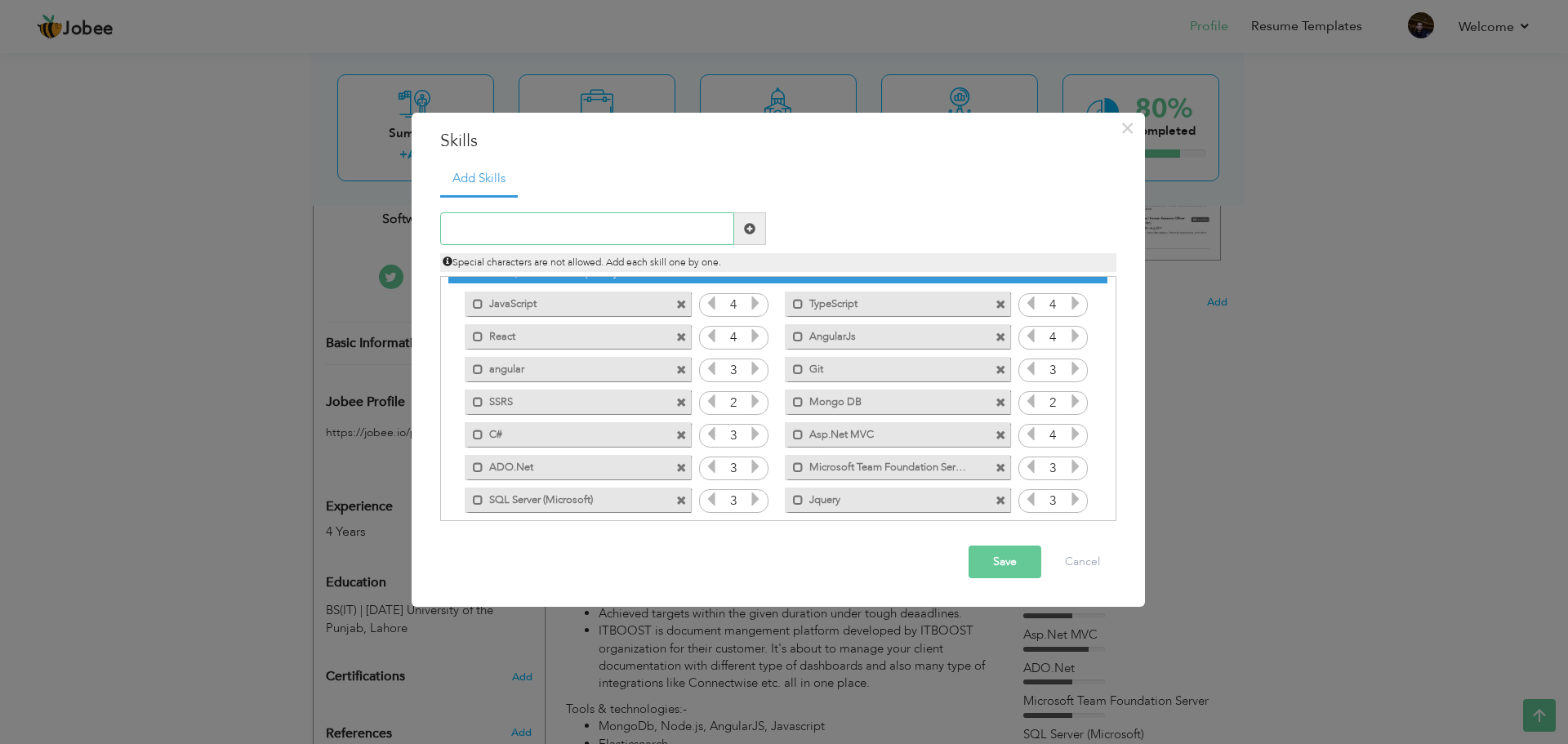 scroll, scrollTop: 20, scrollLeft: 0, axis: vertical 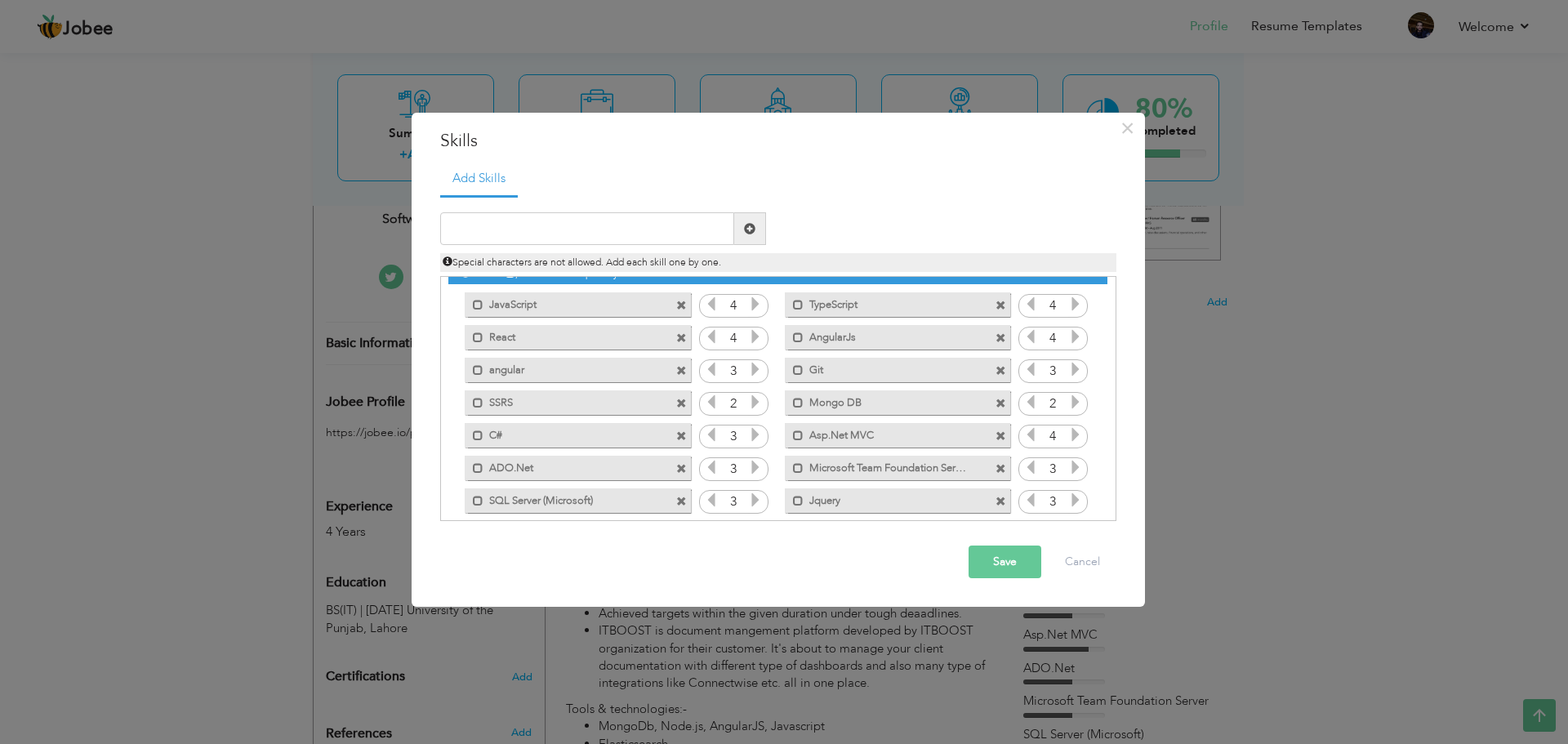 click at bounding box center [681, 403] 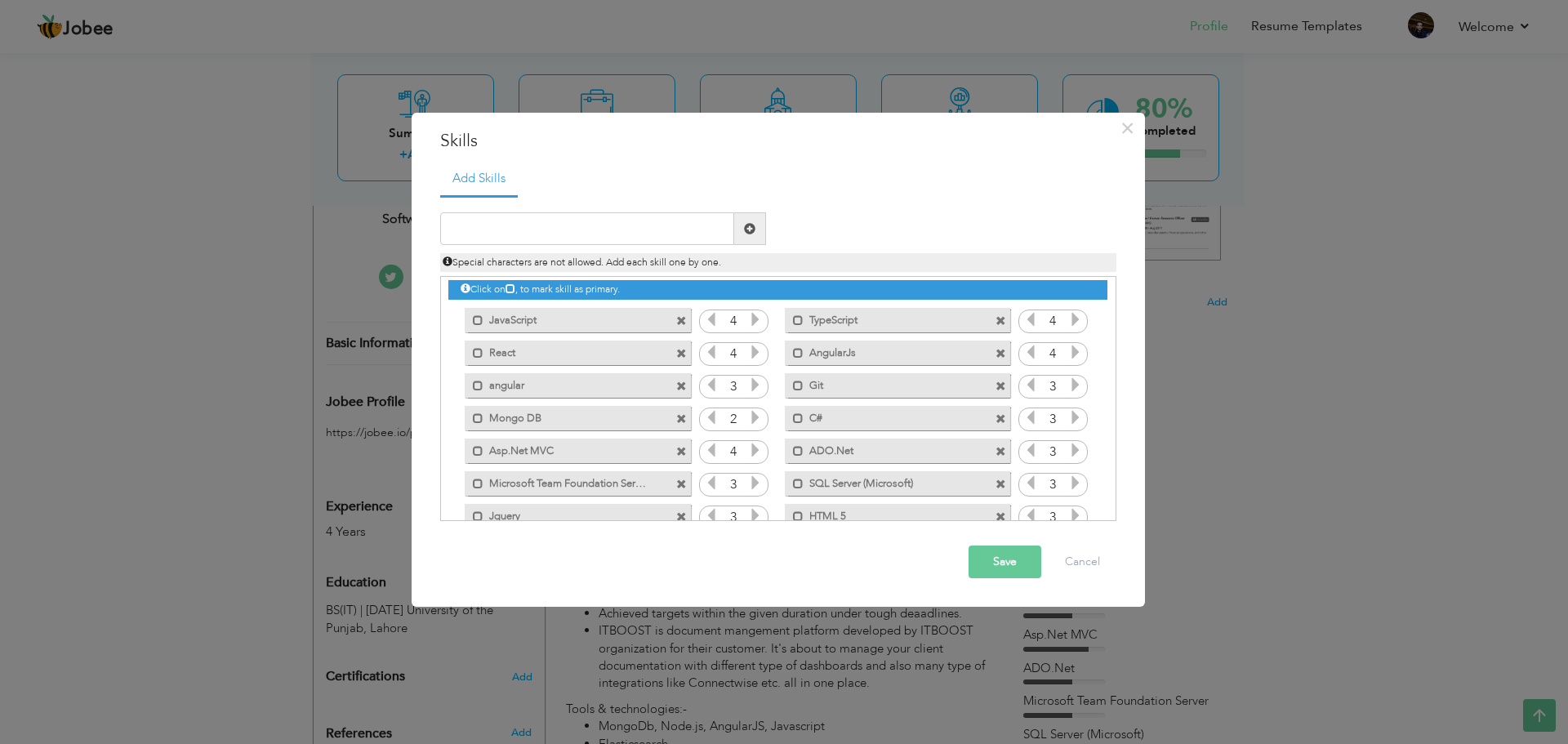 scroll, scrollTop: 0, scrollLeft: 0, axis: both 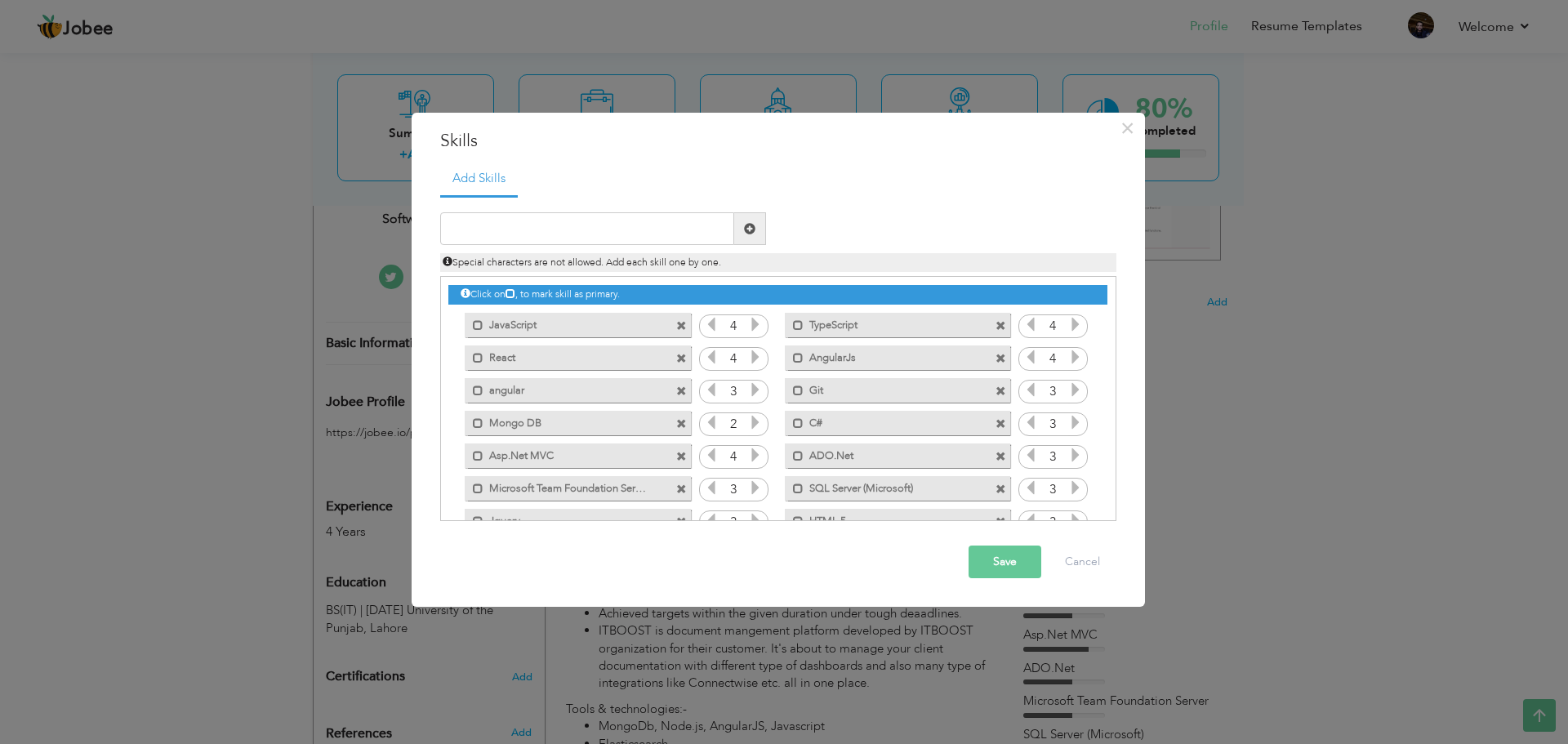 click at bounding box center [681, 457] 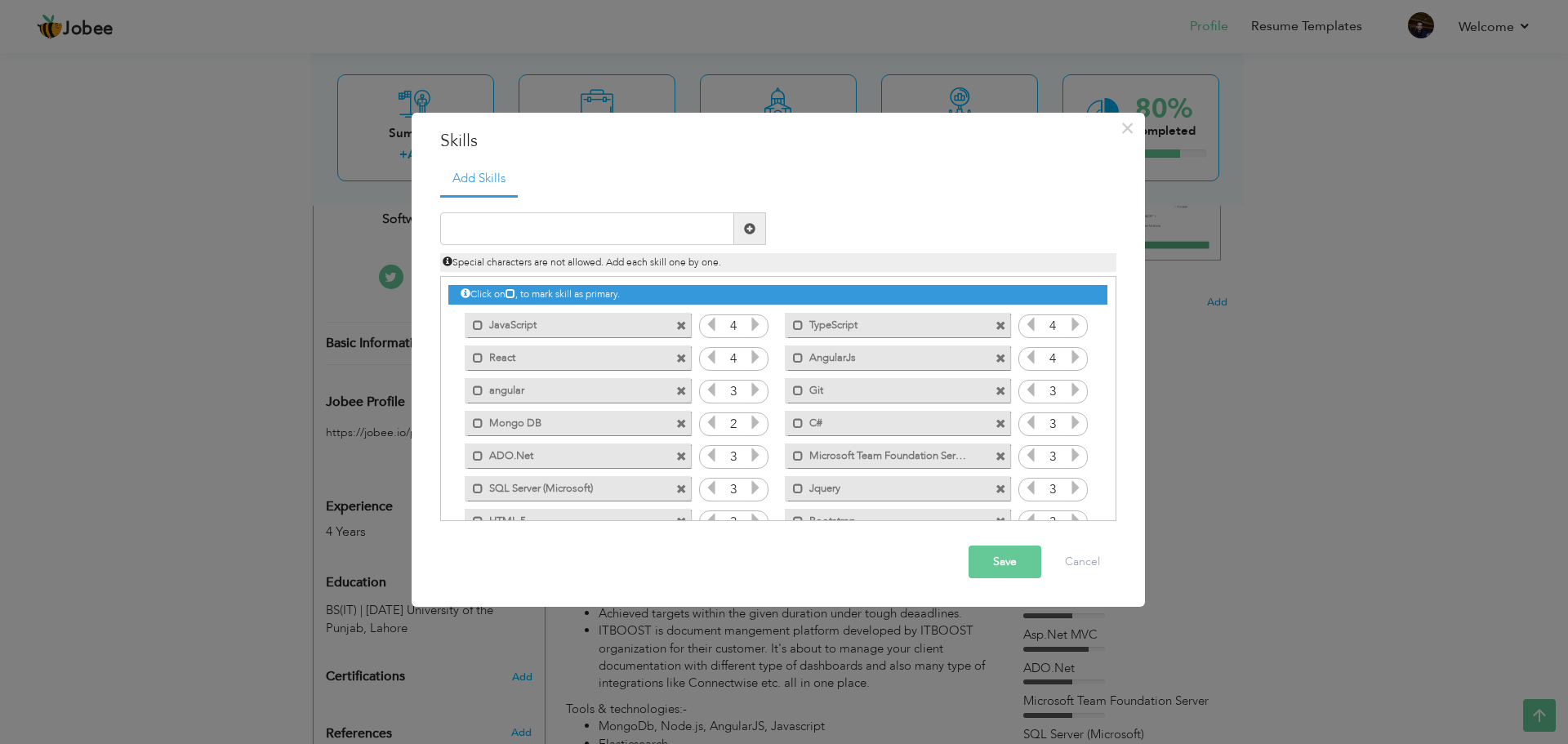 click at bounding box center (1000, 457) 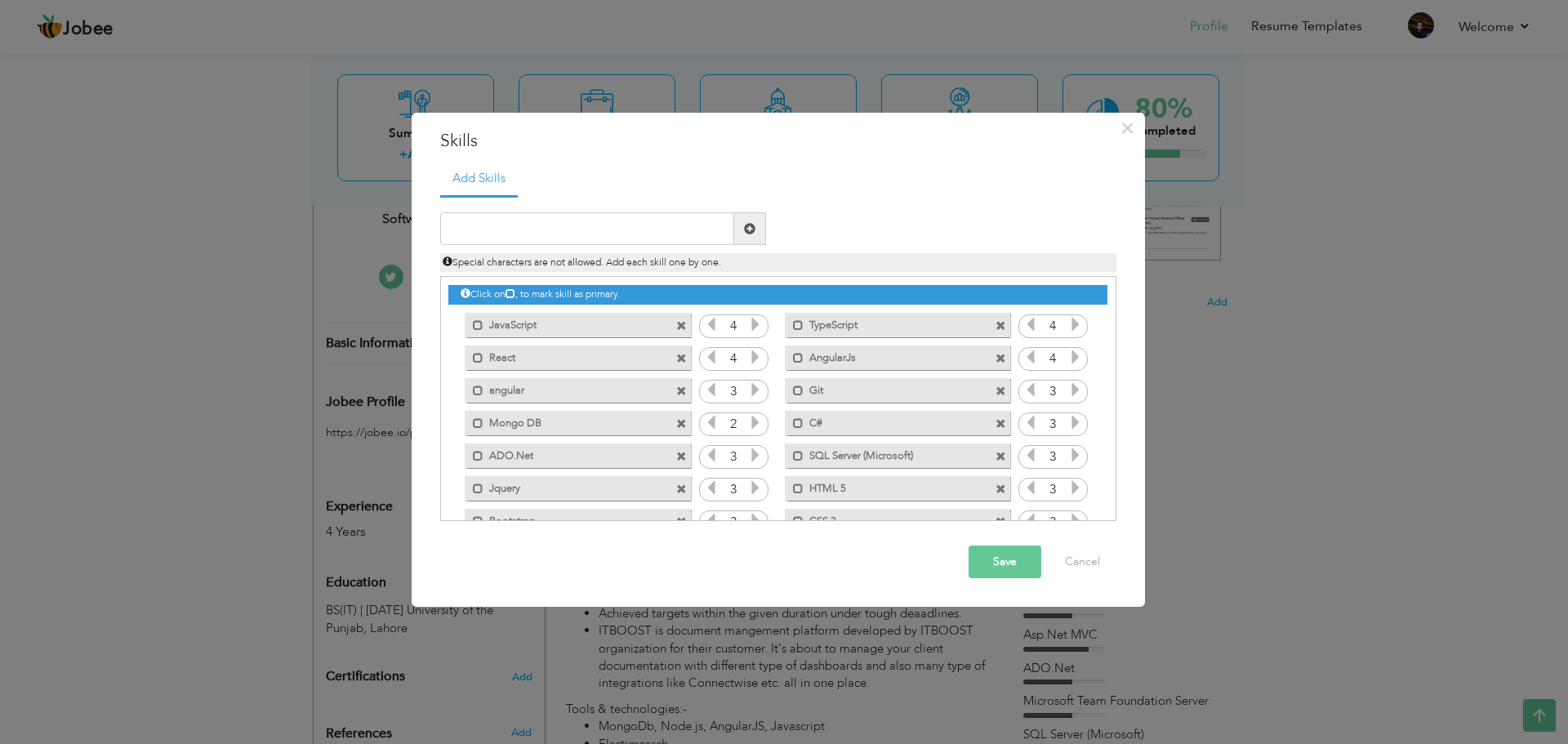 scroll, scrollTop: 37, scrollLeft: 0, axis: vertical 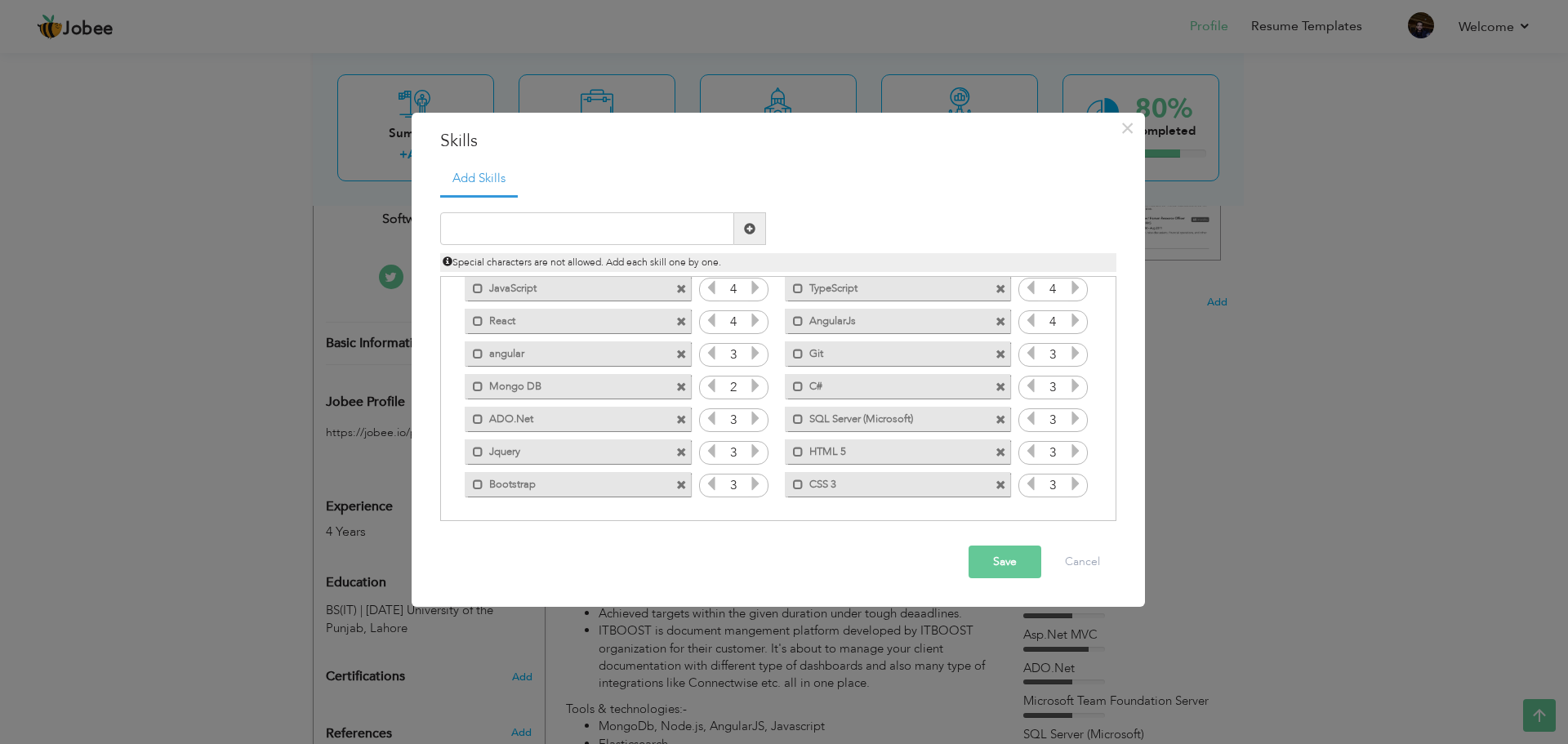 click at bounding box center [681, 485] 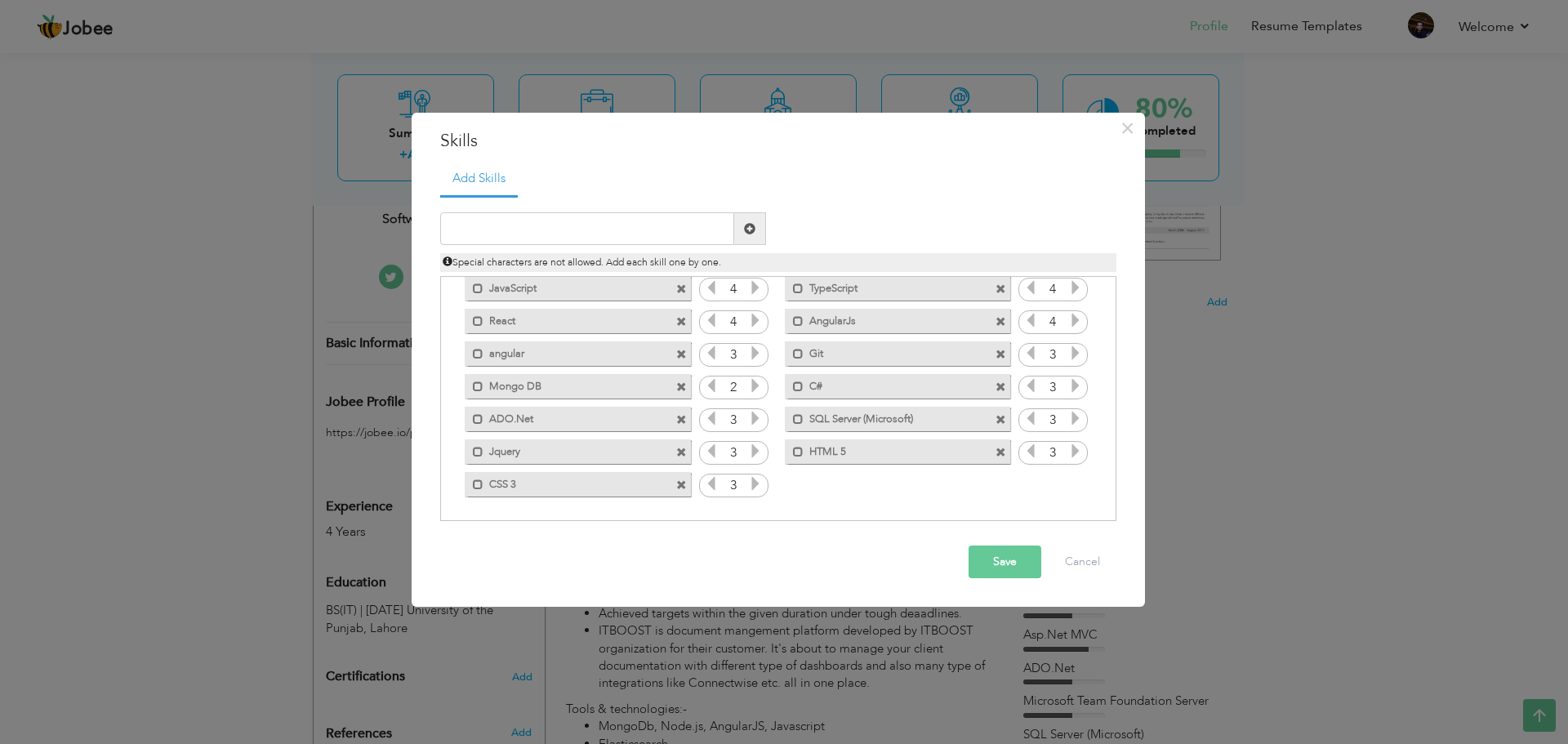scroll, scrollTop: 0, scrollLeft: 0, axis: both 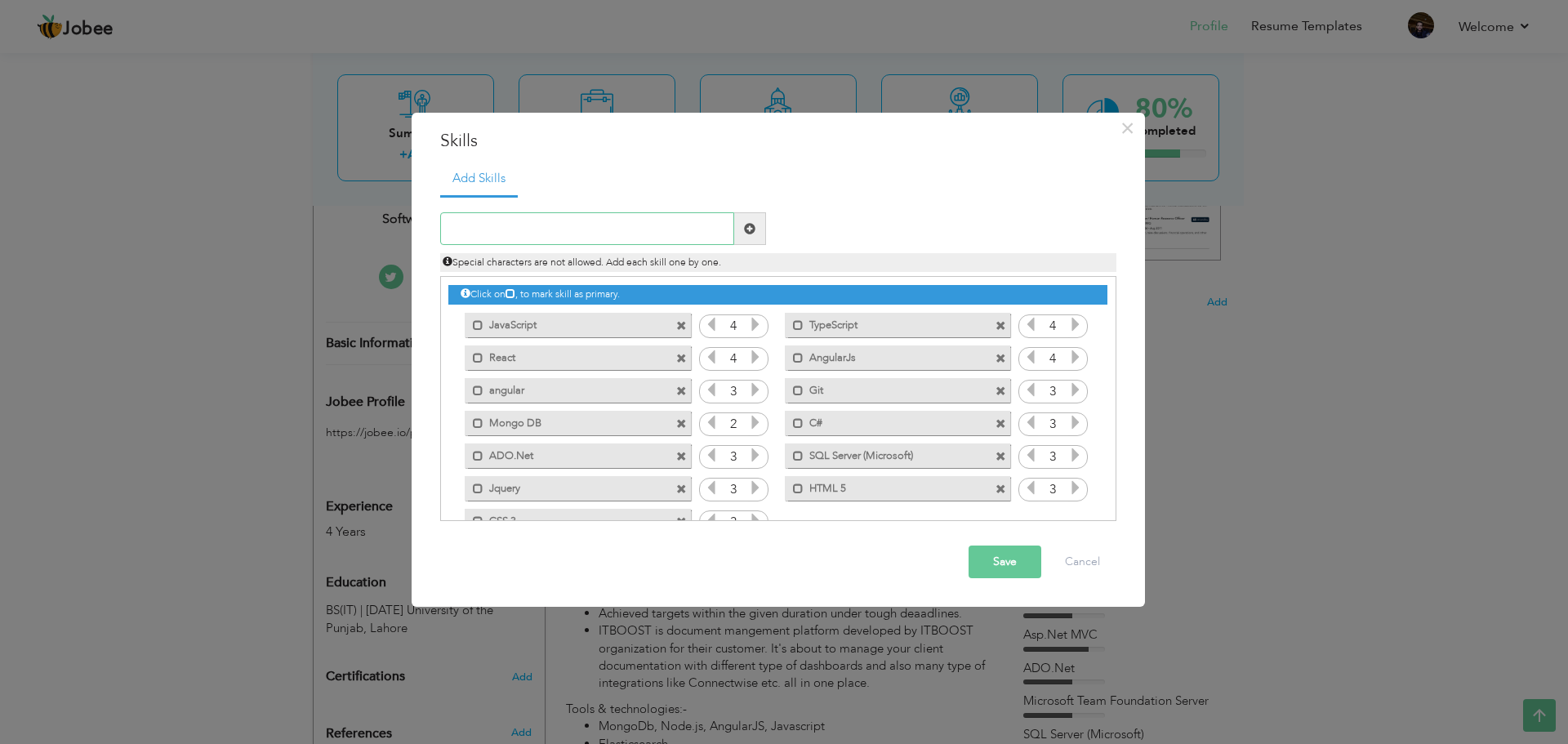click at bounding box center (587, 229) 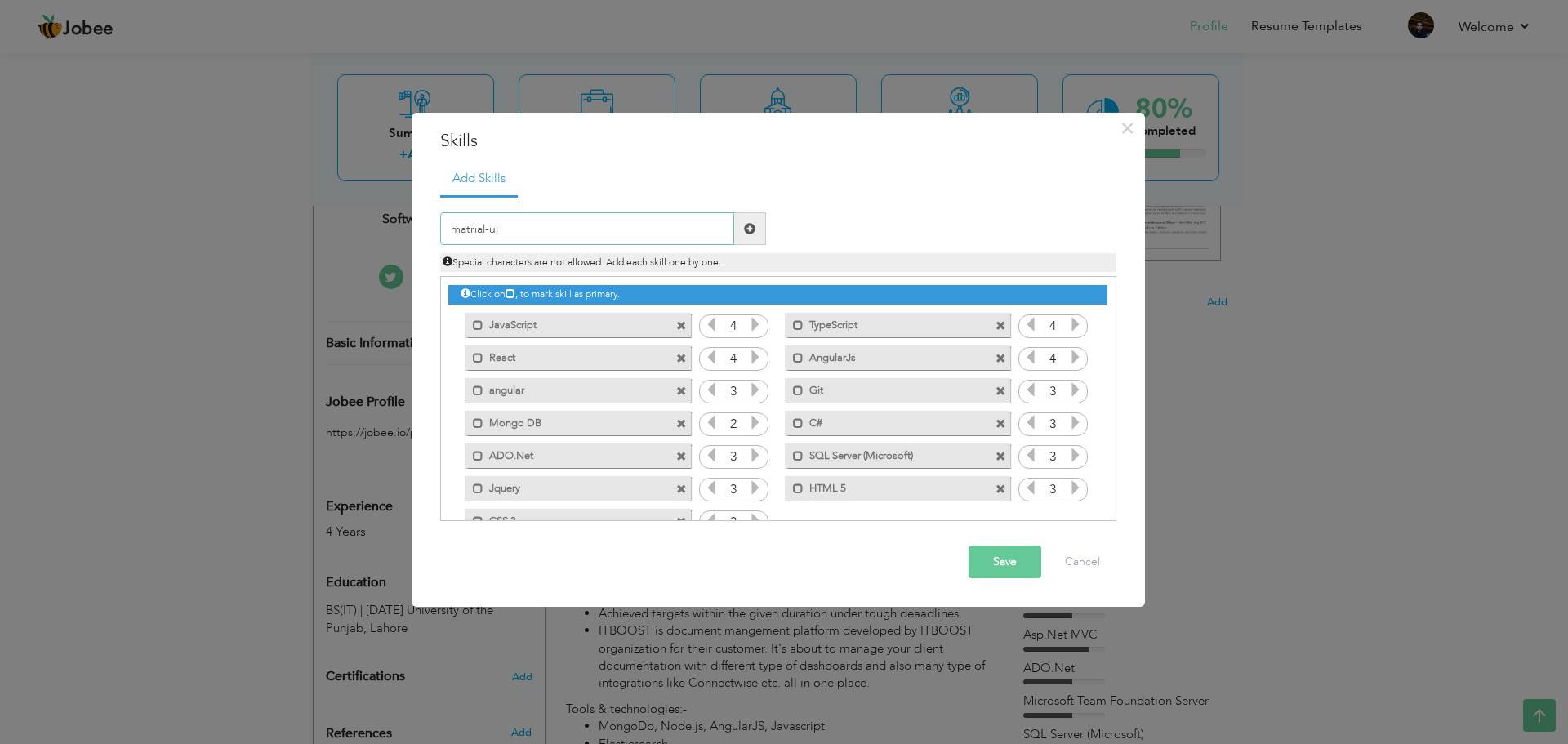 type on "matrial-ui" 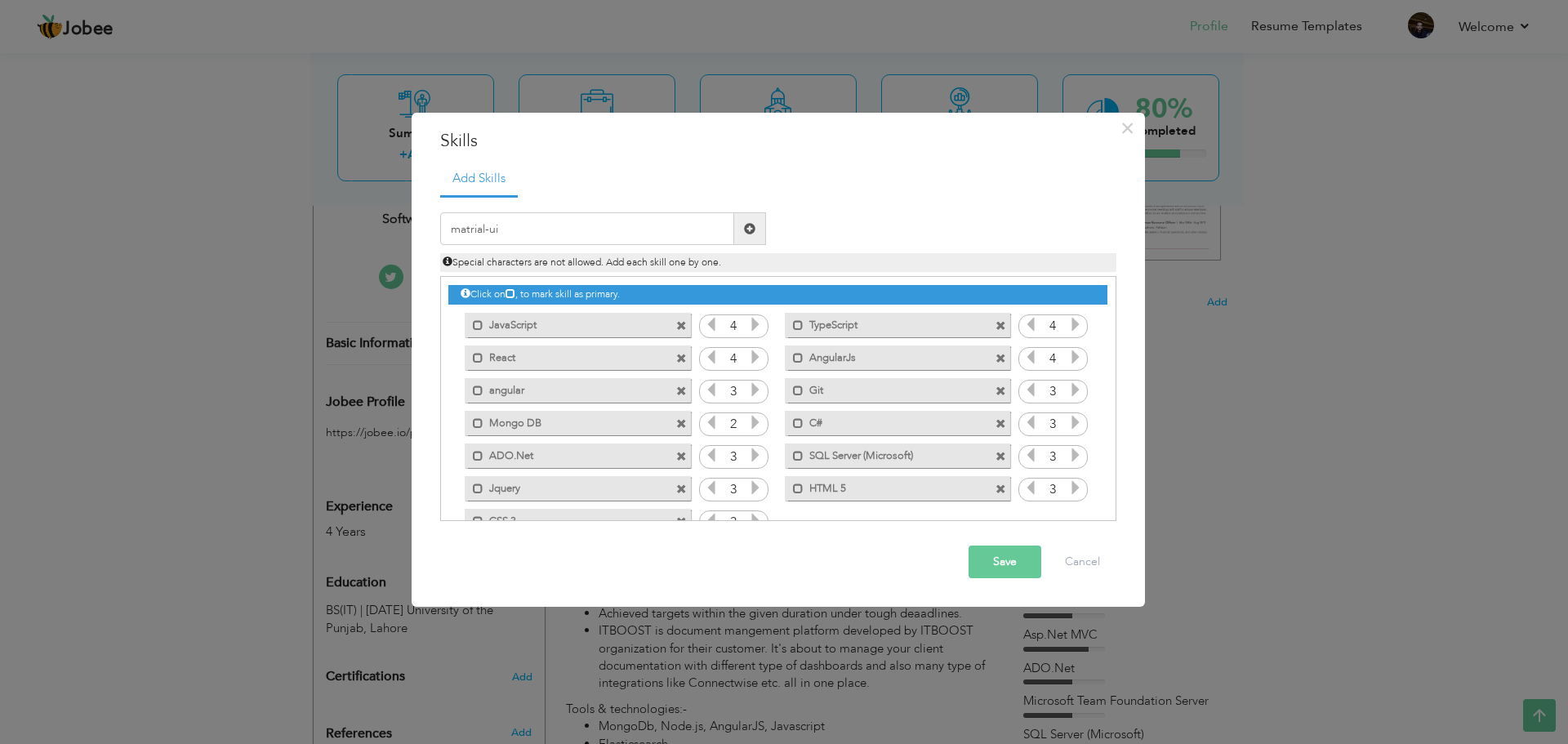 click at bounding box center [750, 229] 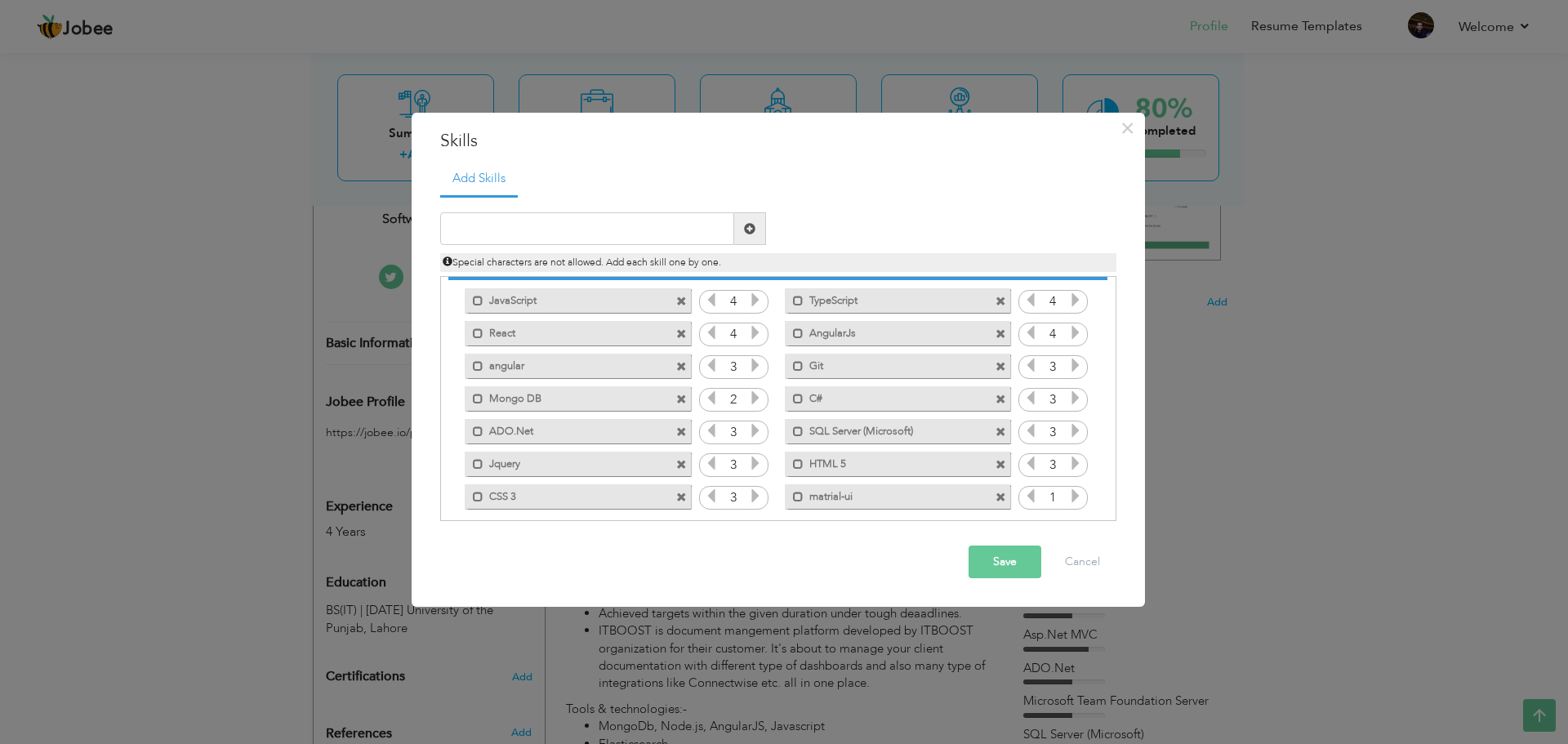 scroll, scrollTop: 37, scrollLeft: 0, axis: vertical 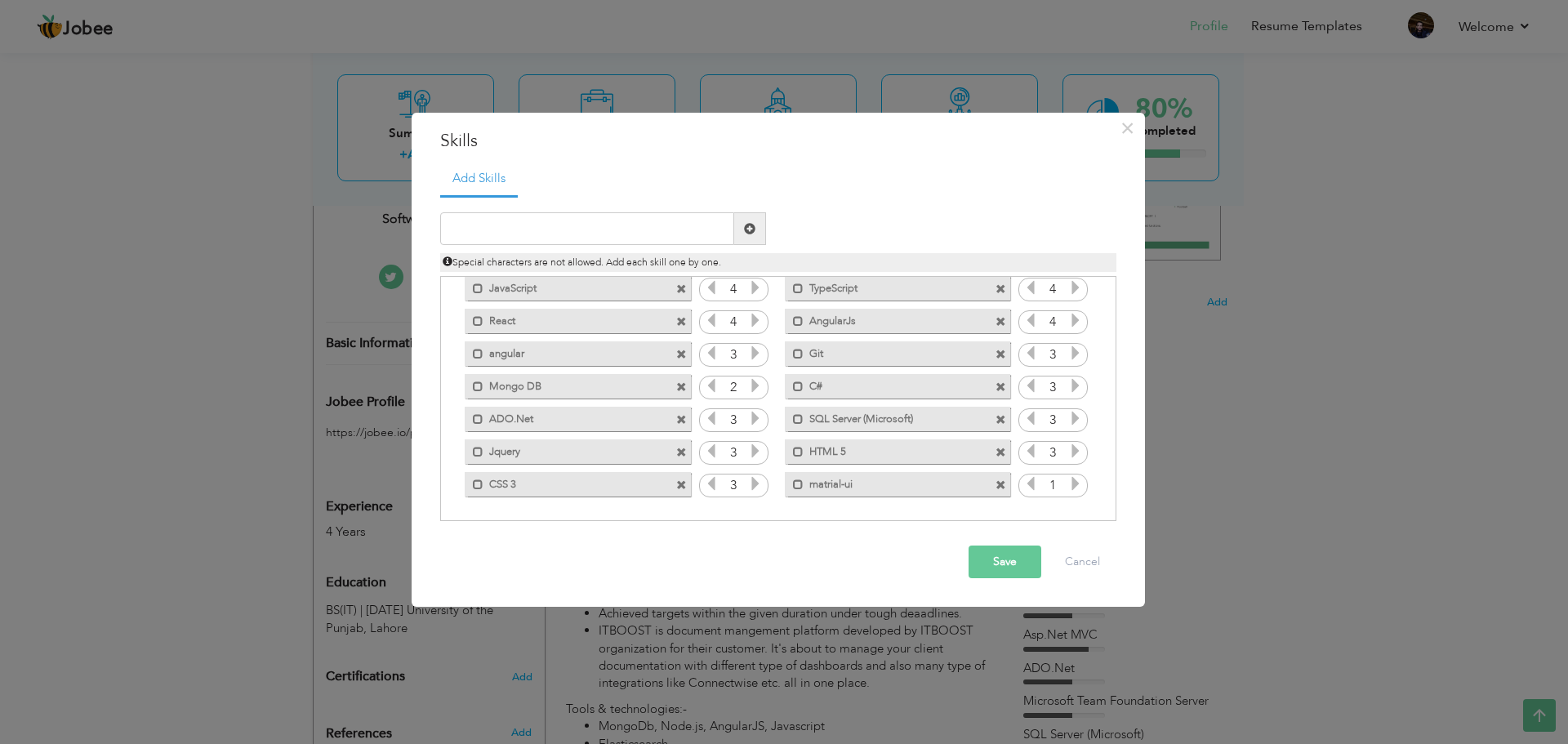 click at bounding box center [1000, 485] 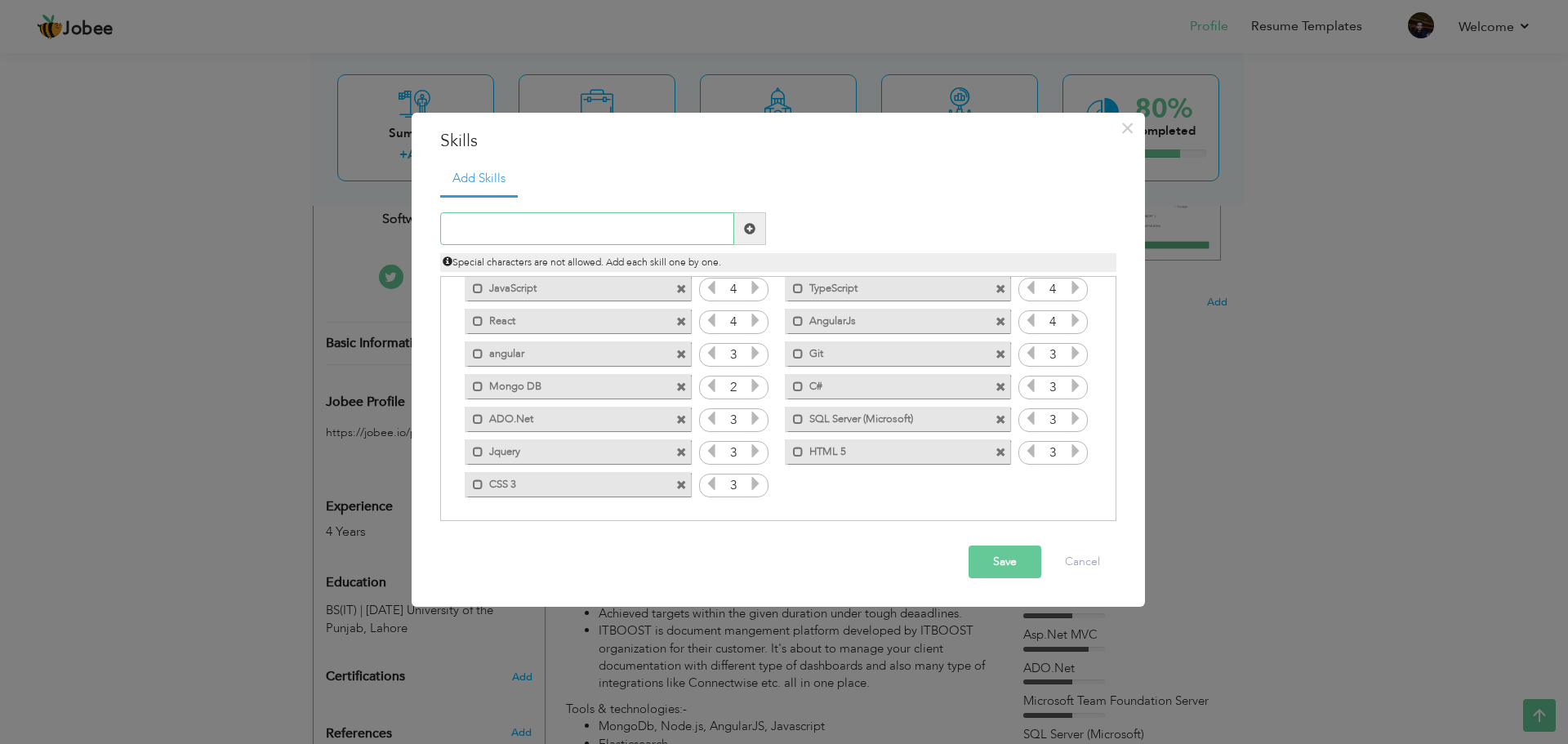 click at bounding box center [587, 229] 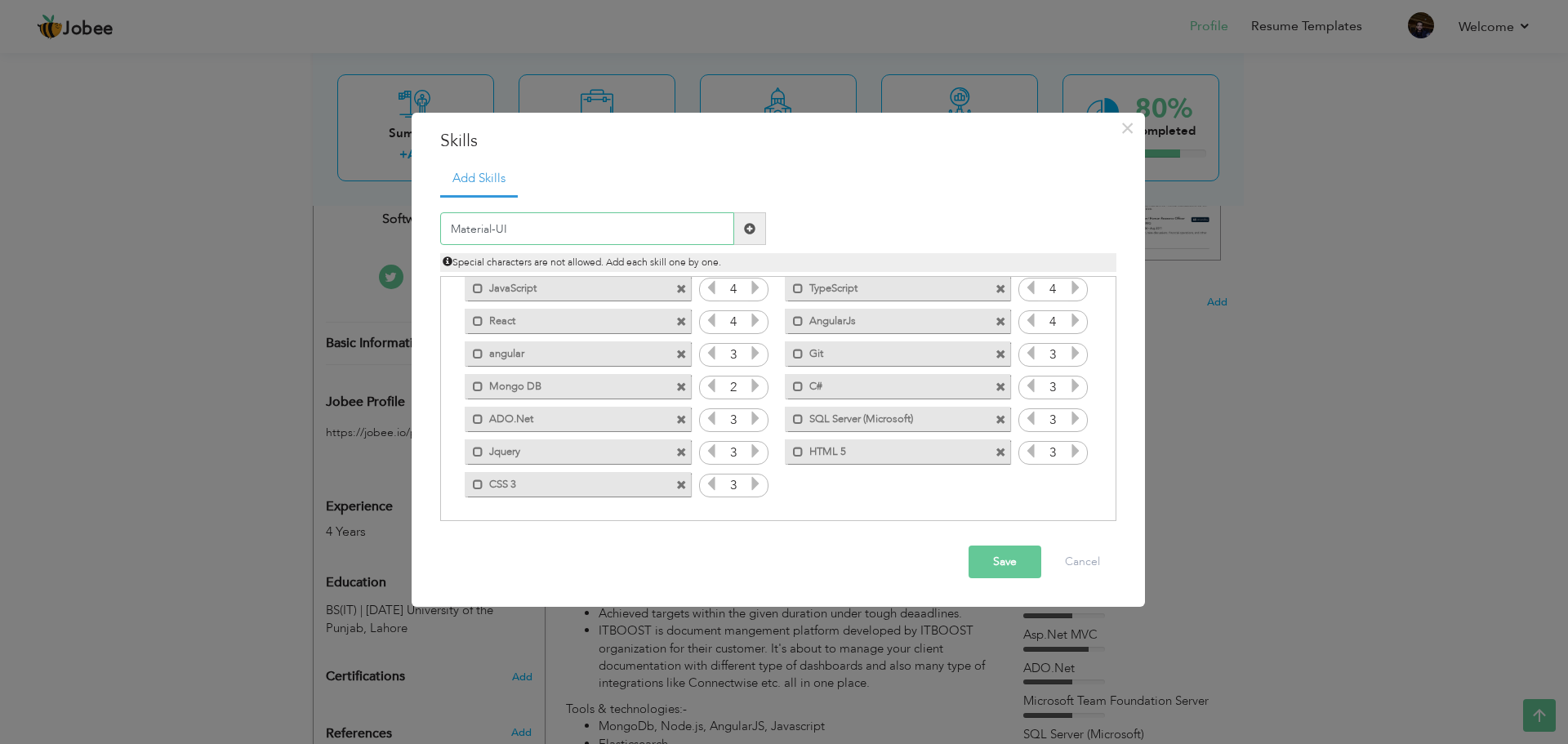 type on "Material-UI" 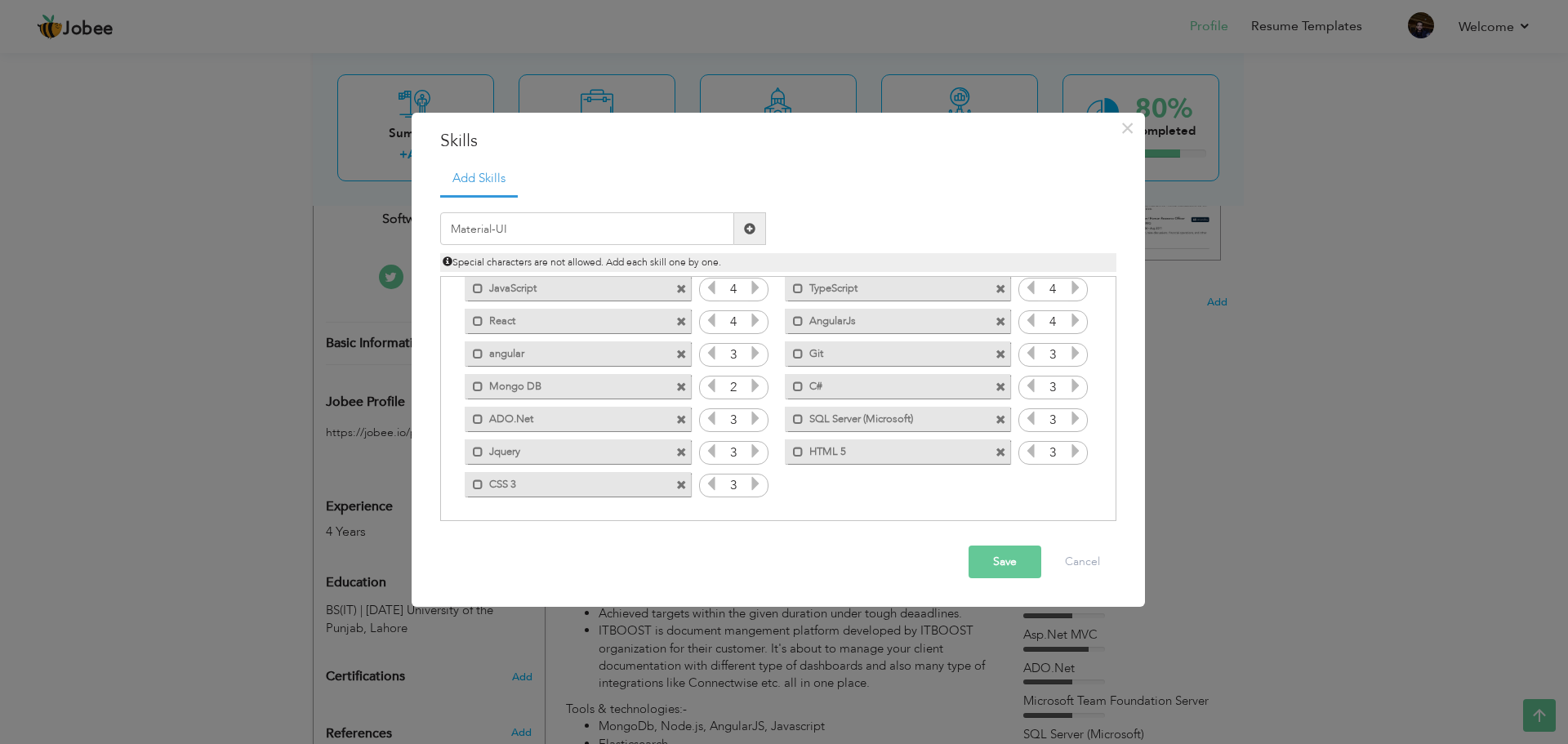 click at bounding box center (750, 229) 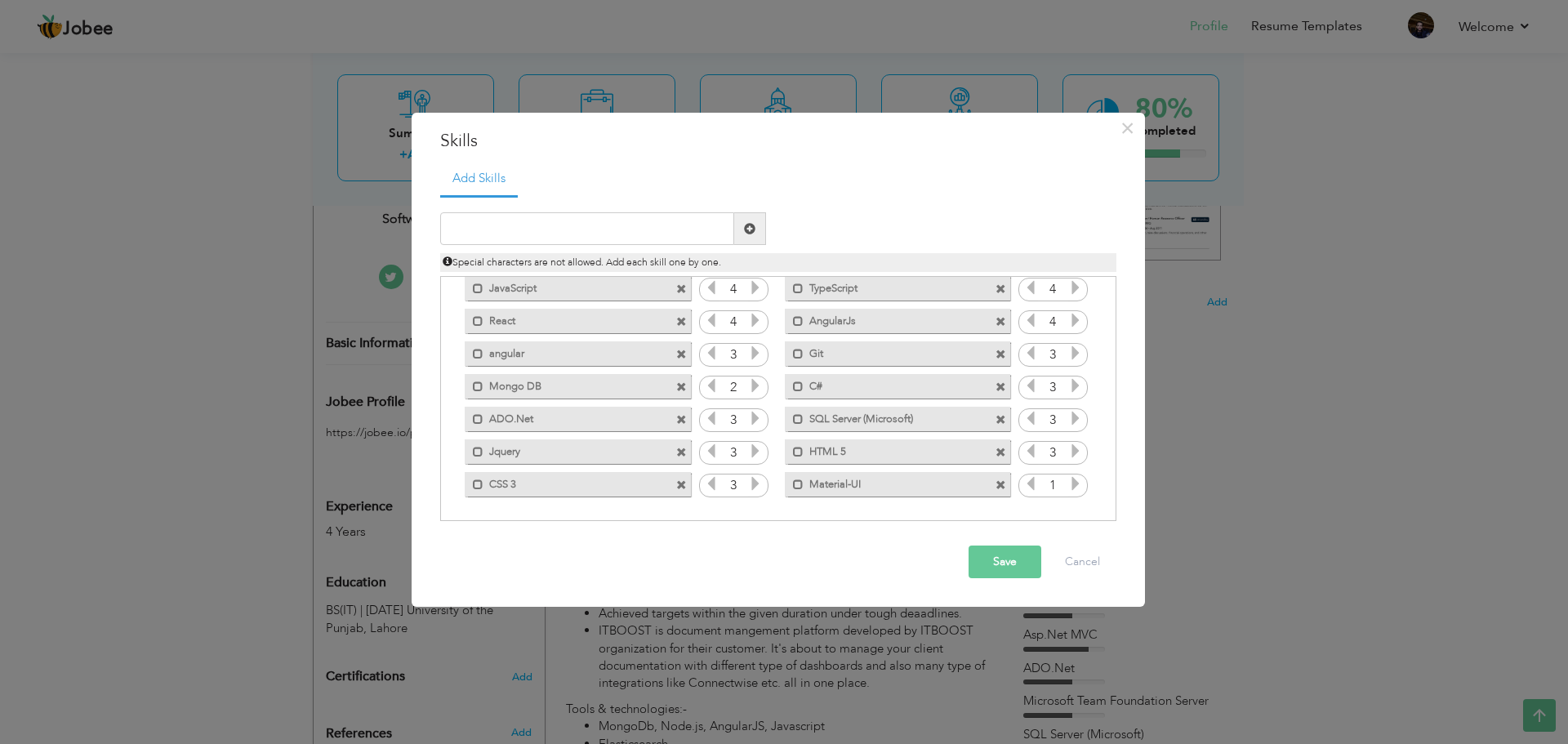 click at bounding box center [1076, 483] 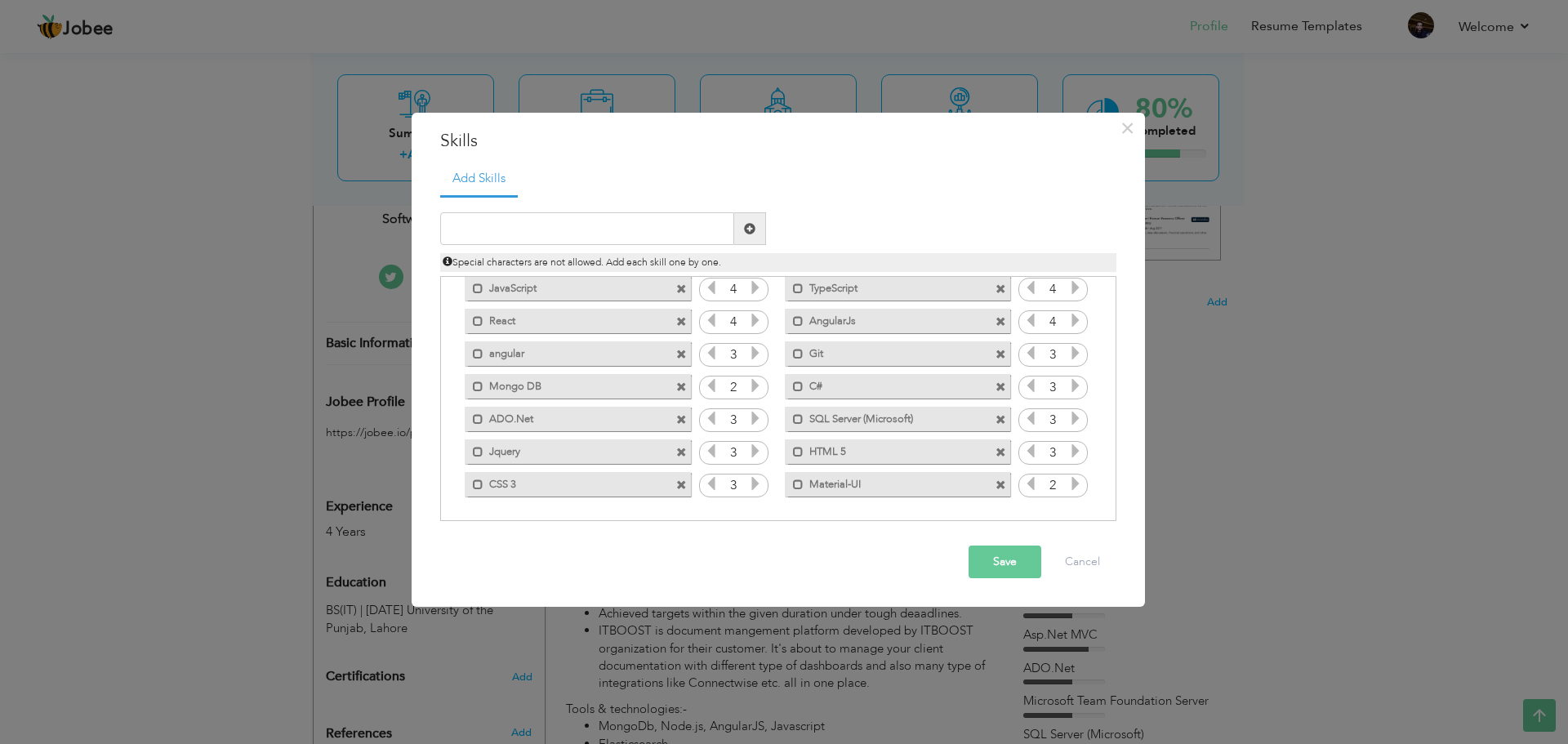 click at bounding box center [1076, 483] 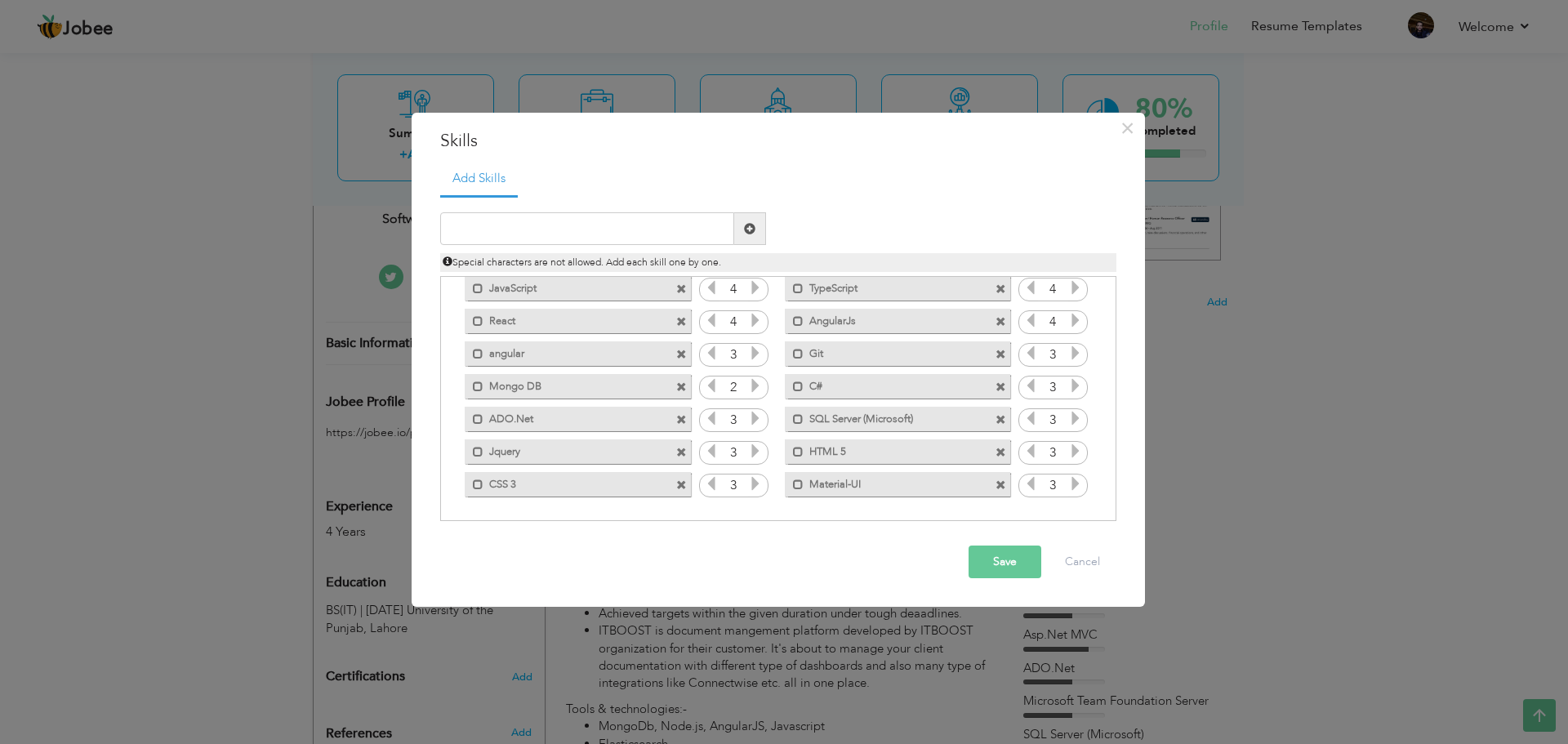 click at bounding box center (1076, 483) 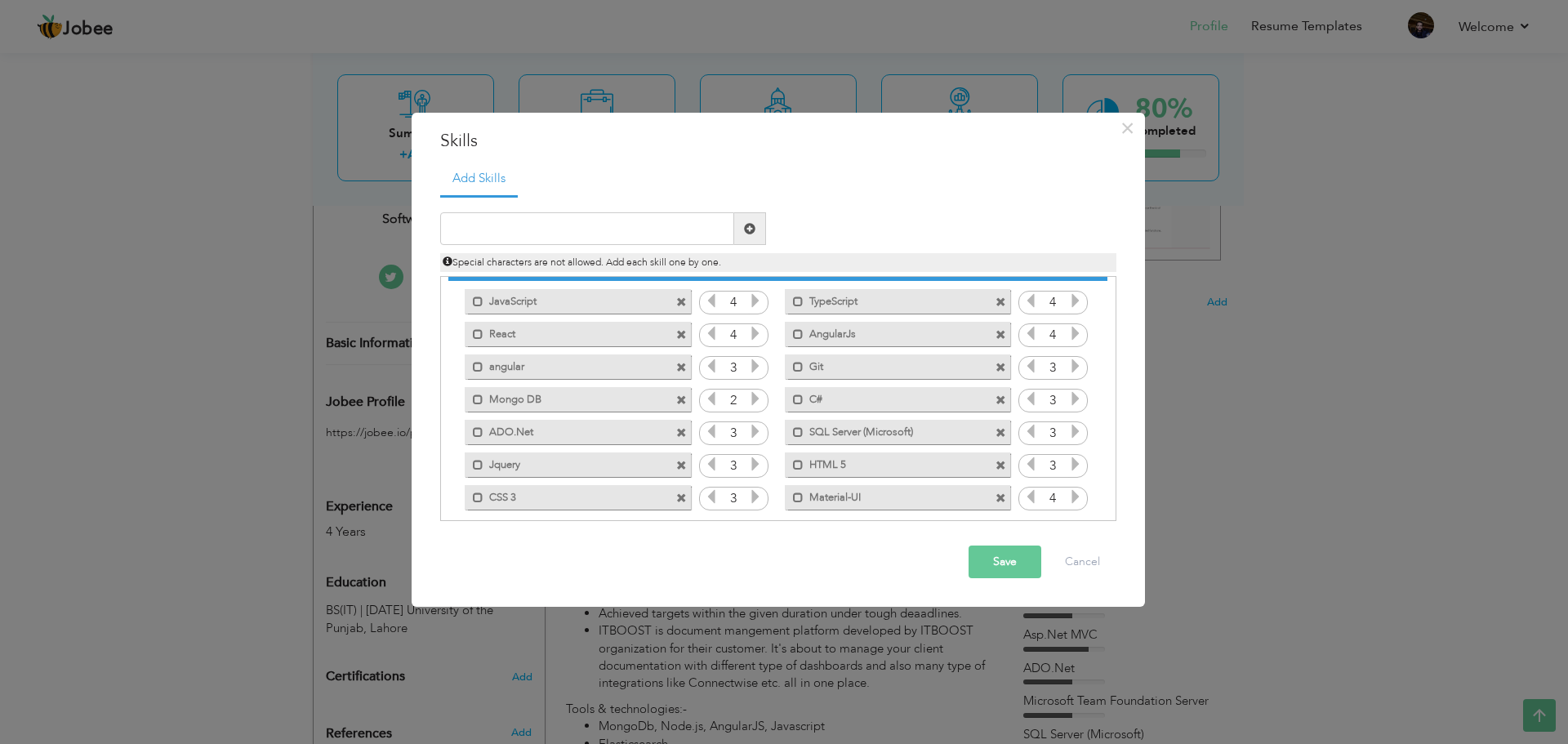 scroll, scrollTop: 37, scrollLeft: 0, axis: vertical 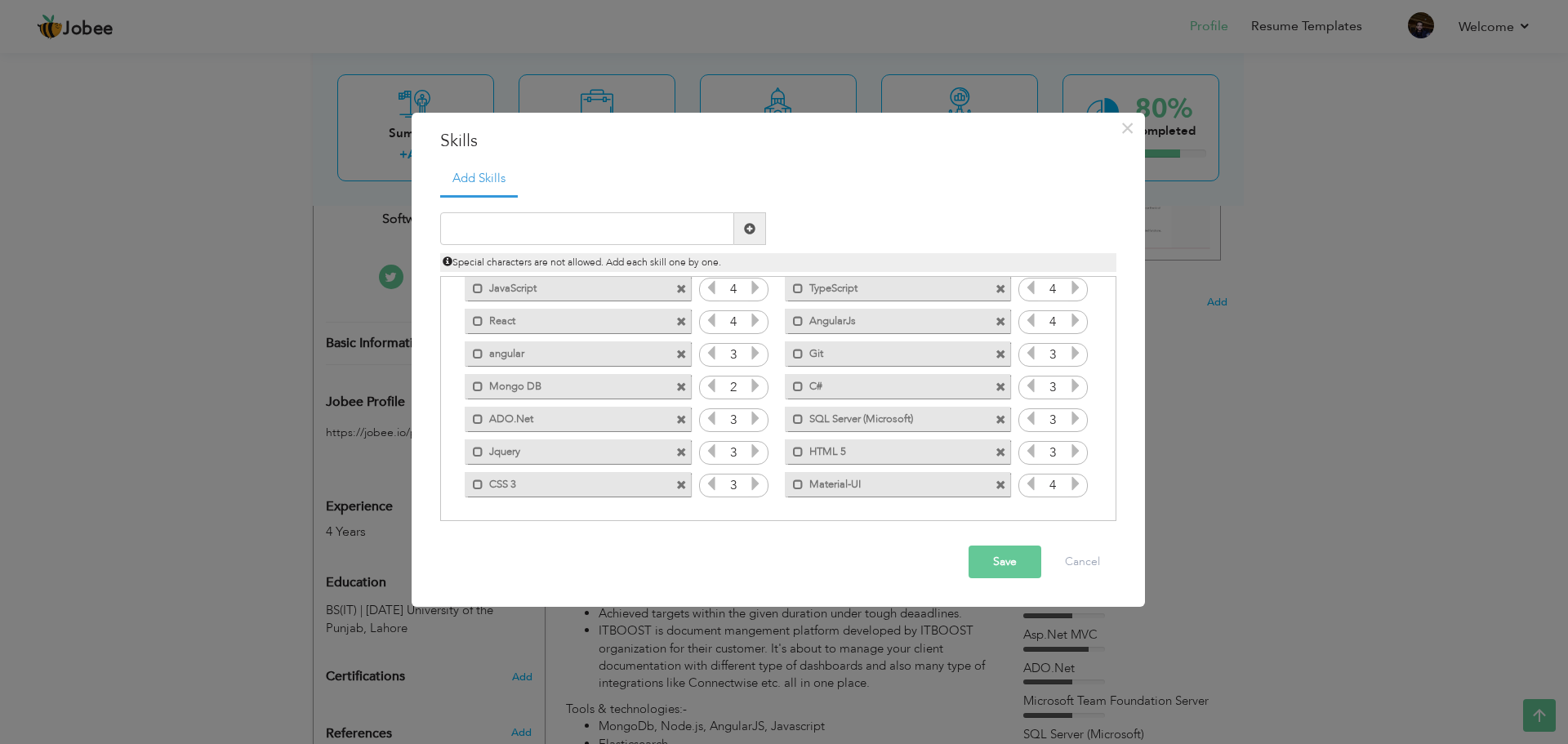 click on "Save" at bounding box center [1004, 562] 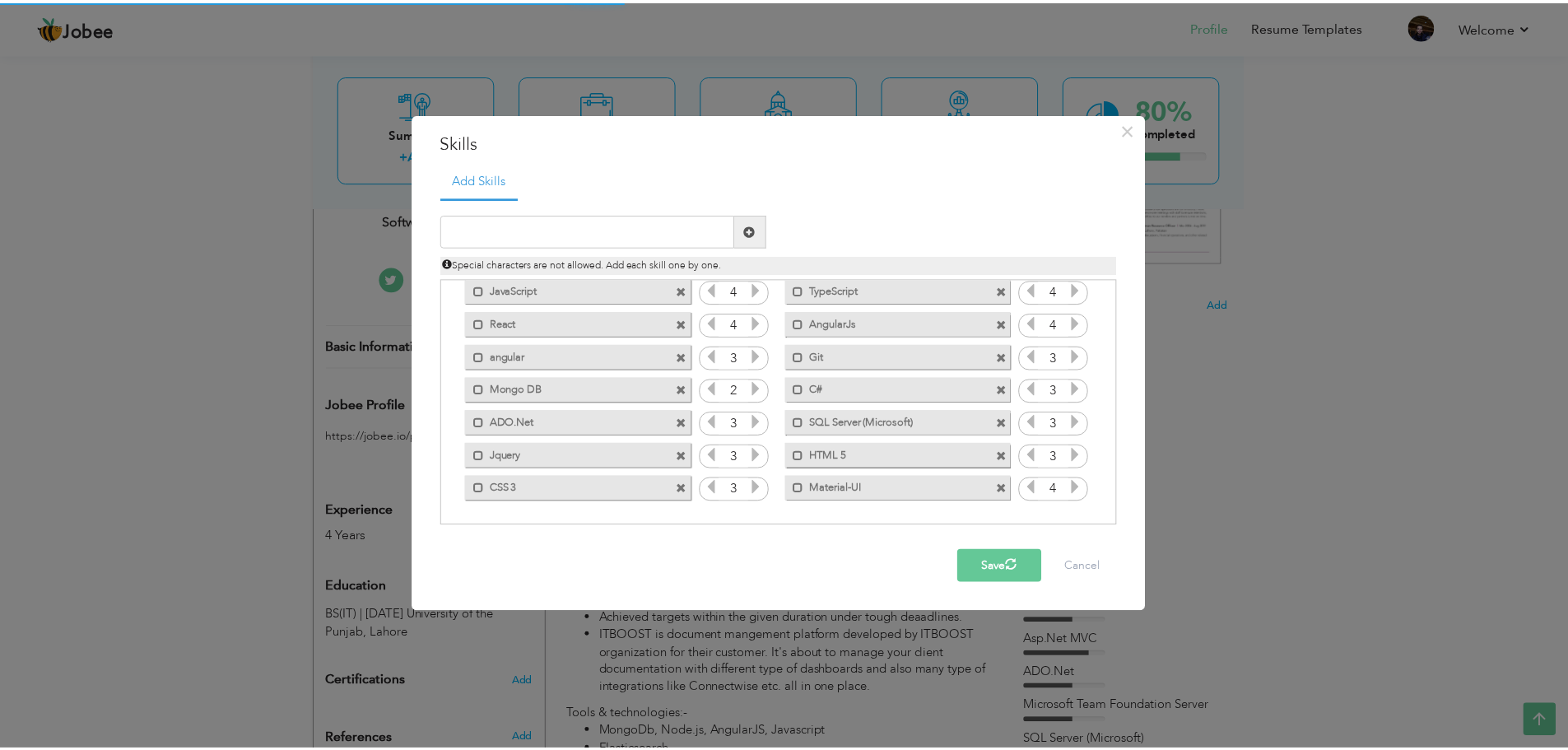 scroll, scrollTop: 0, scrollLeft: 0, axis: both 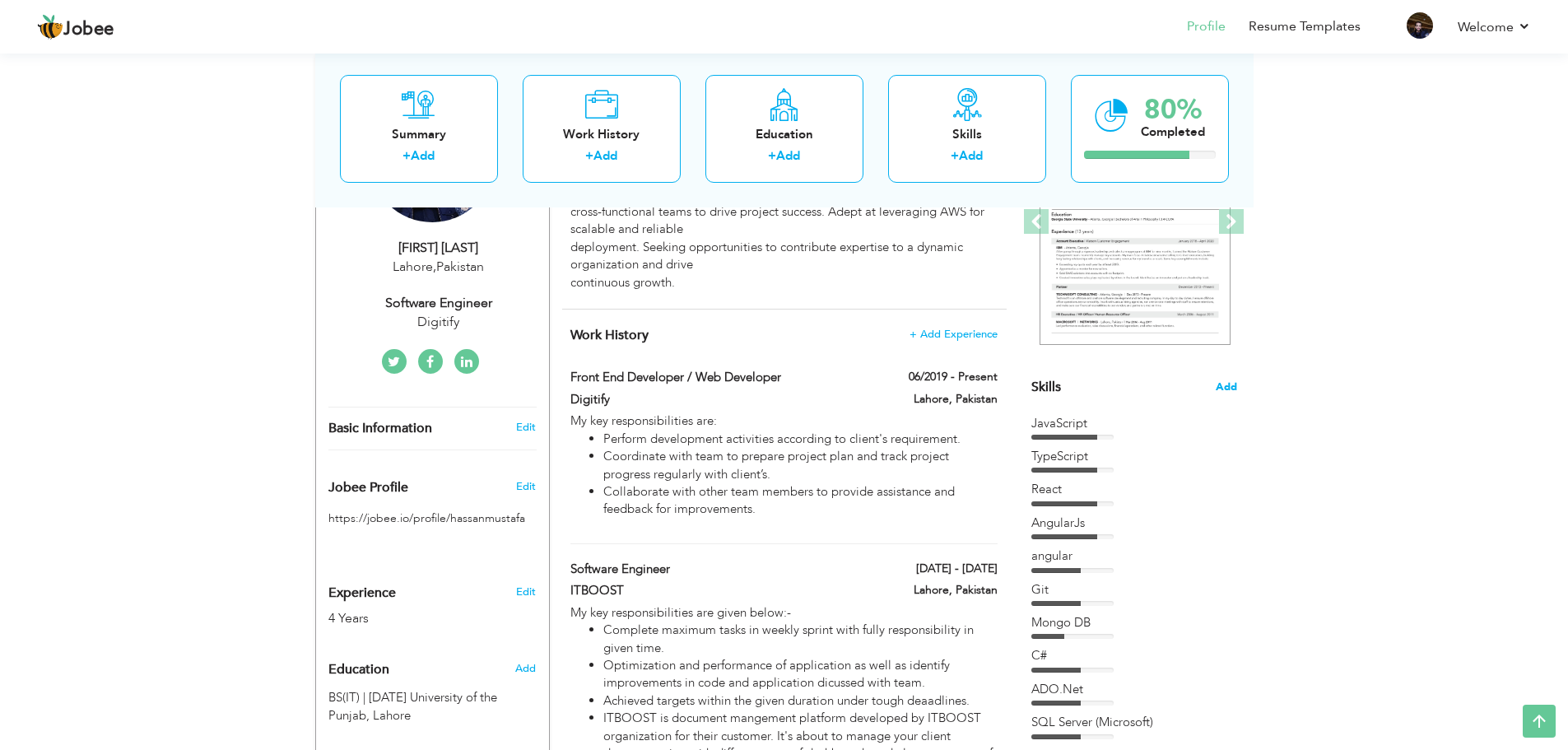 click on "Add" at bounding box center [1226, 387] 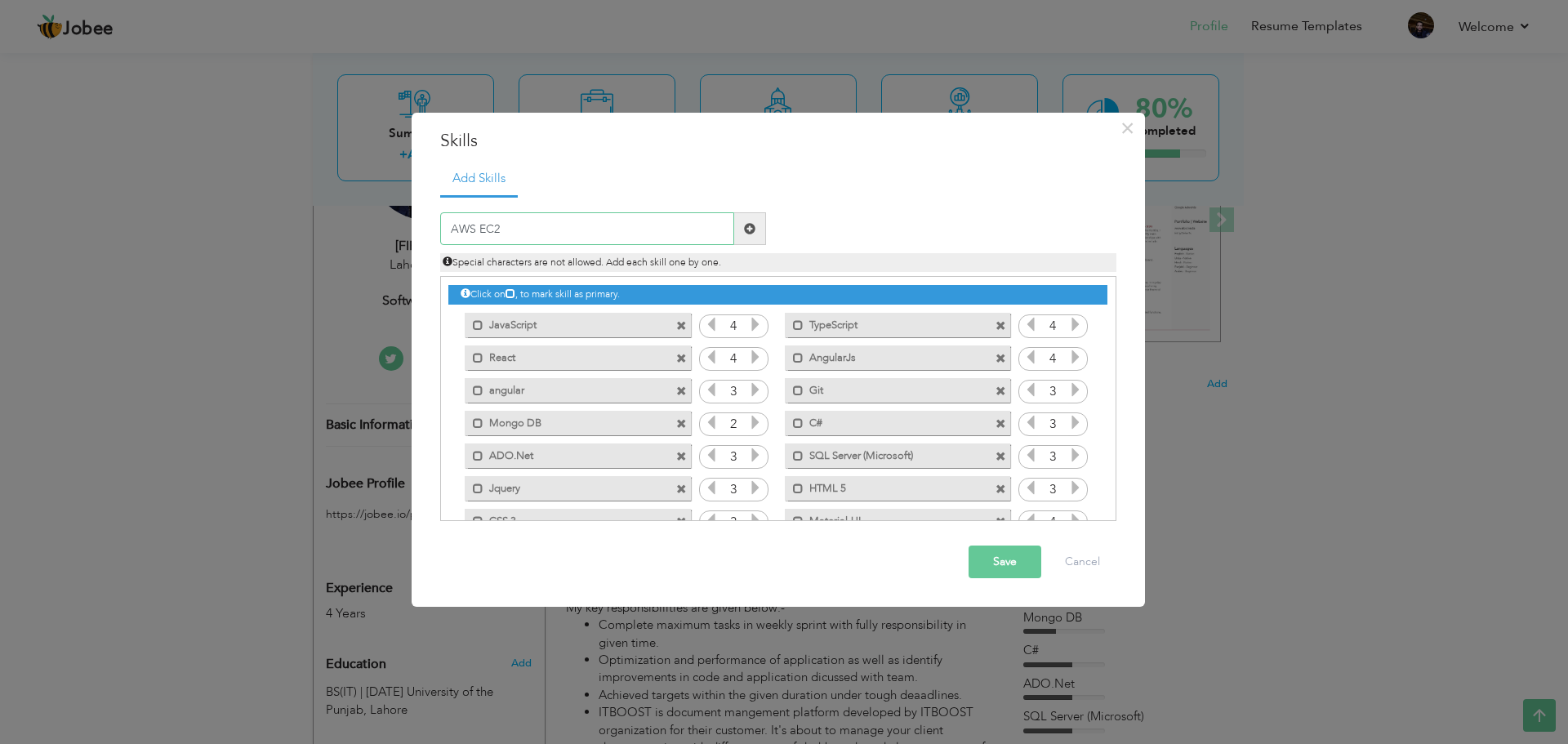 type on "AWS EC2" 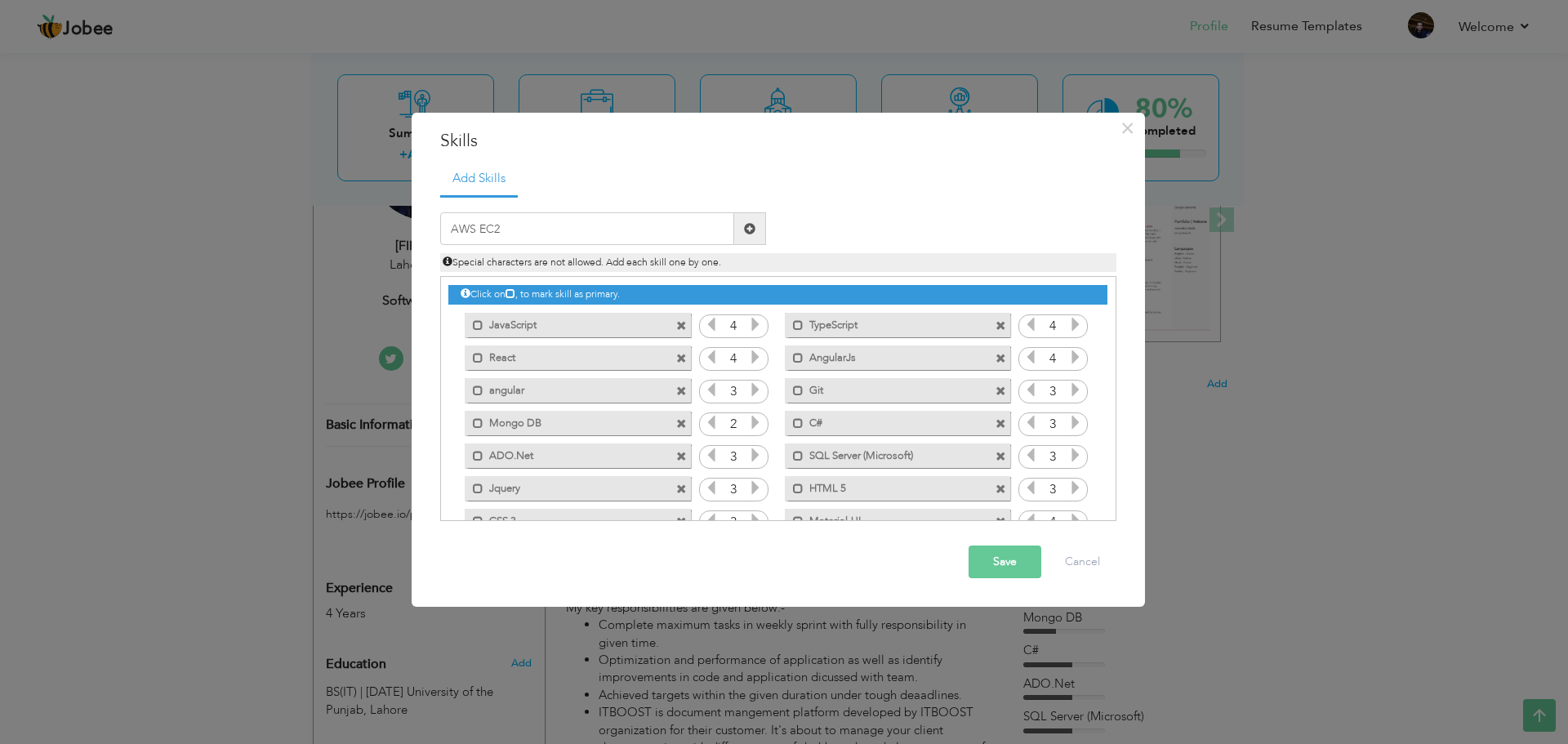 click at bounding box center (750, 229) 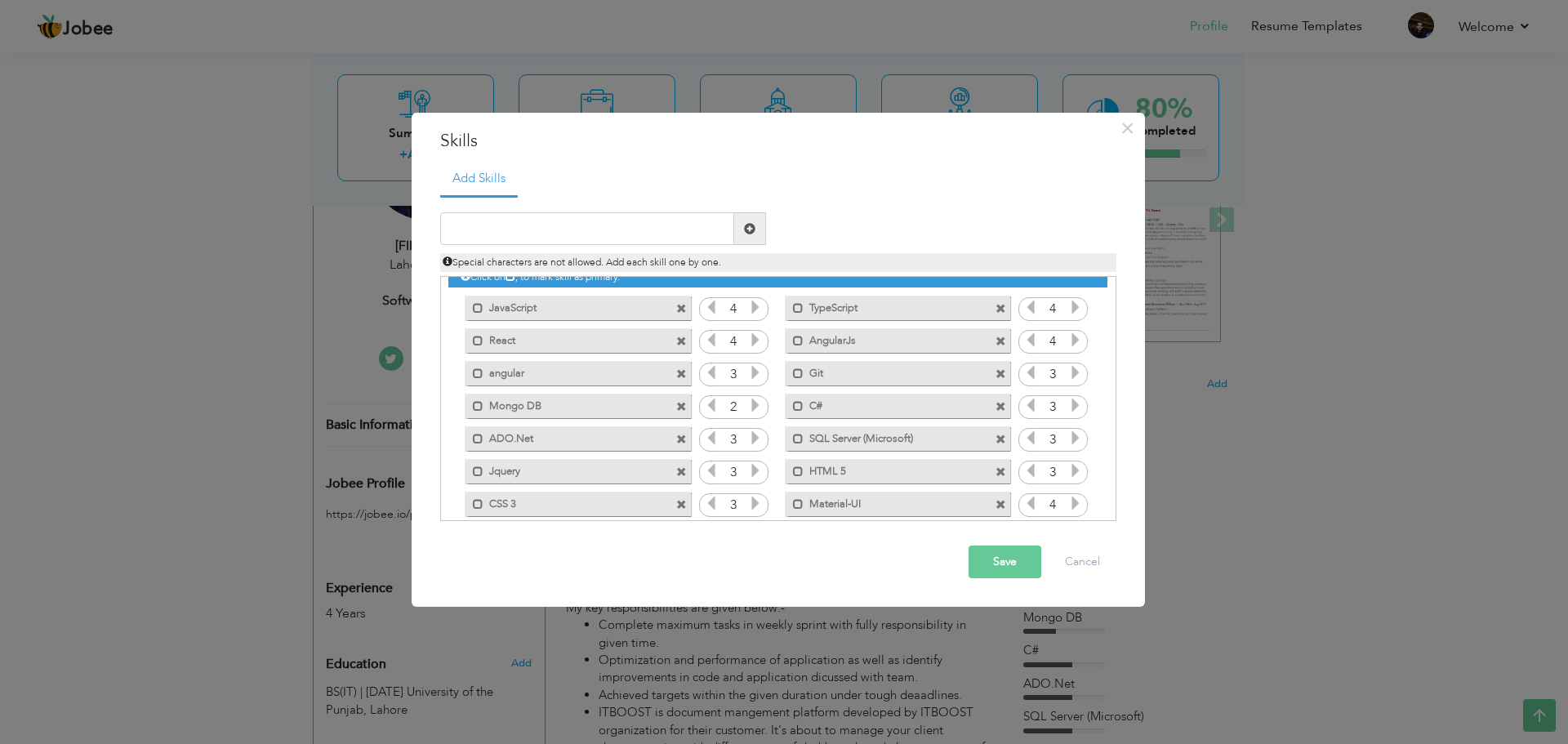 scroll, scrollTop: 69, scrollLeft: 0, axis: vertical 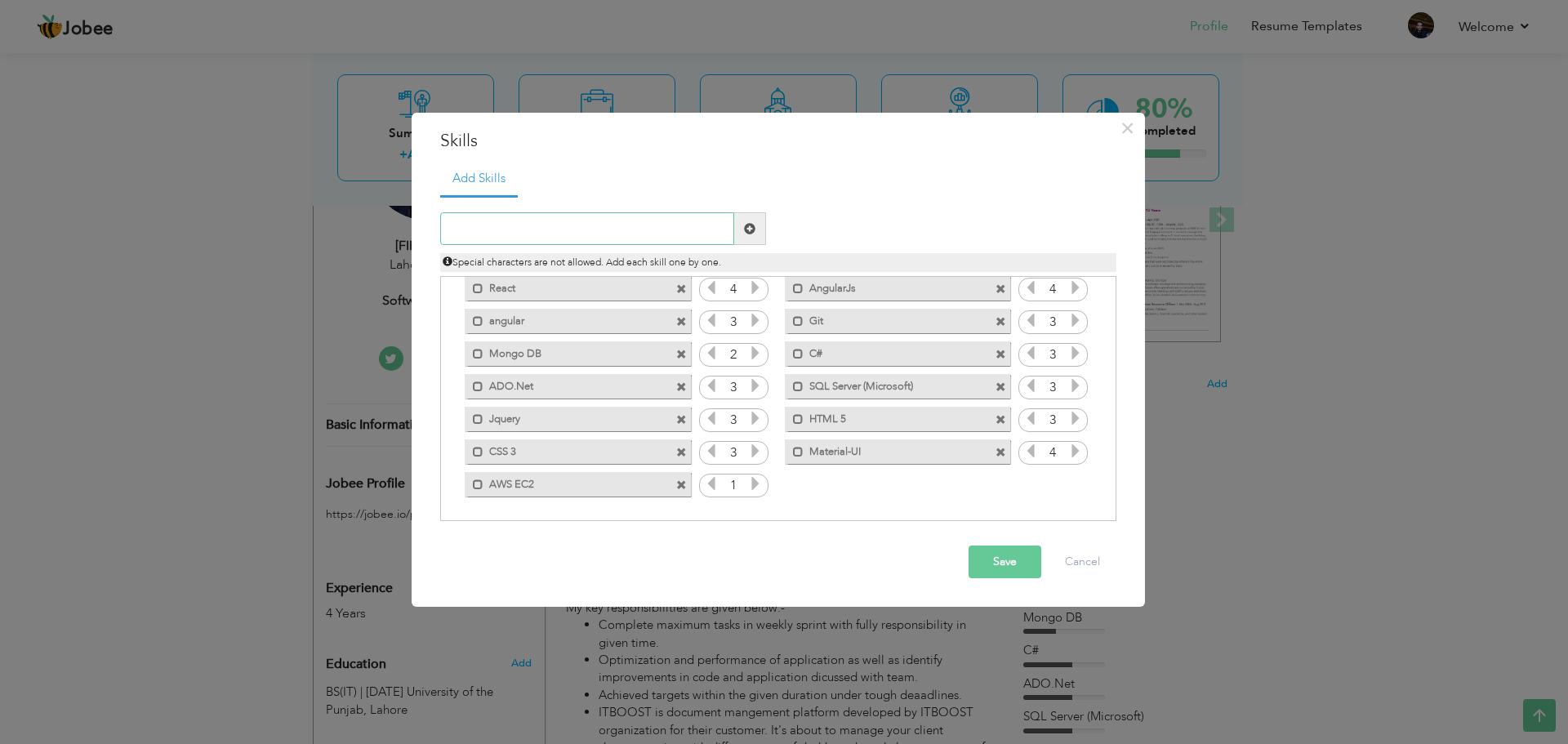 click at bounding box center (587, 229) 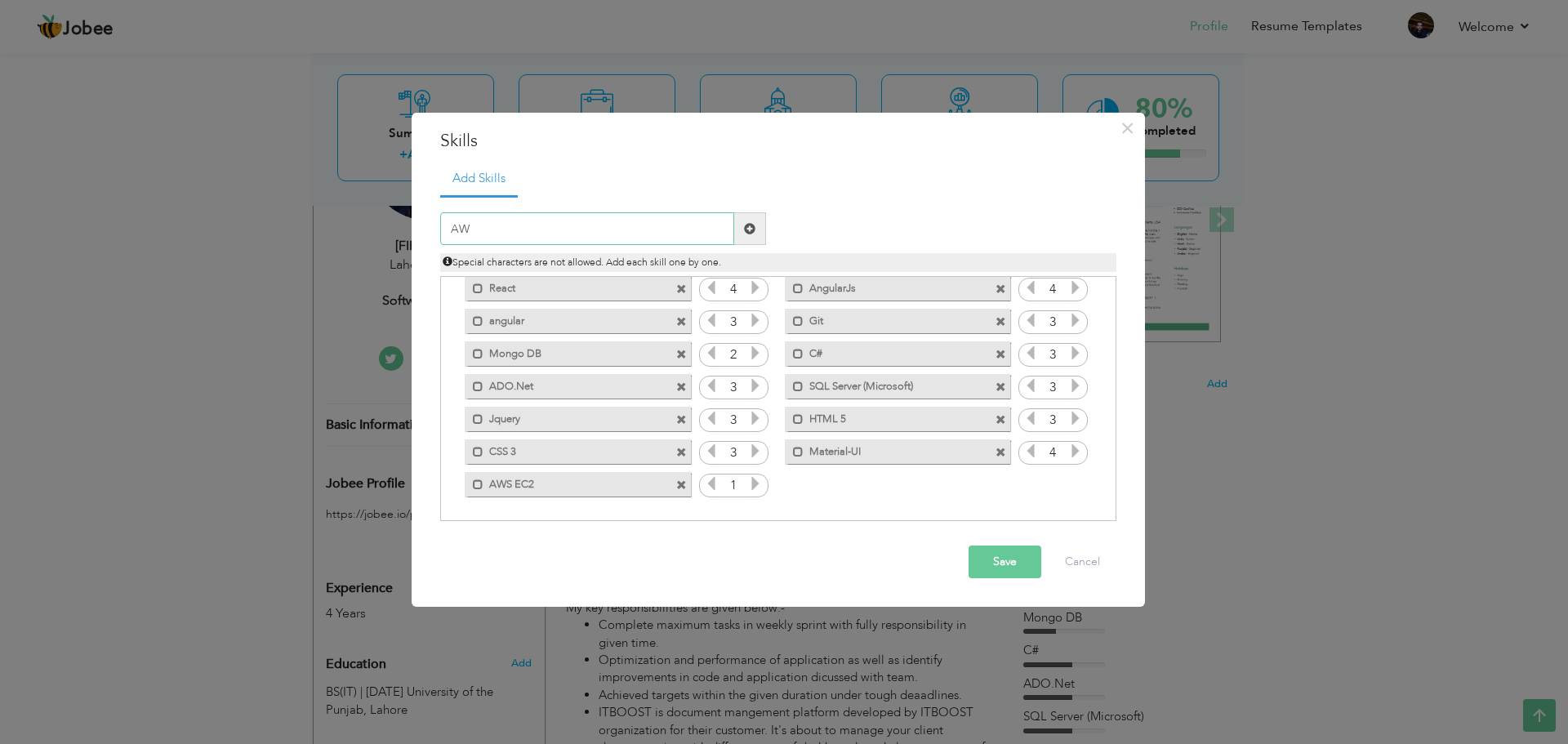 type on "A" 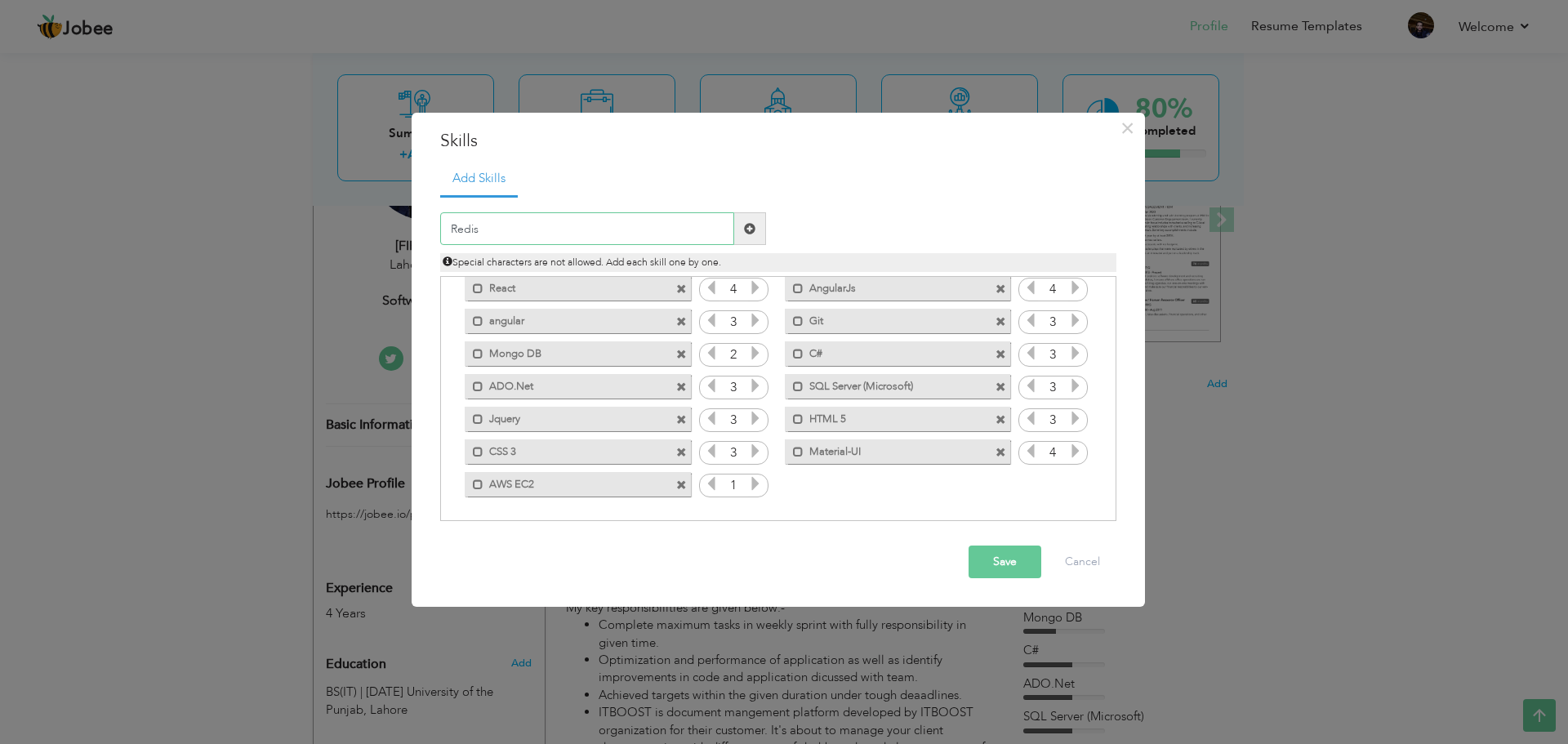 type on "Redis" 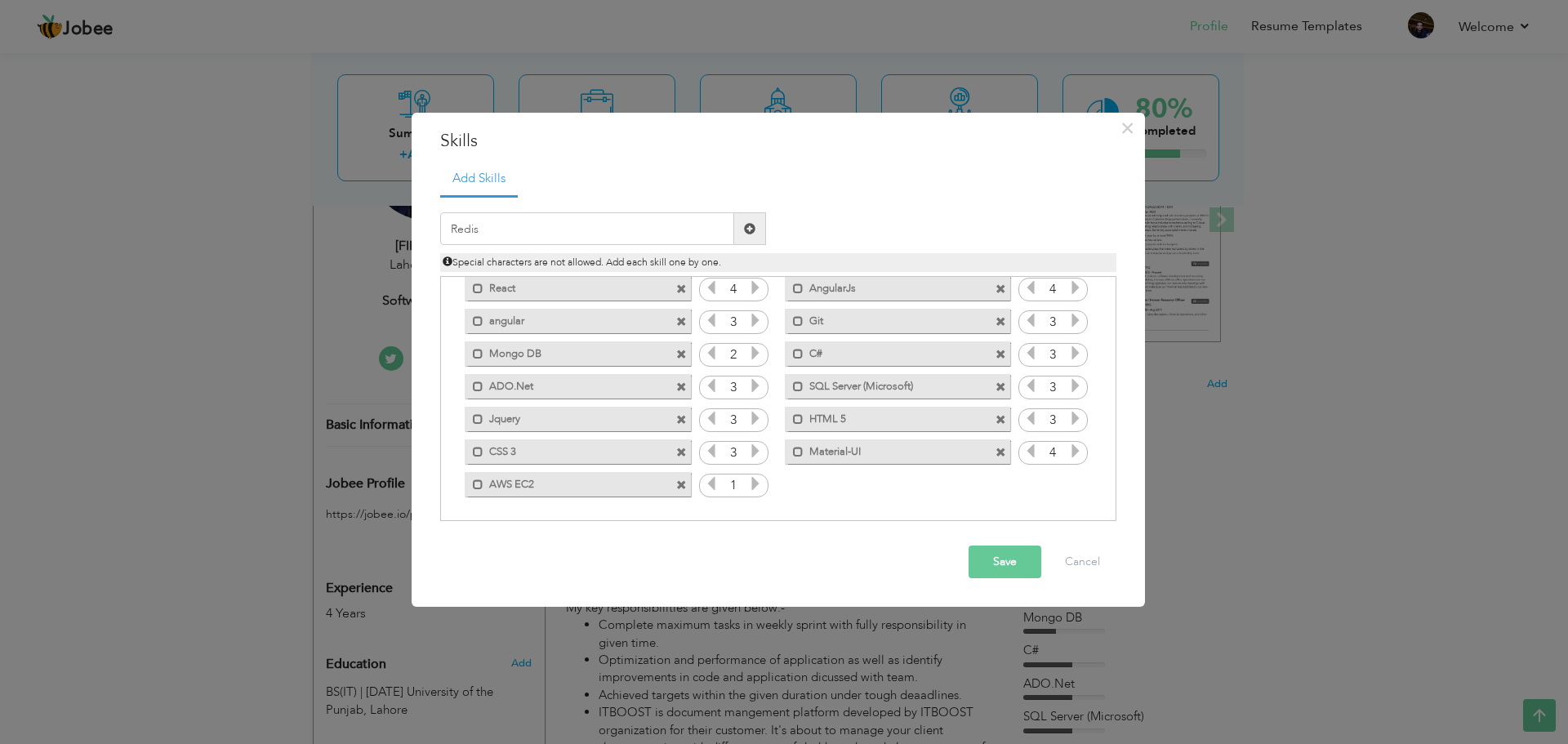 click at bounding box center (750, 229) 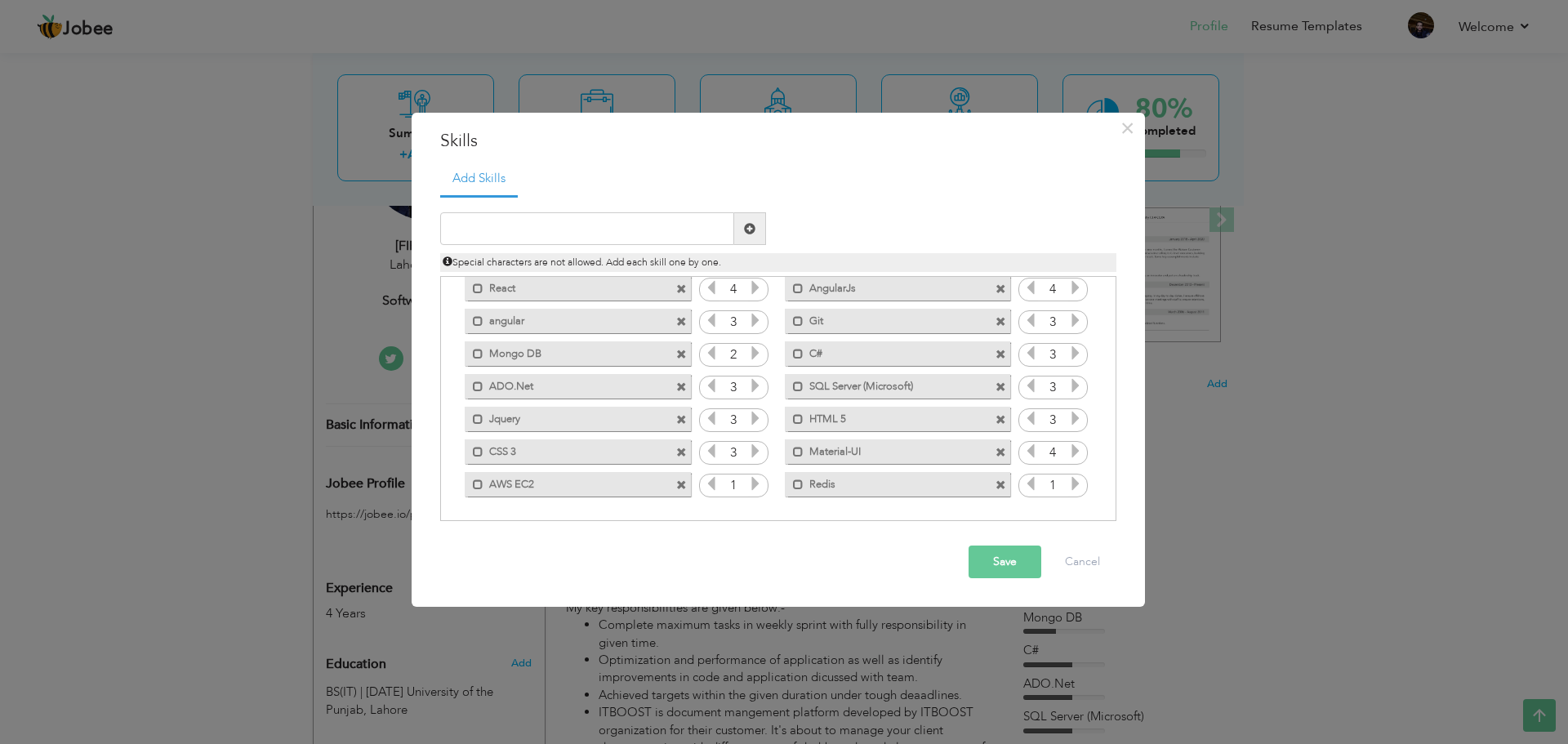 click at bounding box center [1076, 483] 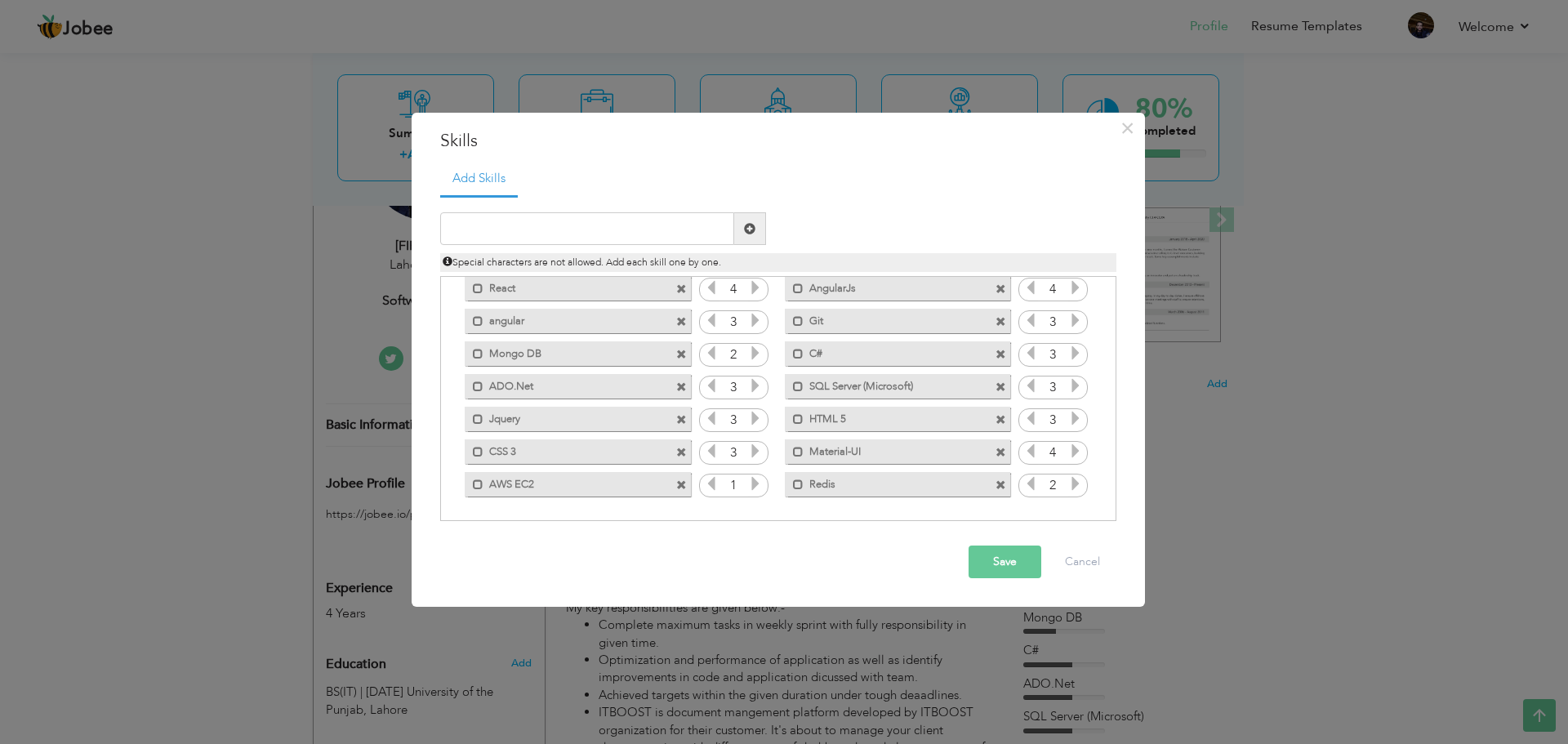 click at bounding box center [755, 483] 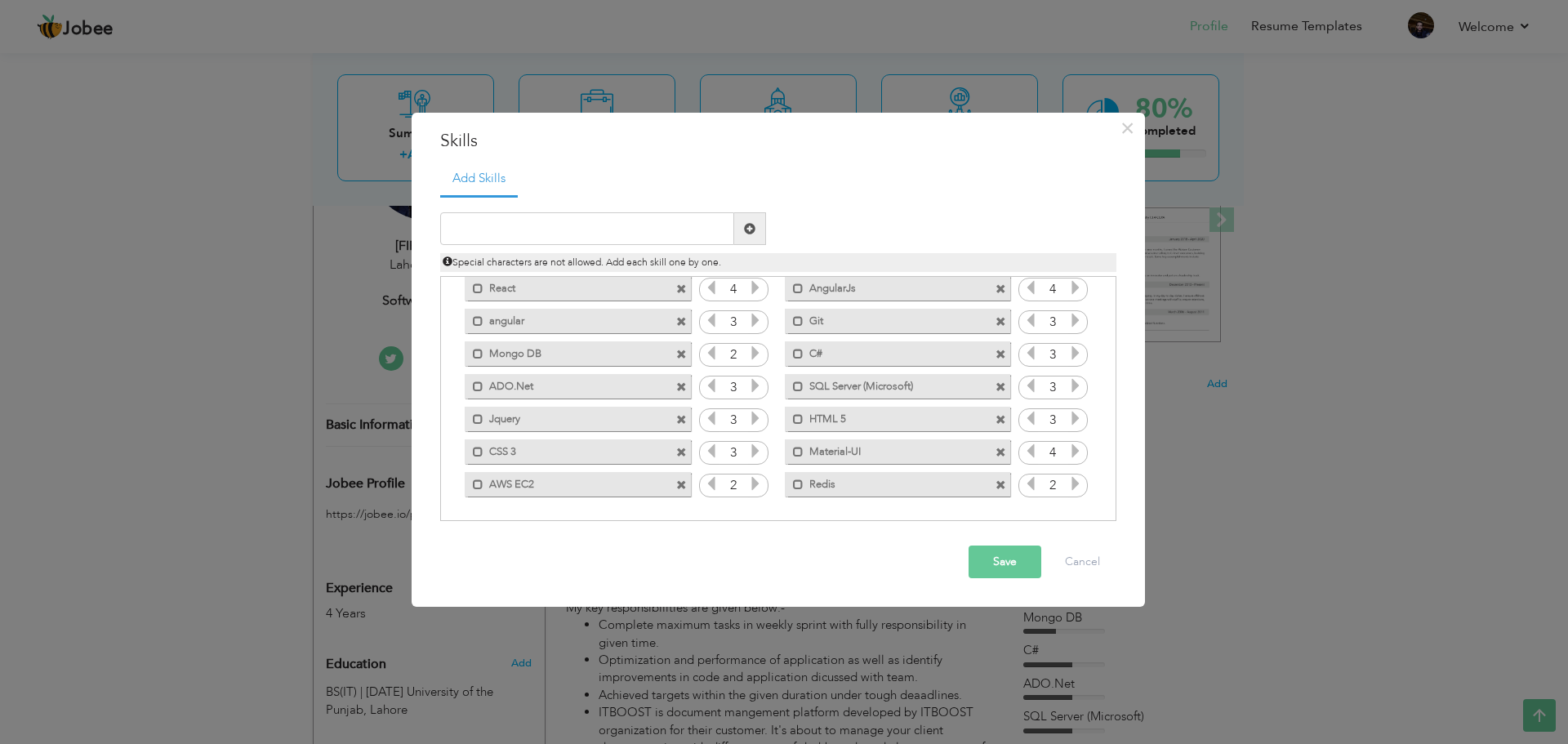 click at bounding box center (755, 483) 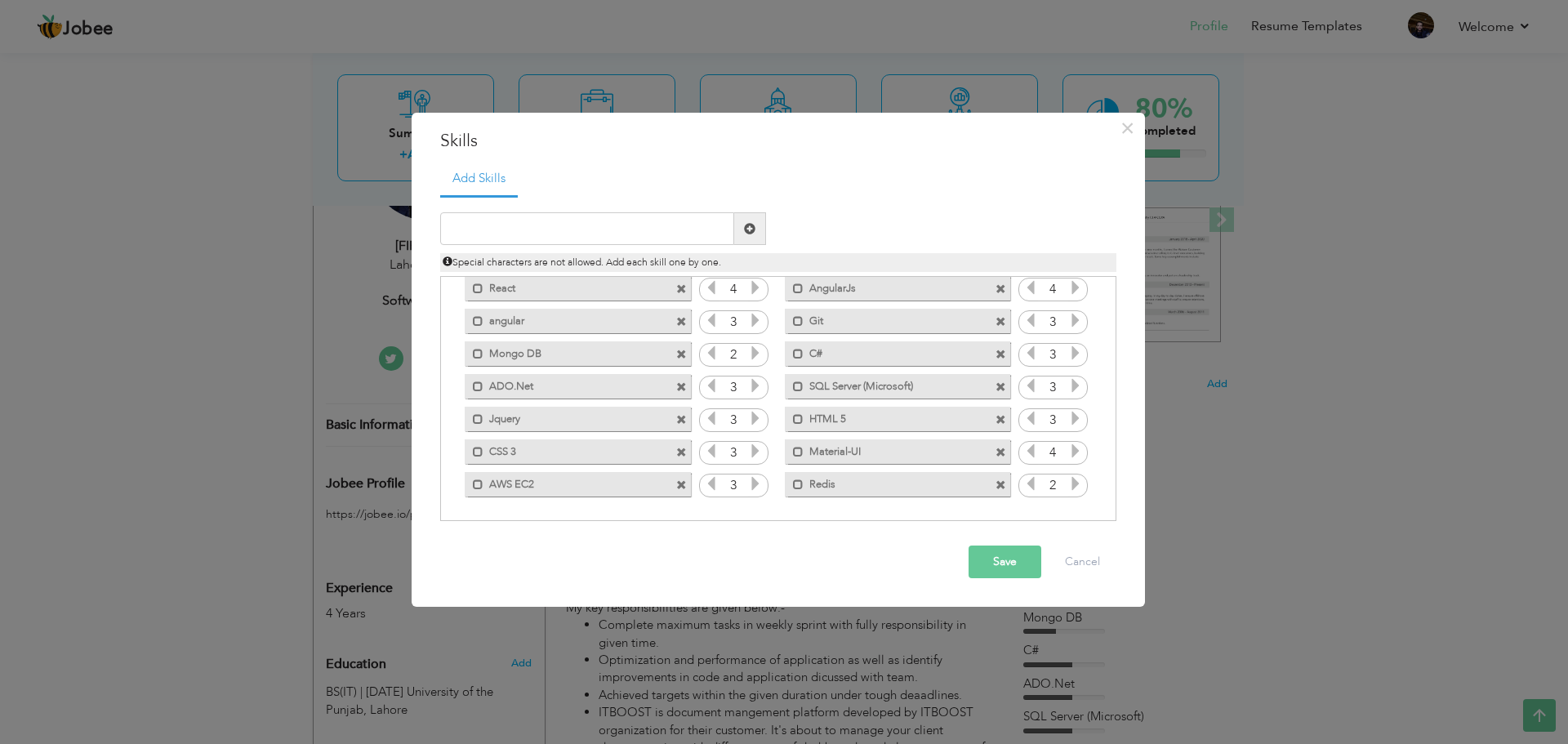 click at bounding box center [711, 483] 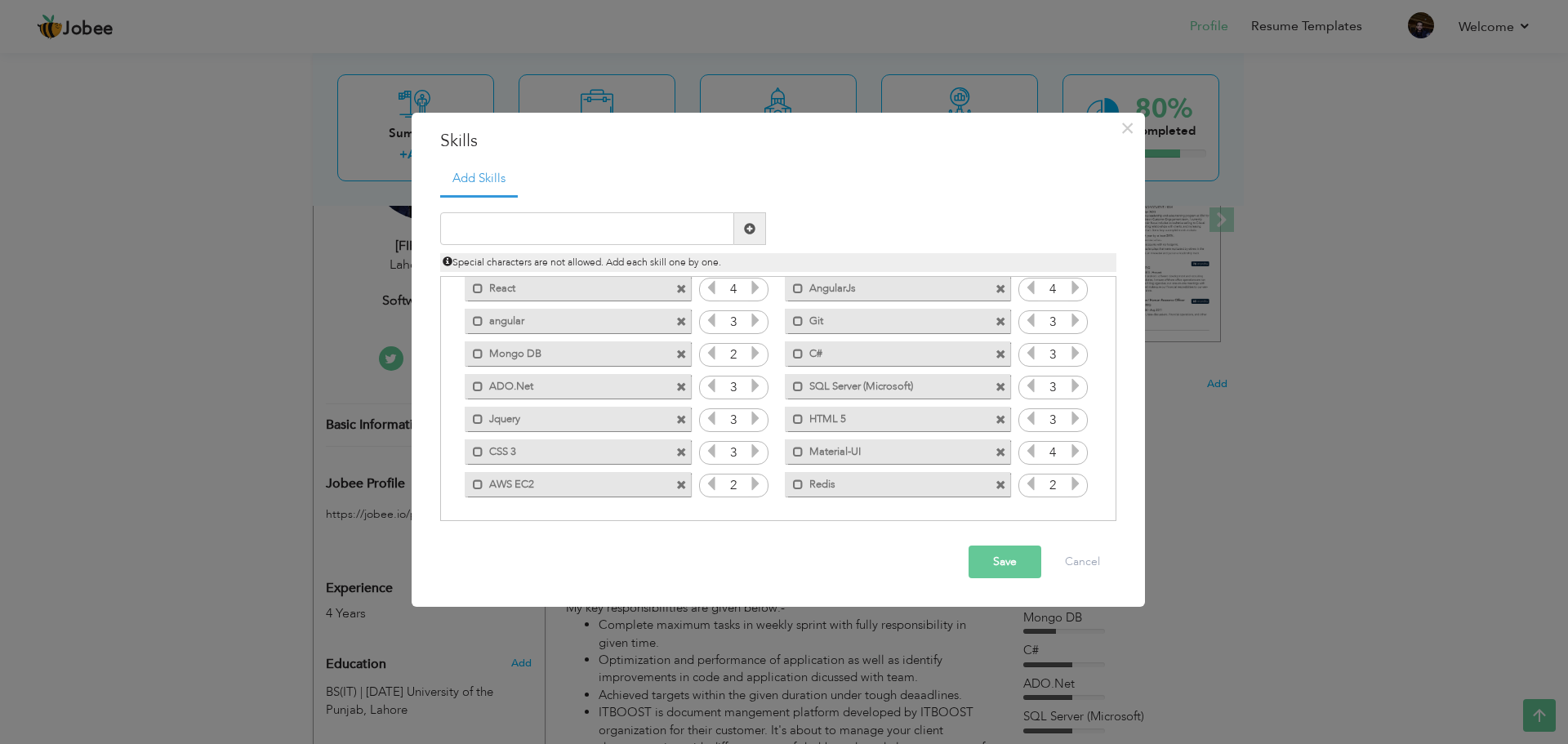 click at bounding box center [1076, 483] 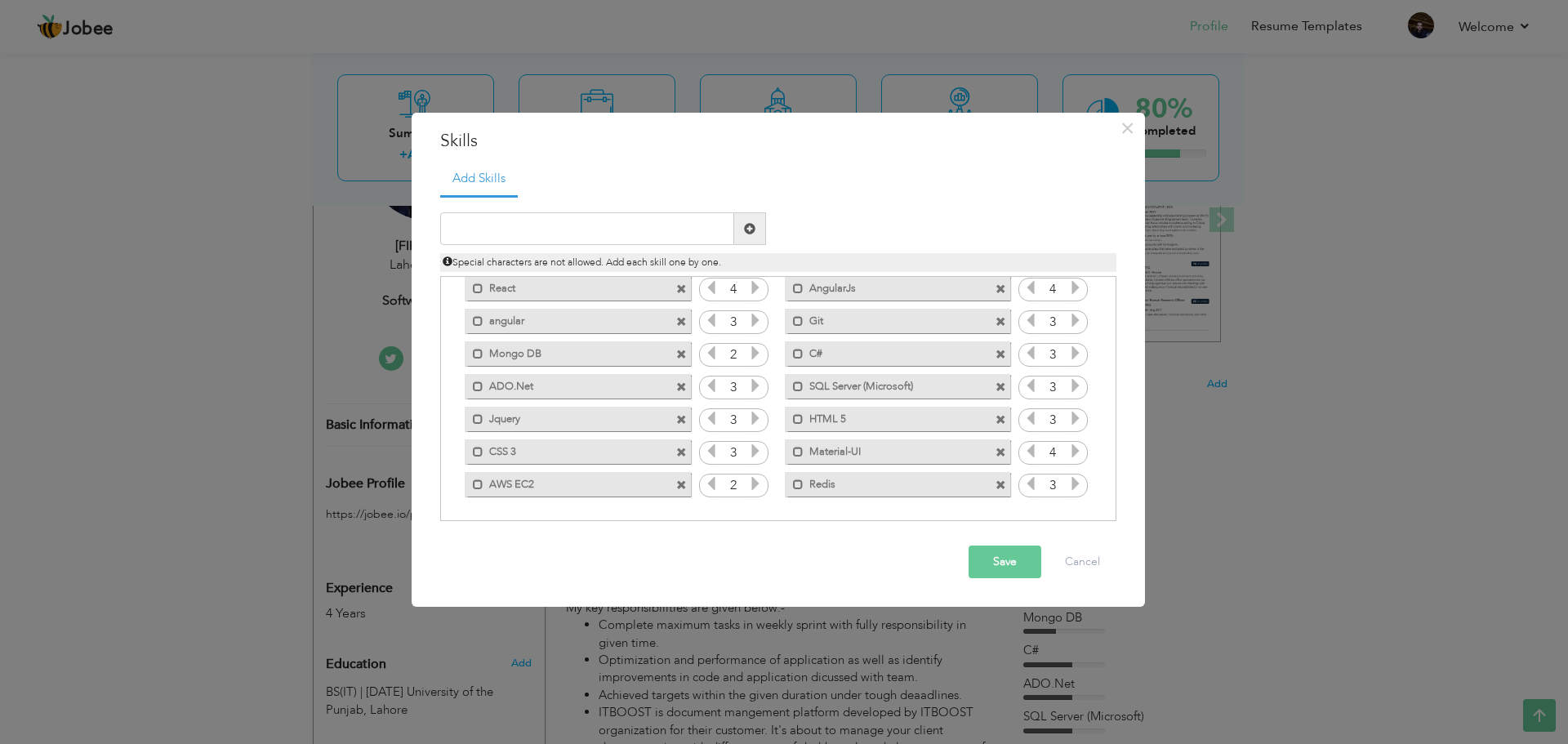 click on "Save" at bounding box center [1004, 562] 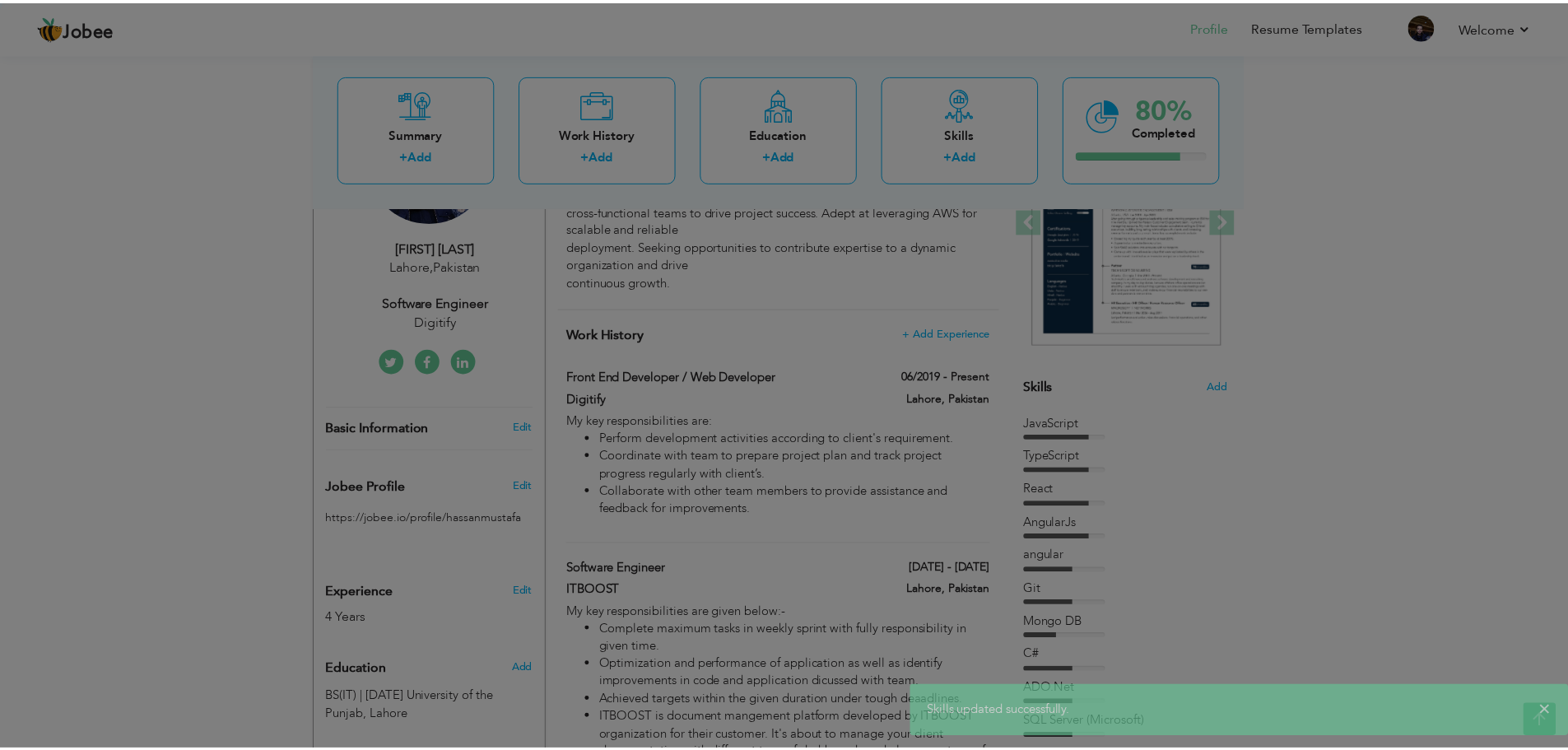 scroll, scrollTop: 0, scrollLeft: 0, axis: both 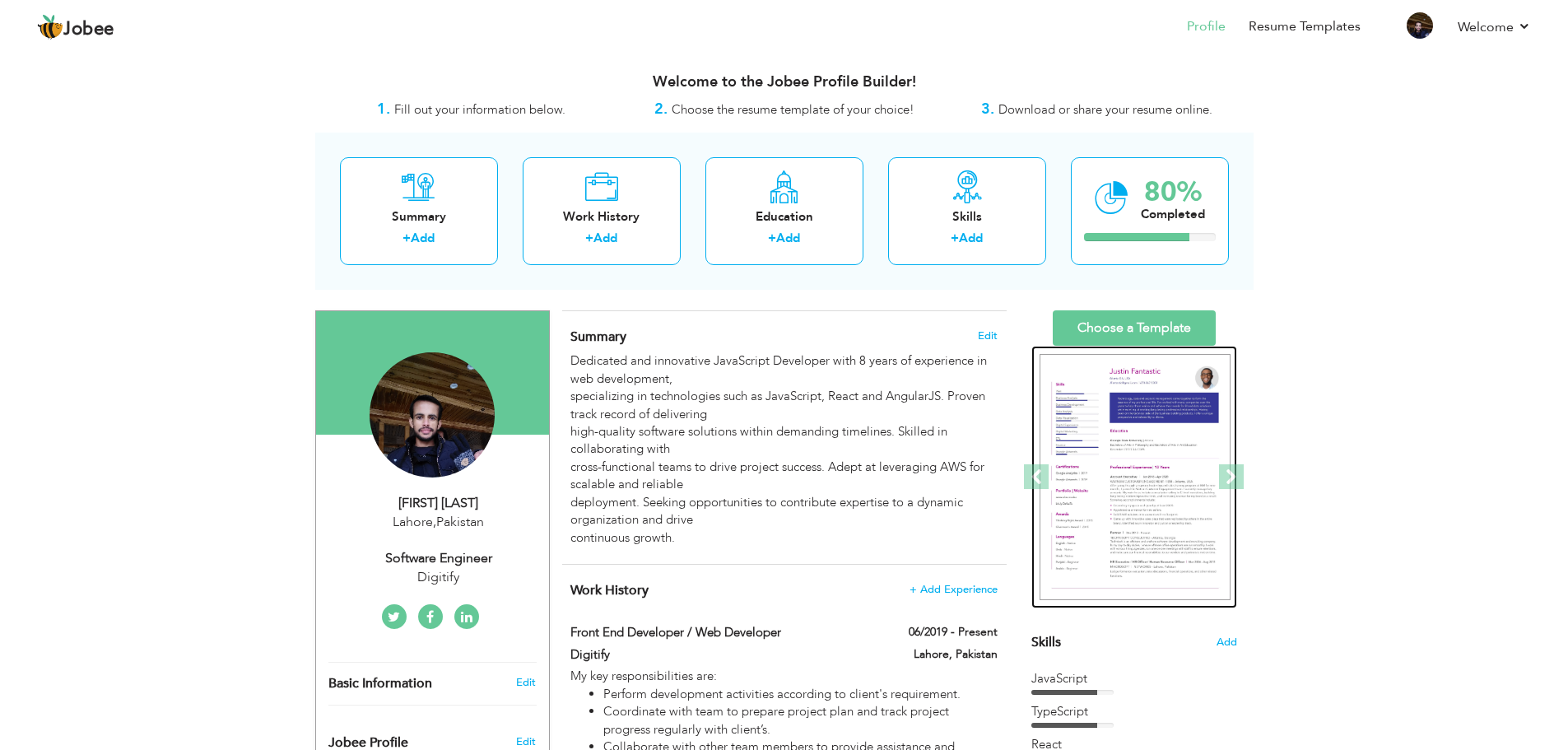 click at bounding box center (1135, 477) 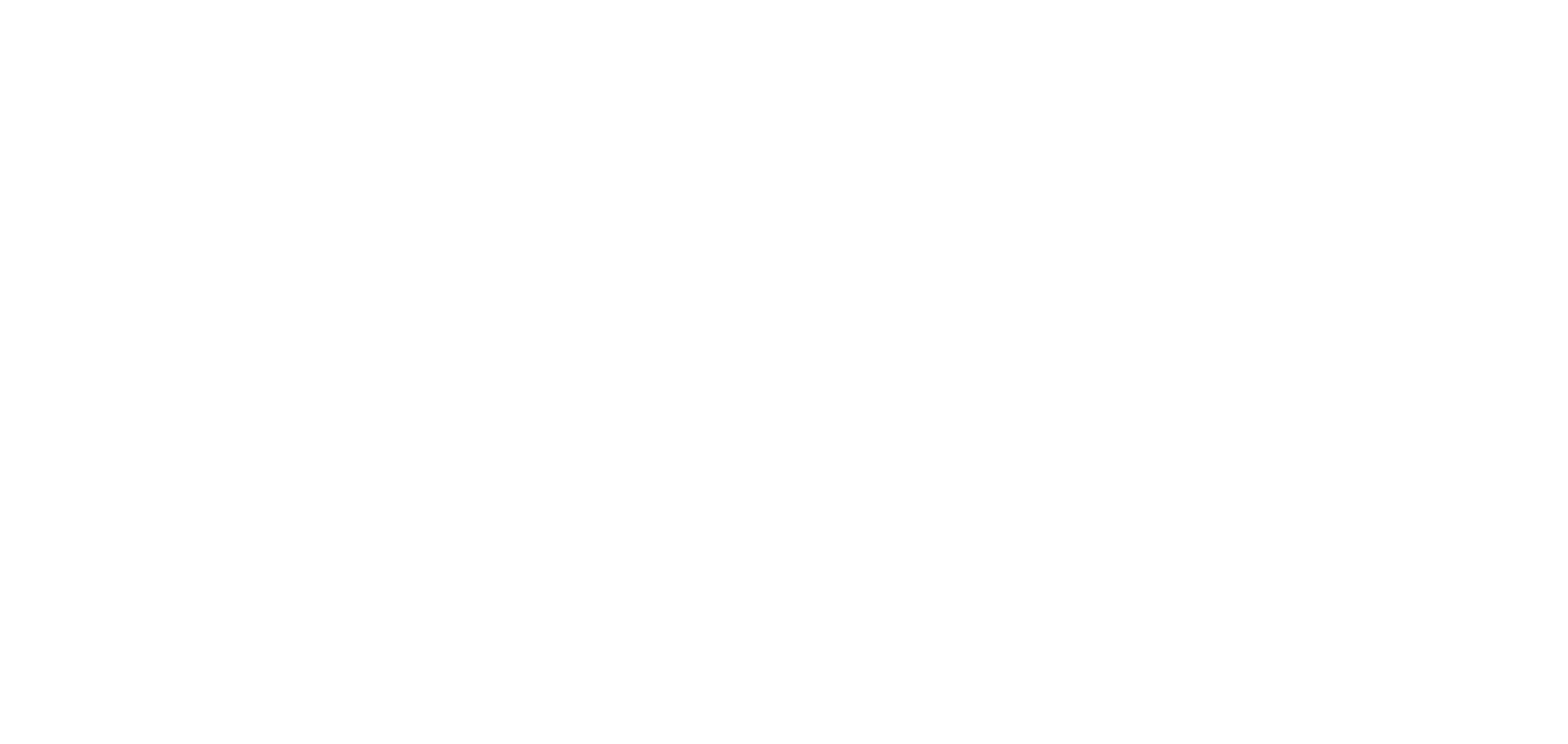 scroll, scrollTop: 0, scrollLeft: 0, axis: both 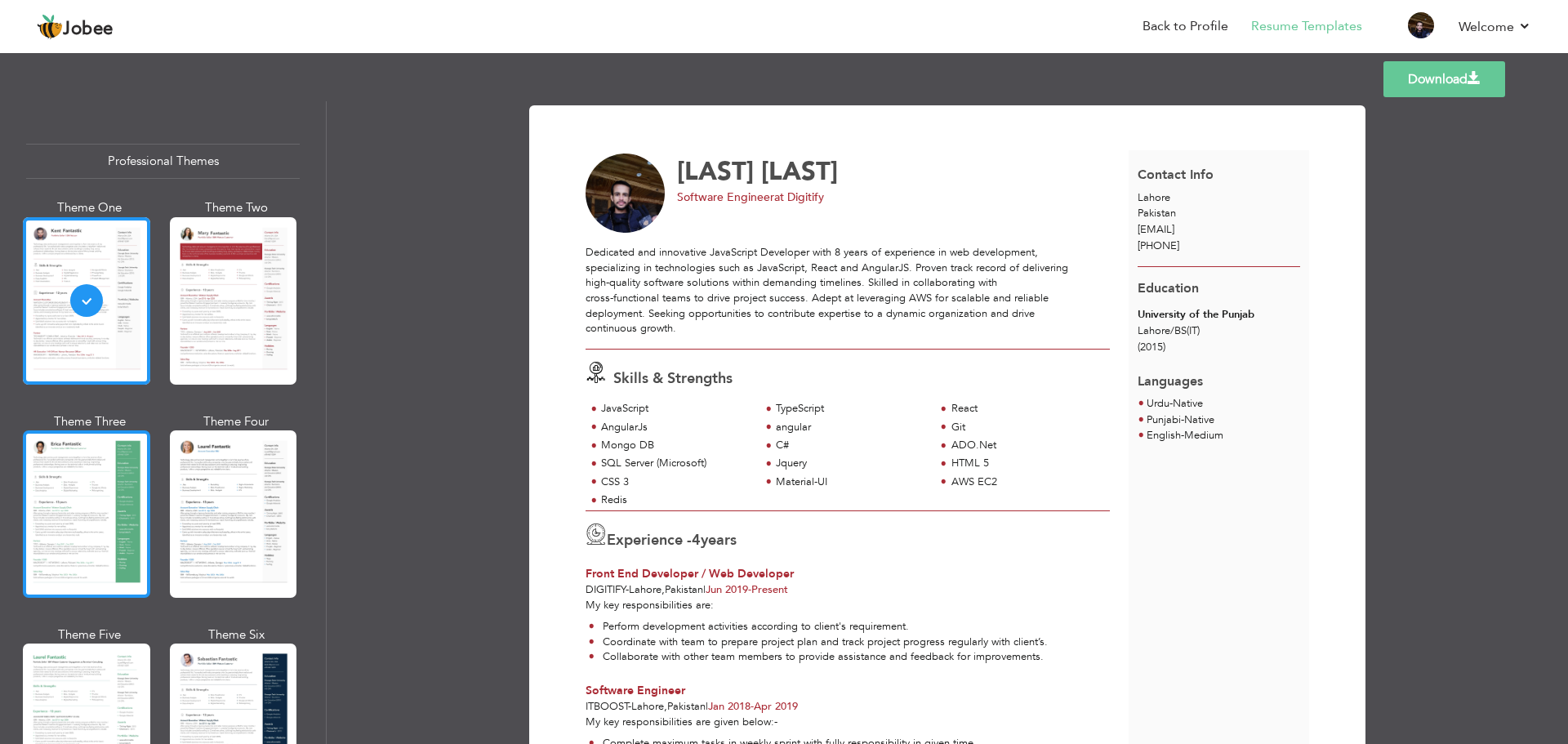 click at bounding box center [87, 514] 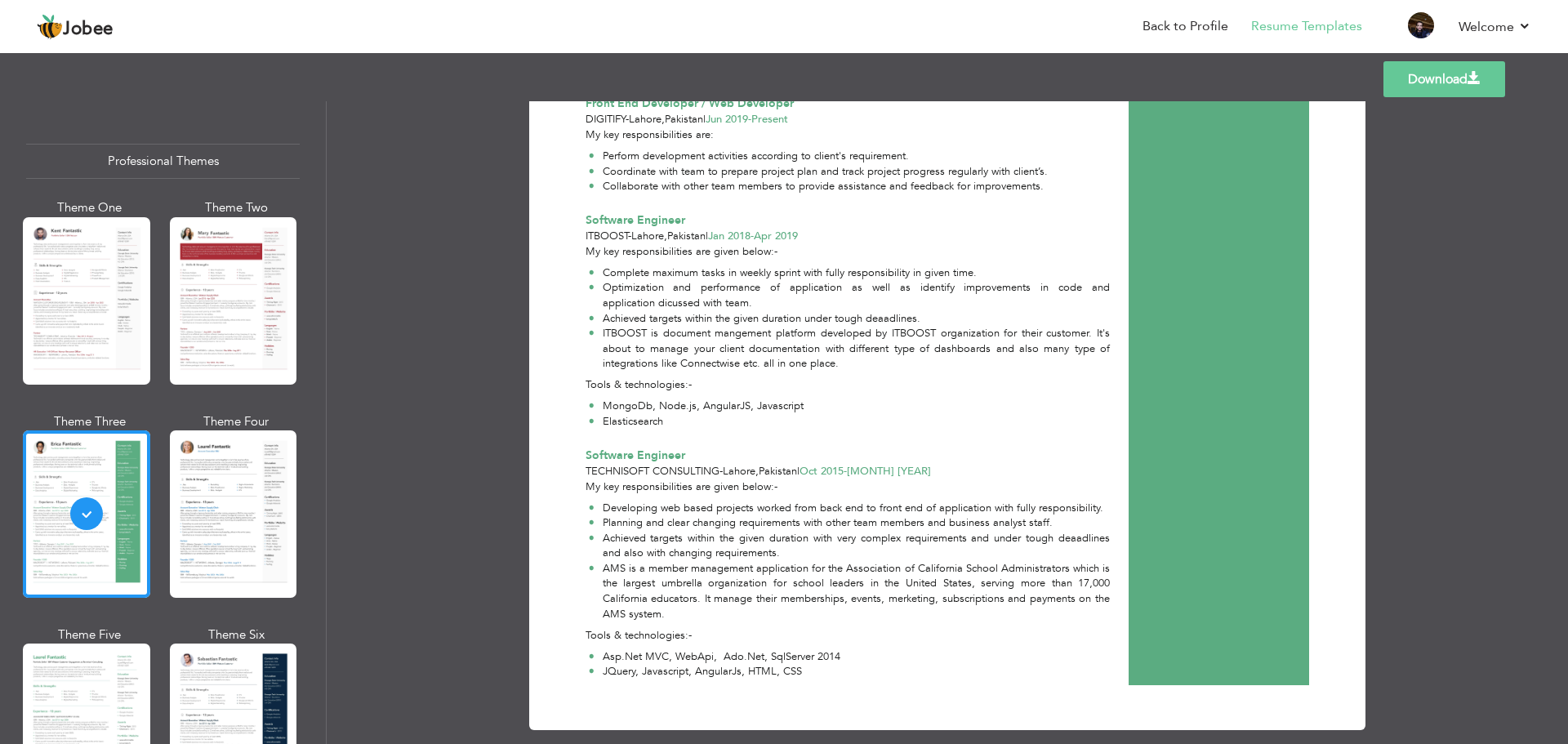 scroll, scrollTop: 491, scrollLeft: 0, axis: vertical 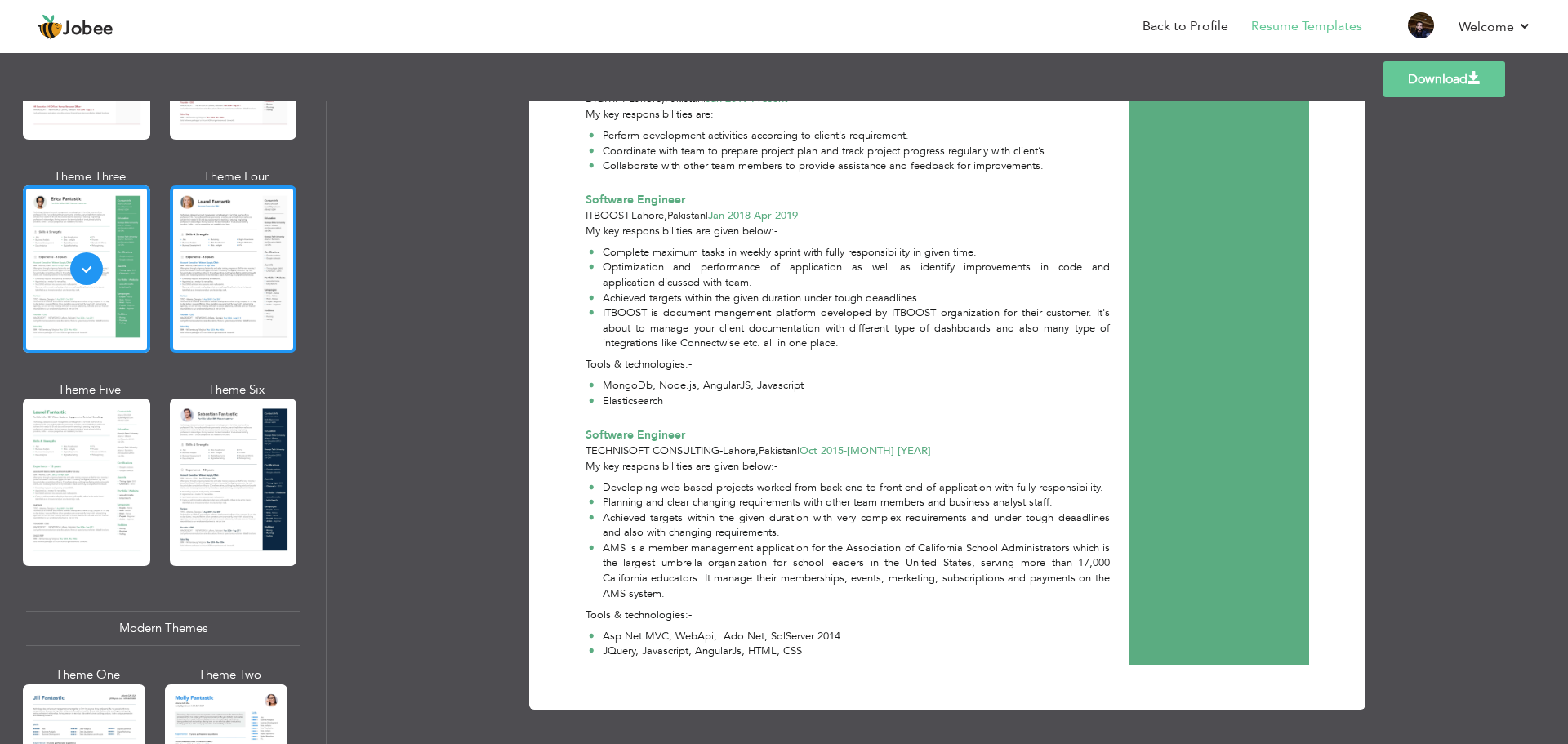 click at bounding box center [234, 269] 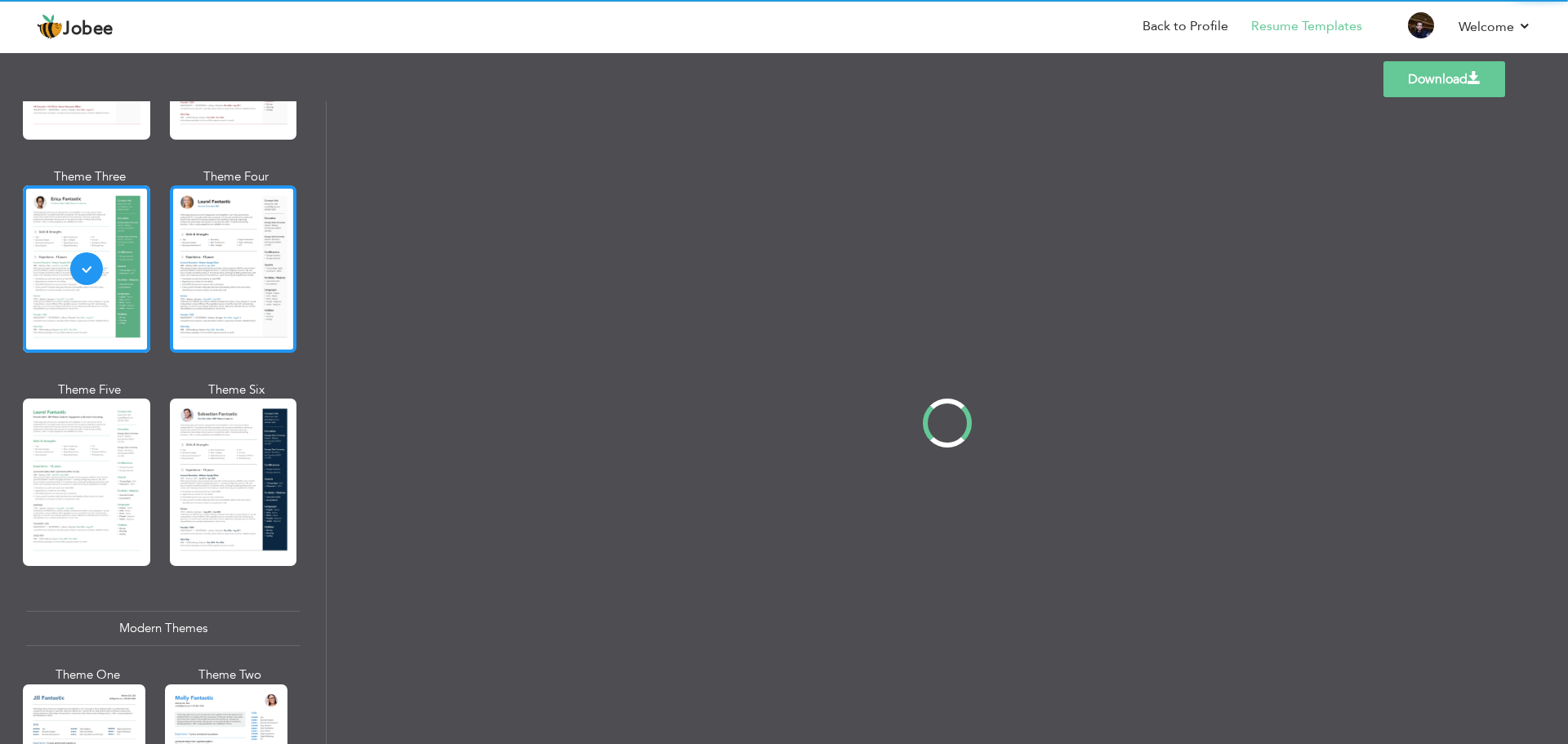 scroll, scrollTop: 0, scrollLeft: 0, axis: both 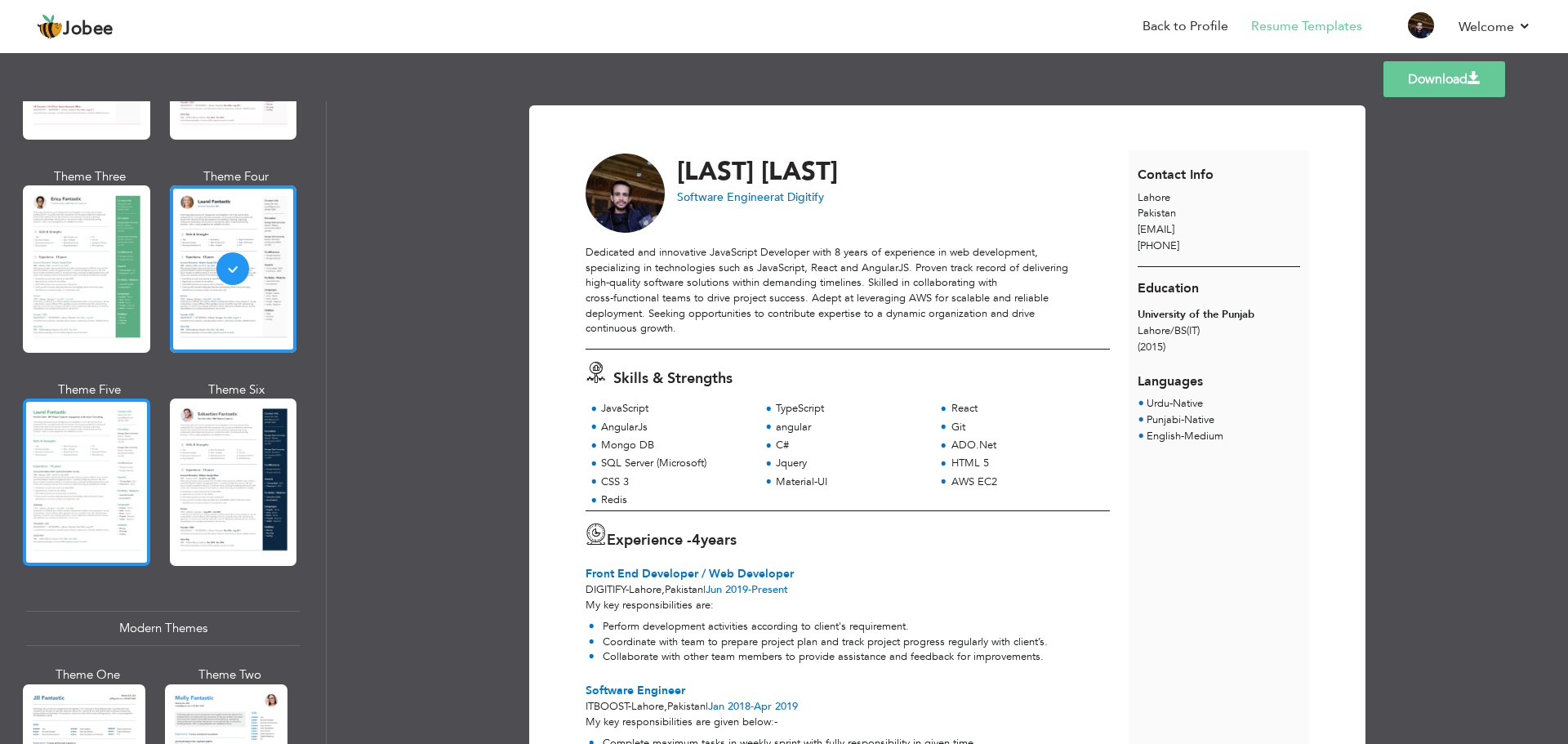 click at bounding box center (87, 482) 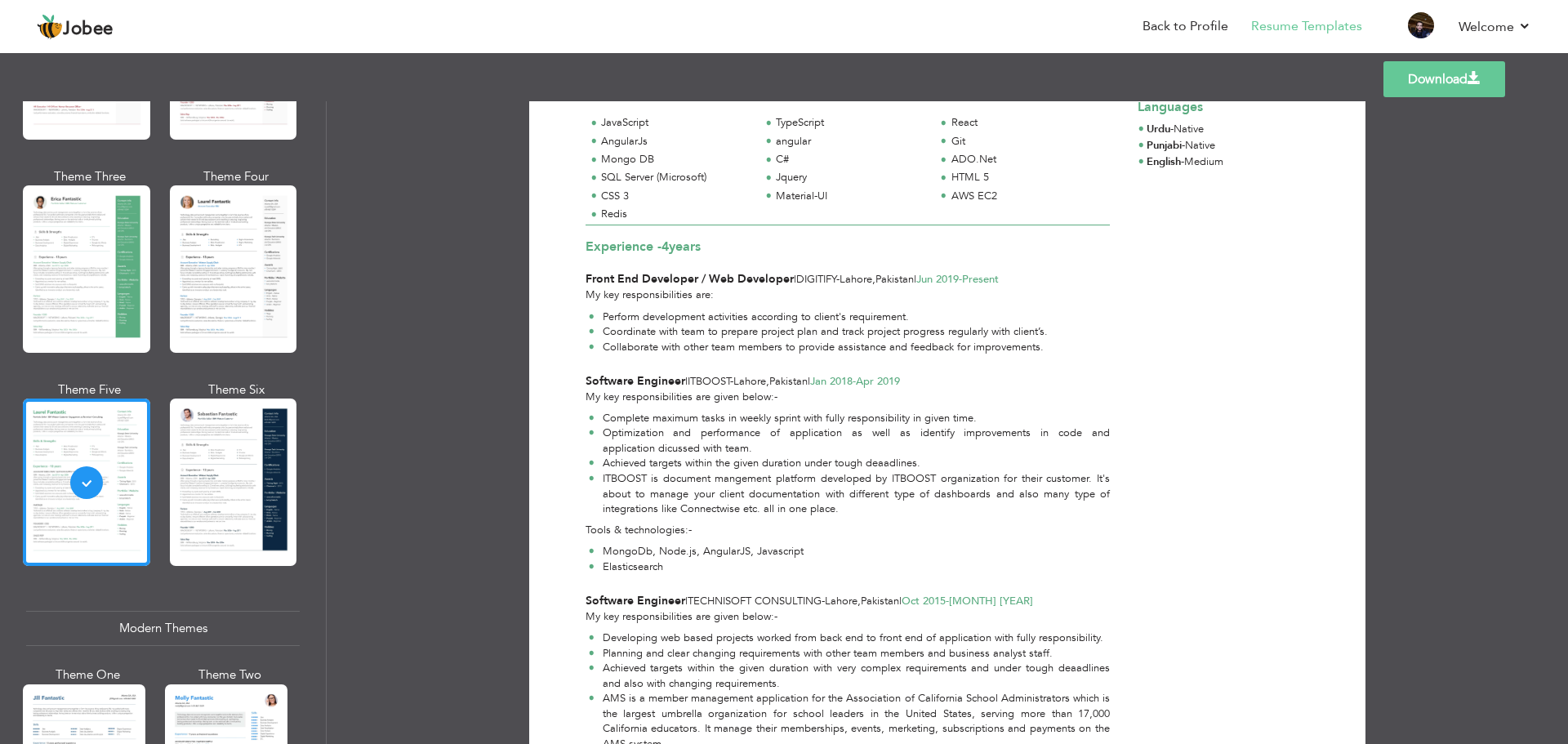 scroll, scrollTop: 238, scrollLeft: 0, axis: vertical 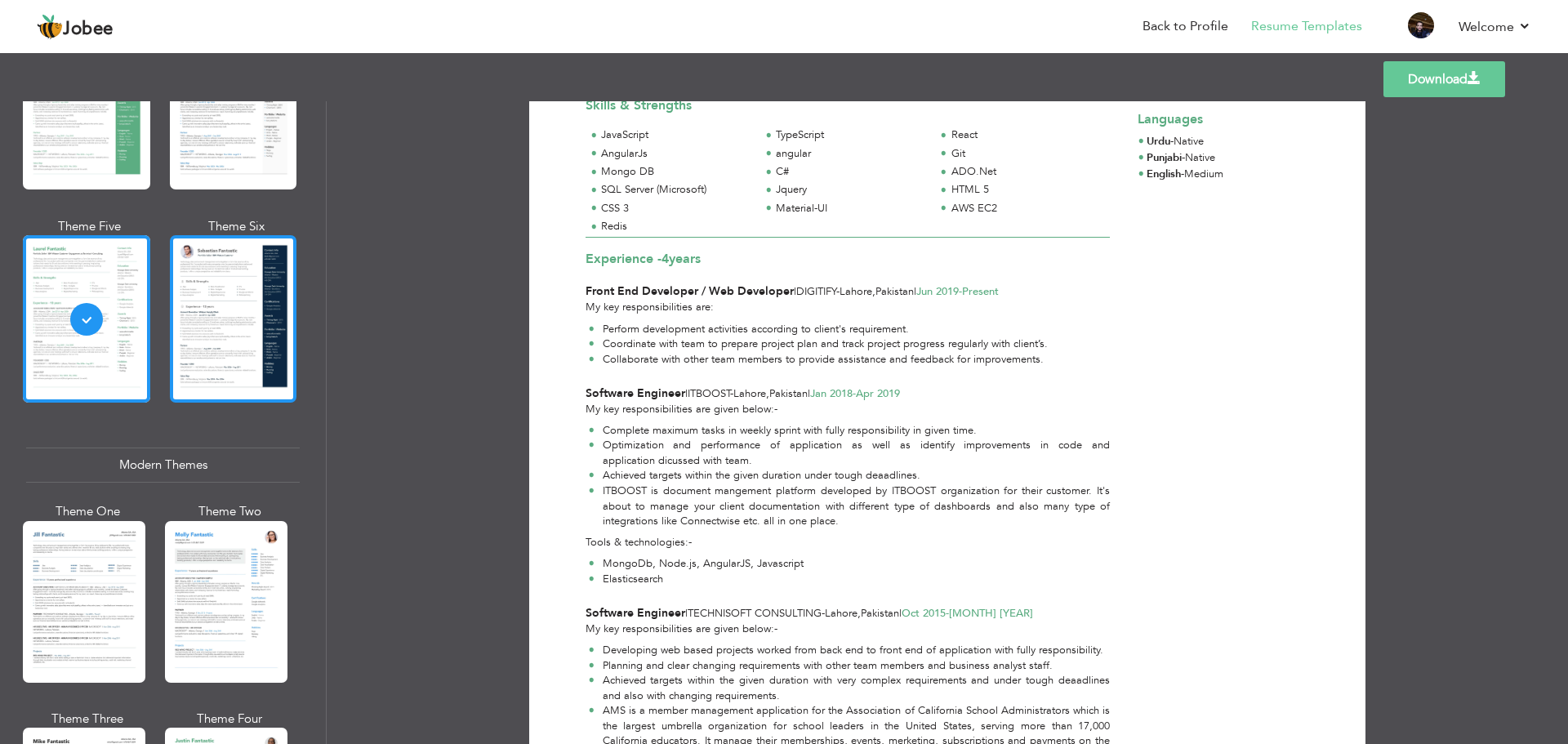 click at bounding box center [234, 319] 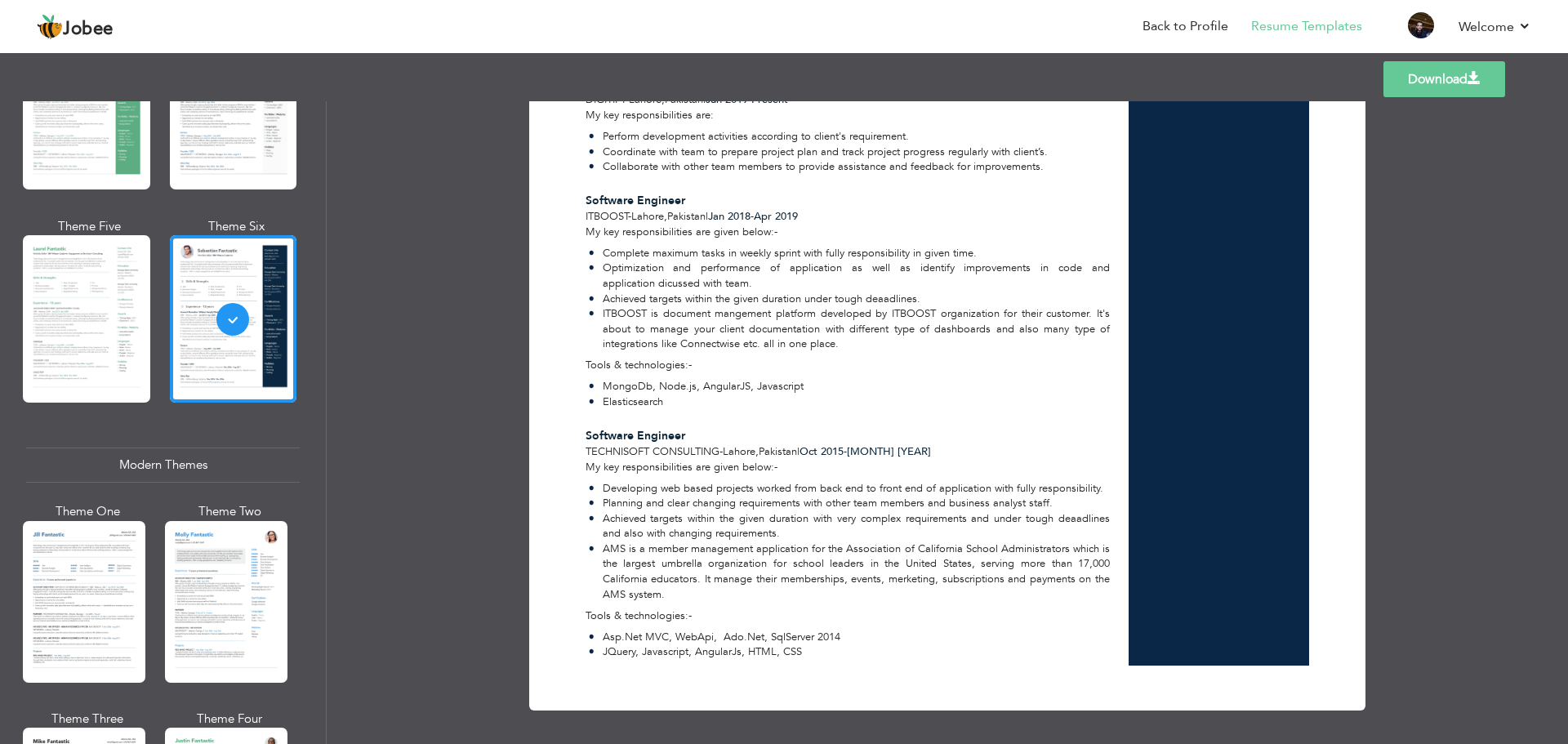 scroll, scrollTop: 491, scrollLeft: 0, axis: vertical 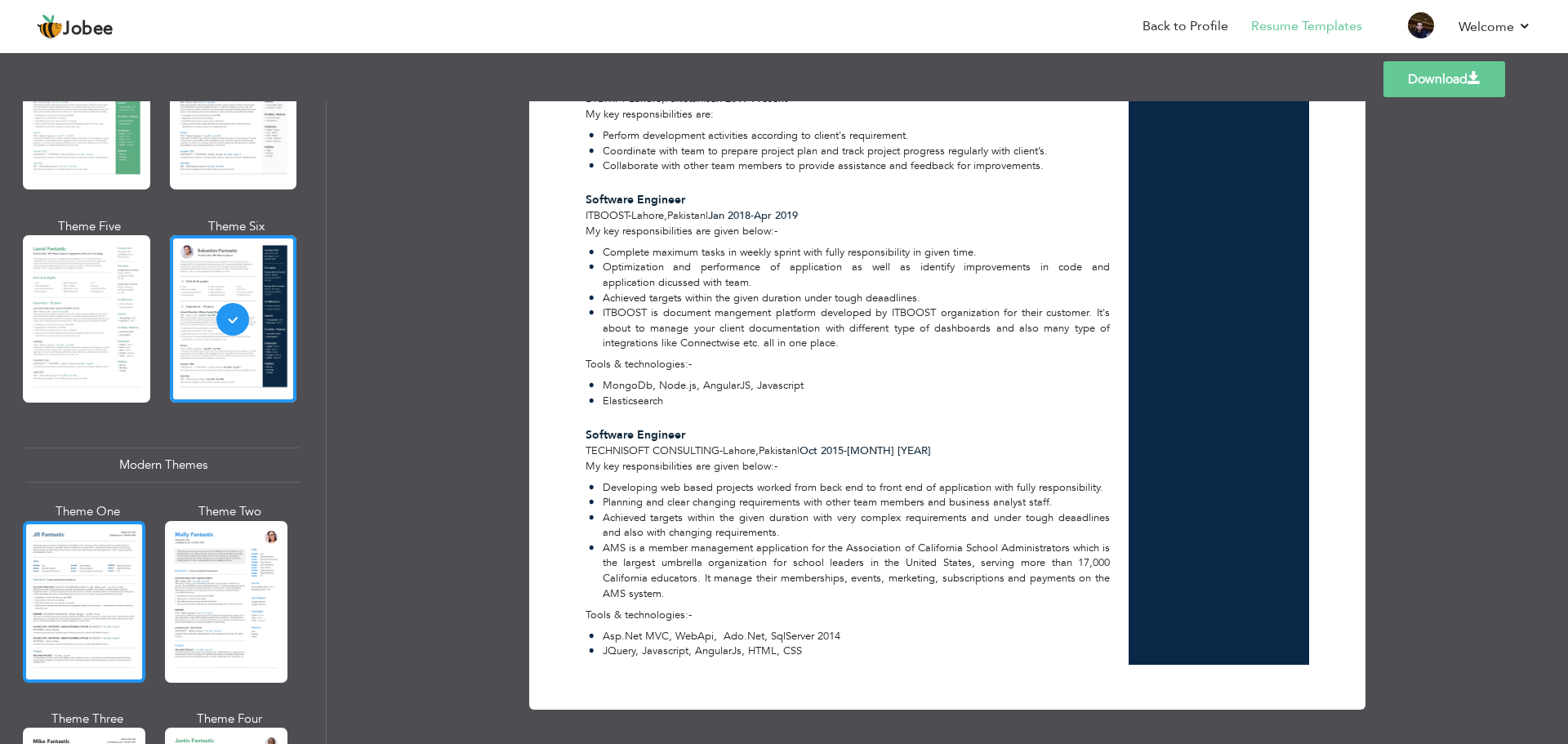 click at bounding box center (84, 602) 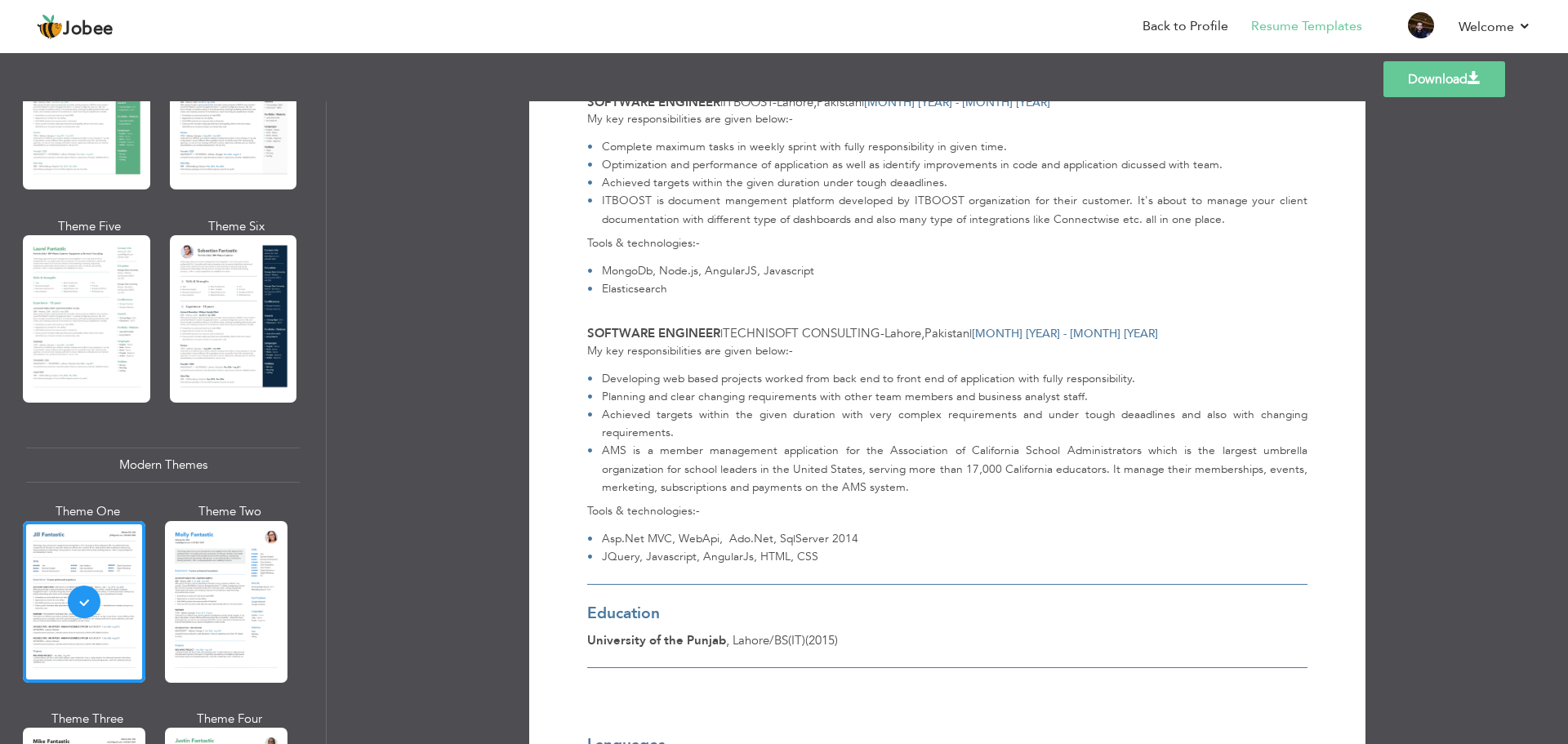 scroll, scrollTop: 735, scrollLeft: 0, axis: vertical 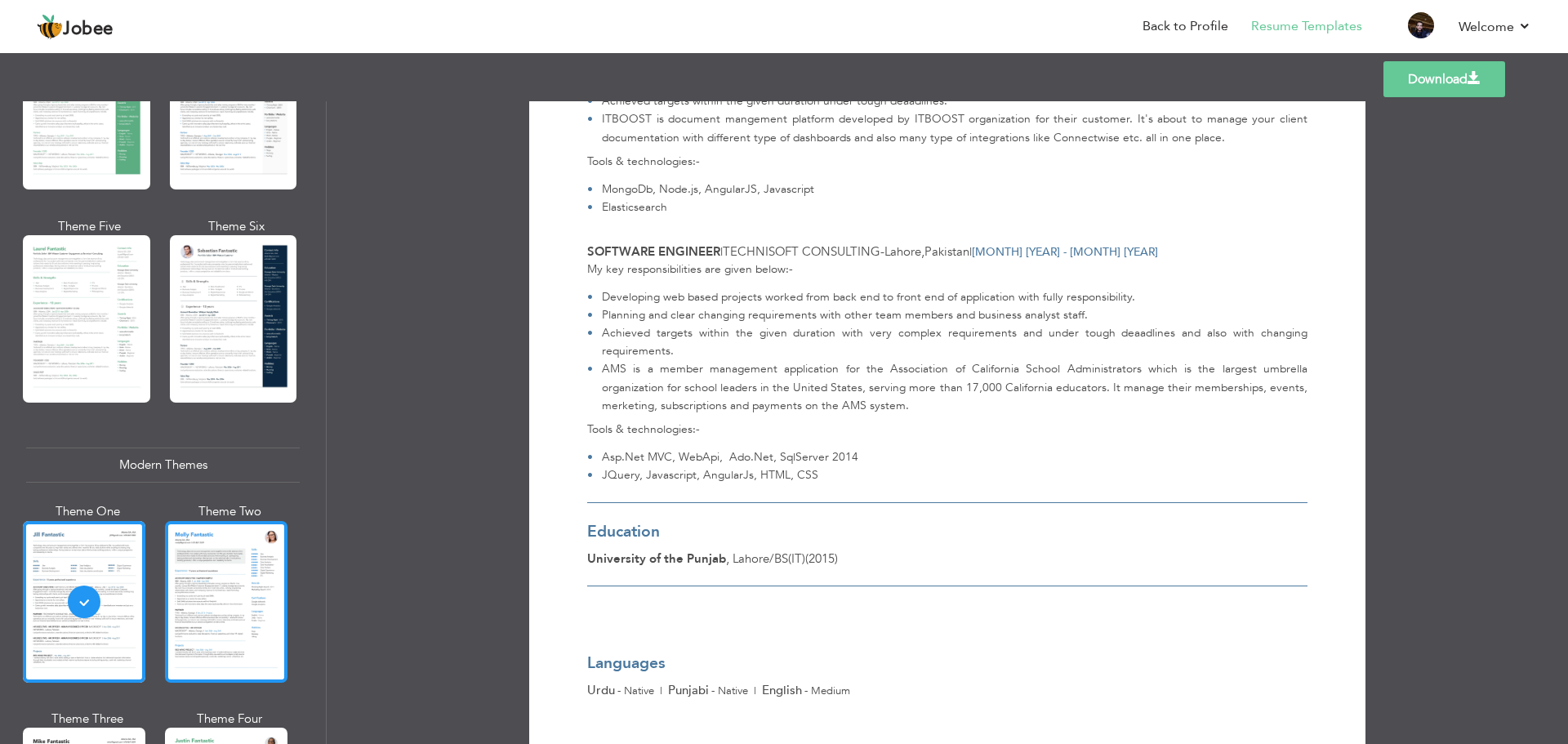 click at bounding box center (226, 602) 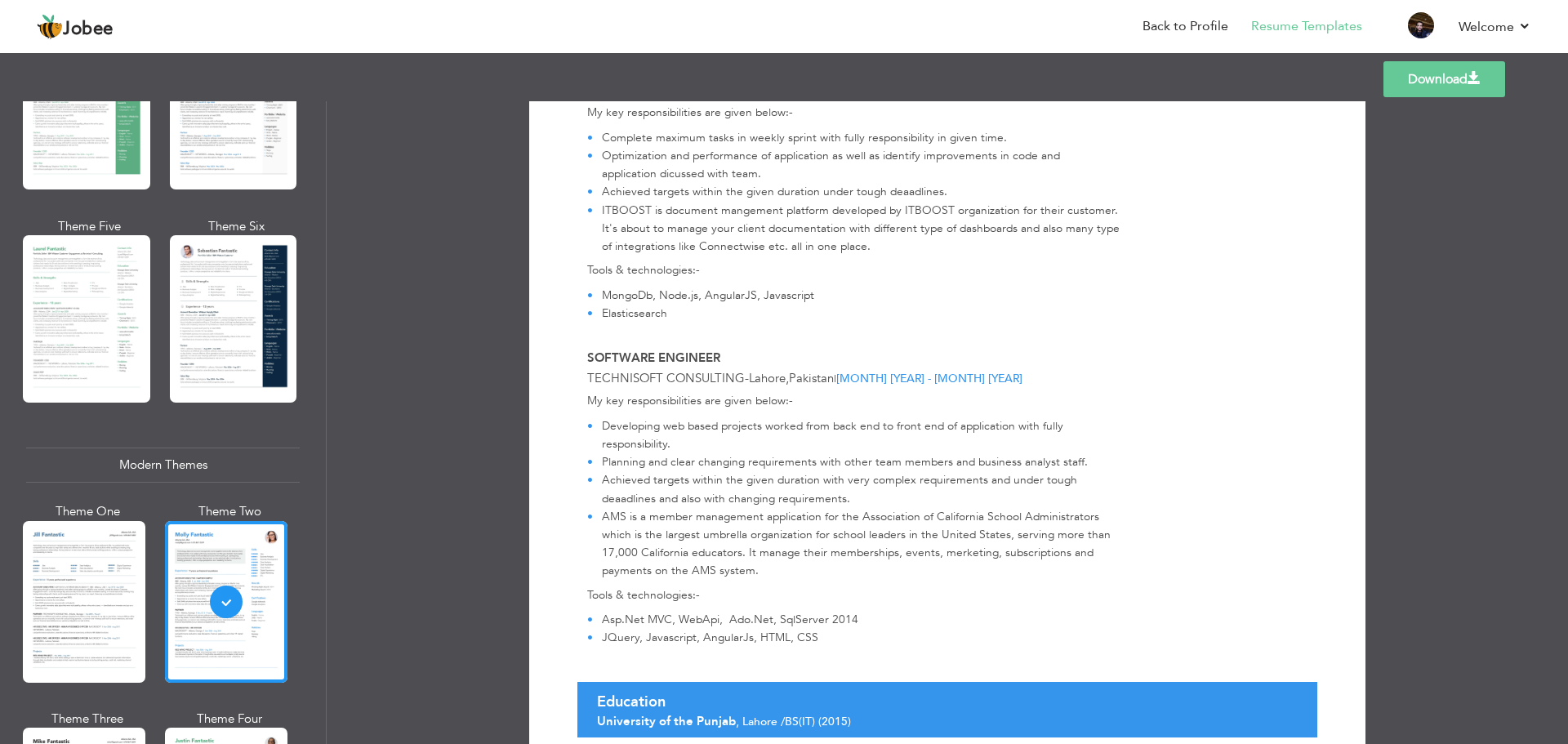 scroll, scrollTop: 630, scrollLeft: 0, axis: vertical 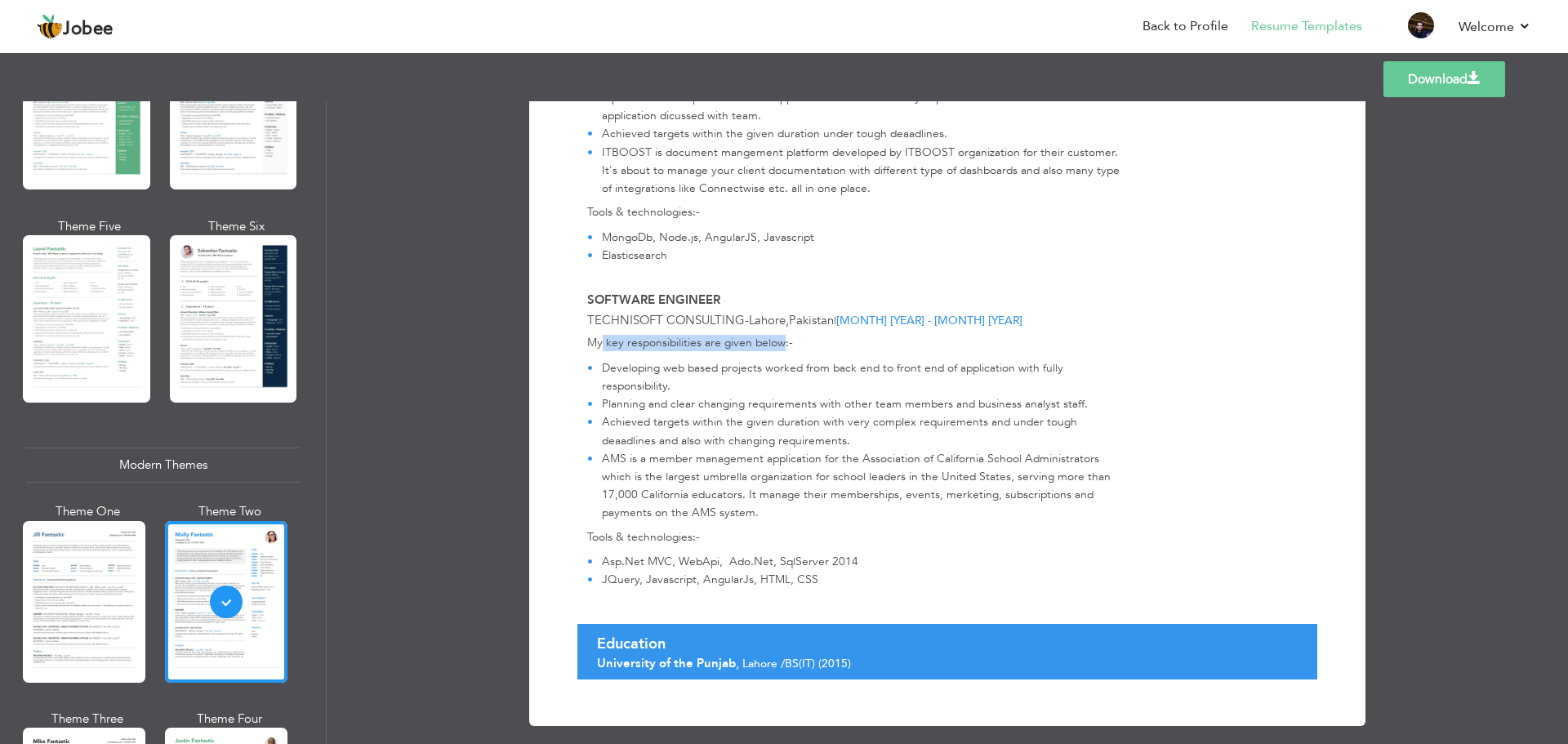 drag, startPoint x: 600, startPoint y: 327, endPoint x: 782, endPoint y: 327, distance: 182 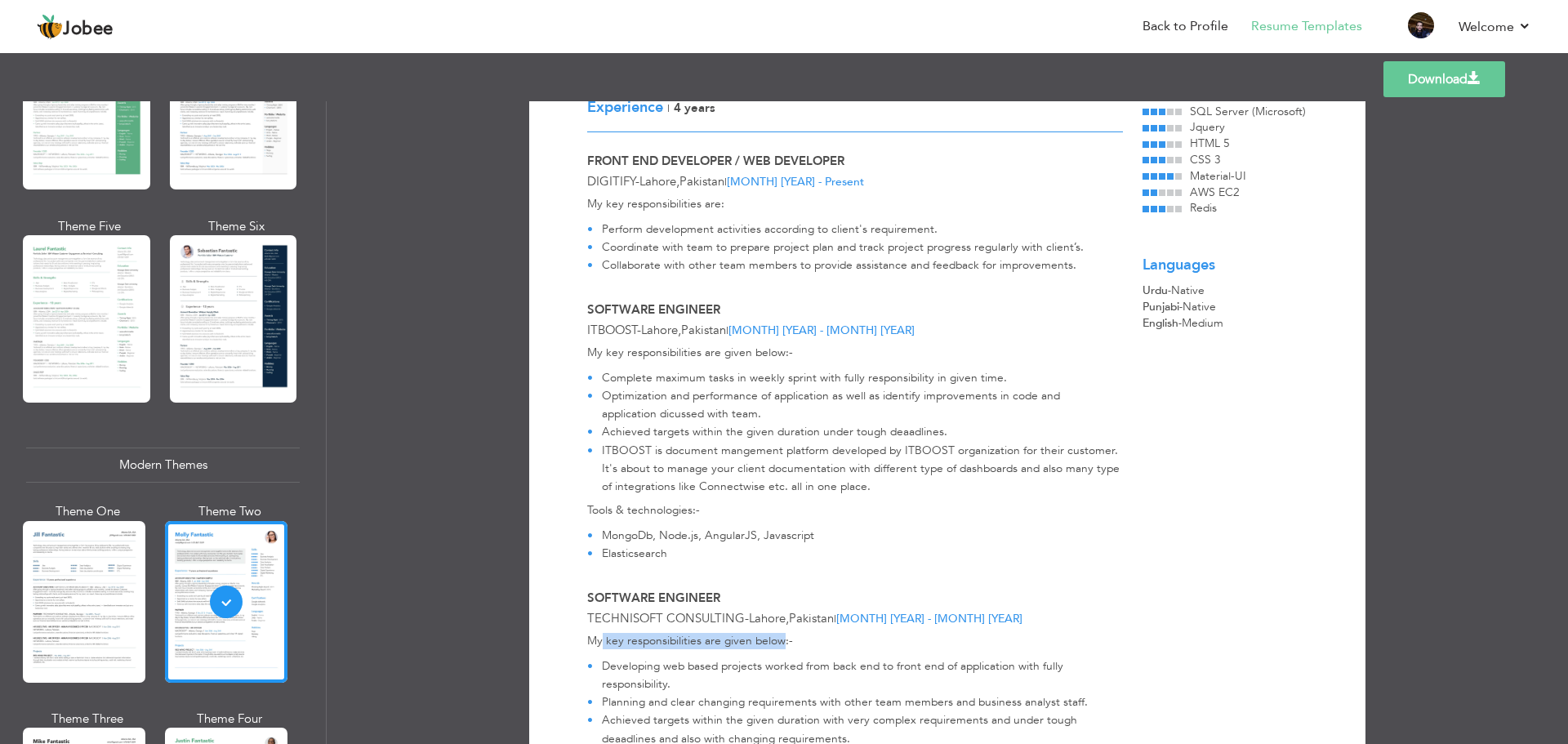 scroll, scrollTop: 303, scrollLeft: 0, axis: vertical 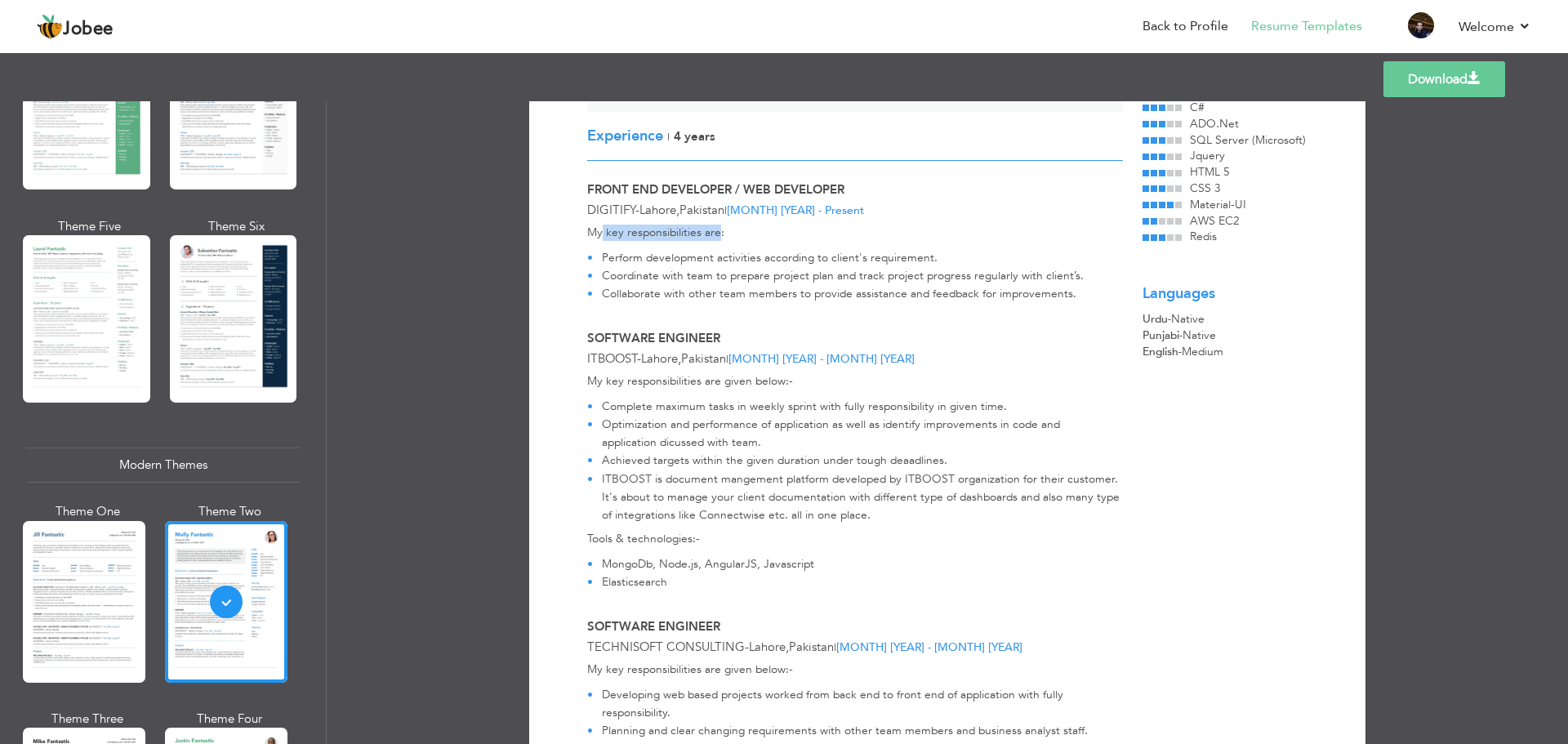 drag, startPoint x: 599, startPoint y: 219, endPoint x: 732, endPoint y: 219, distance: 133 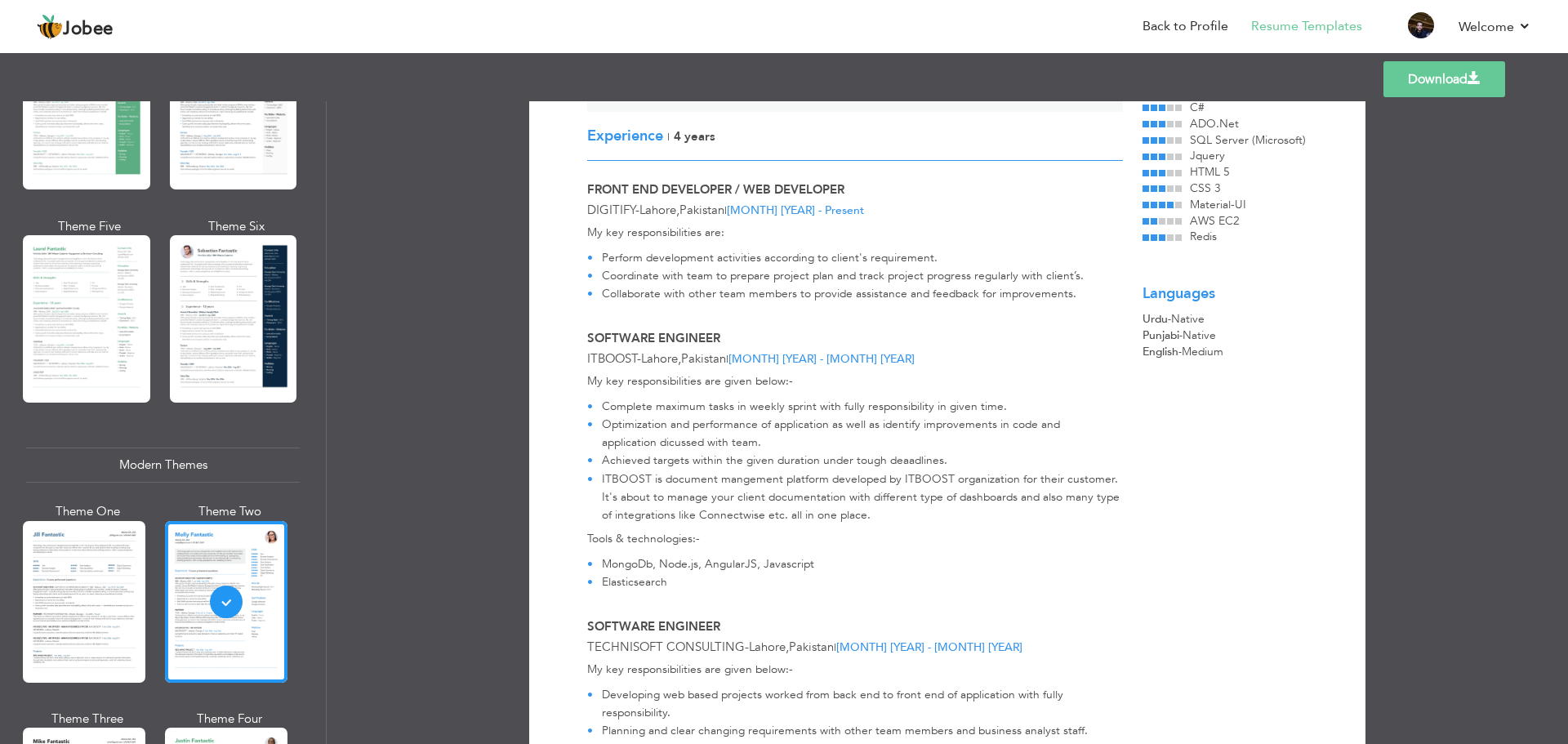 click on "My key responsibilities are:
Perform development activities according to client's requirement.
Coordinate with team to prepare project plan and track project progress regularly with client’s.
Collaborate with other team members to provide assistance and feedback for improvements." at bounding box center [855, 267] 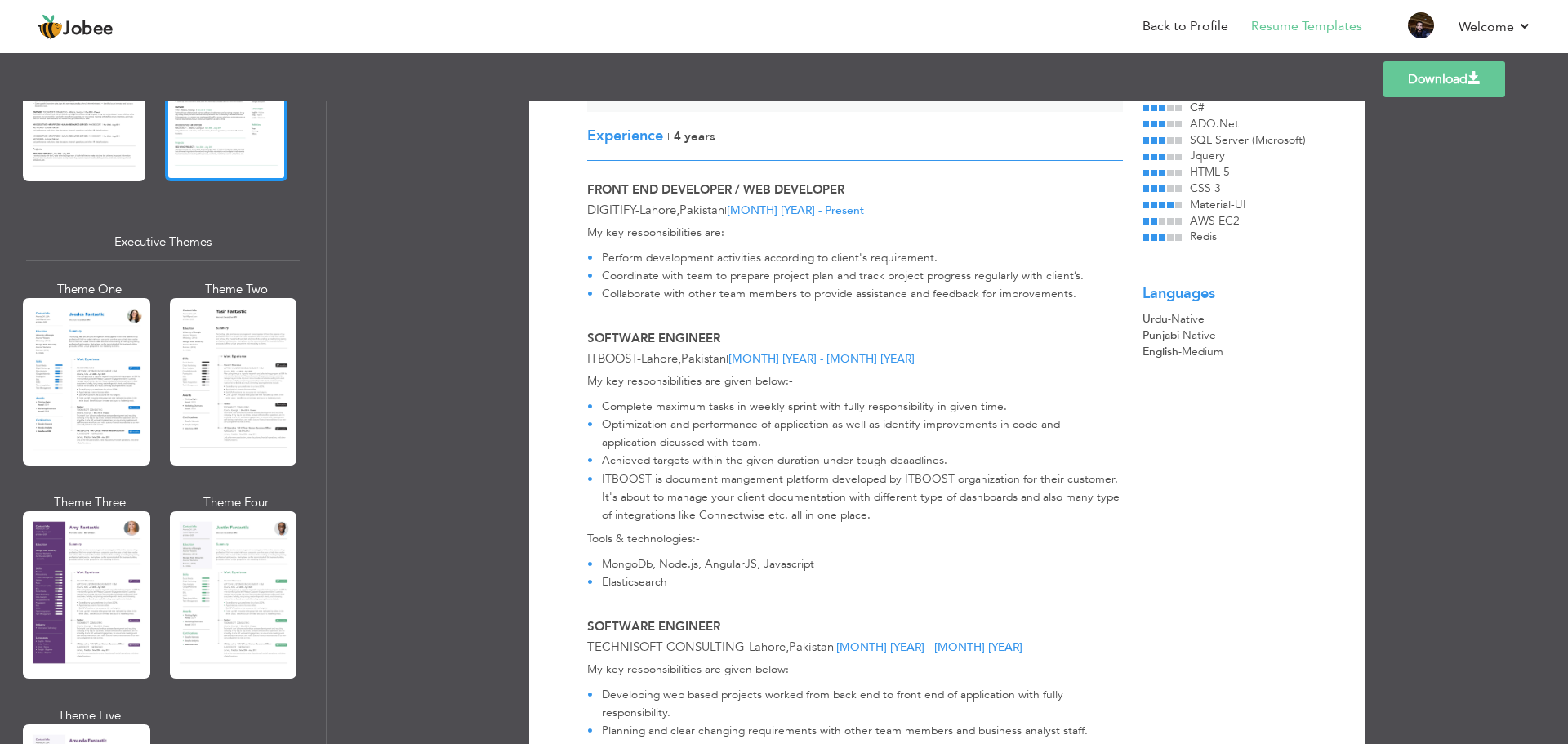 scroll, scrollTop: 1143, scrollLeft: 0, axis: vertical 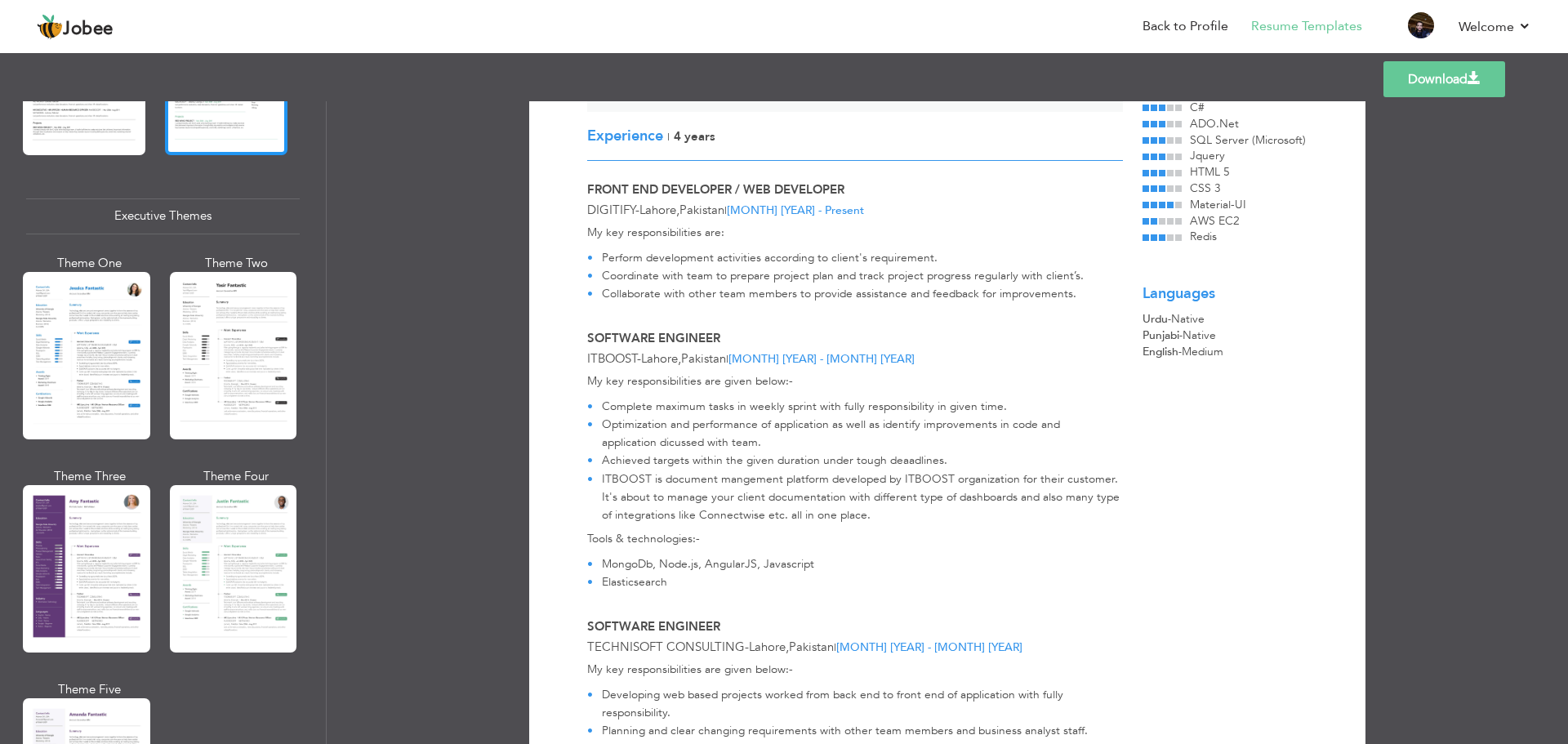 click at bounding box center [234, 568] 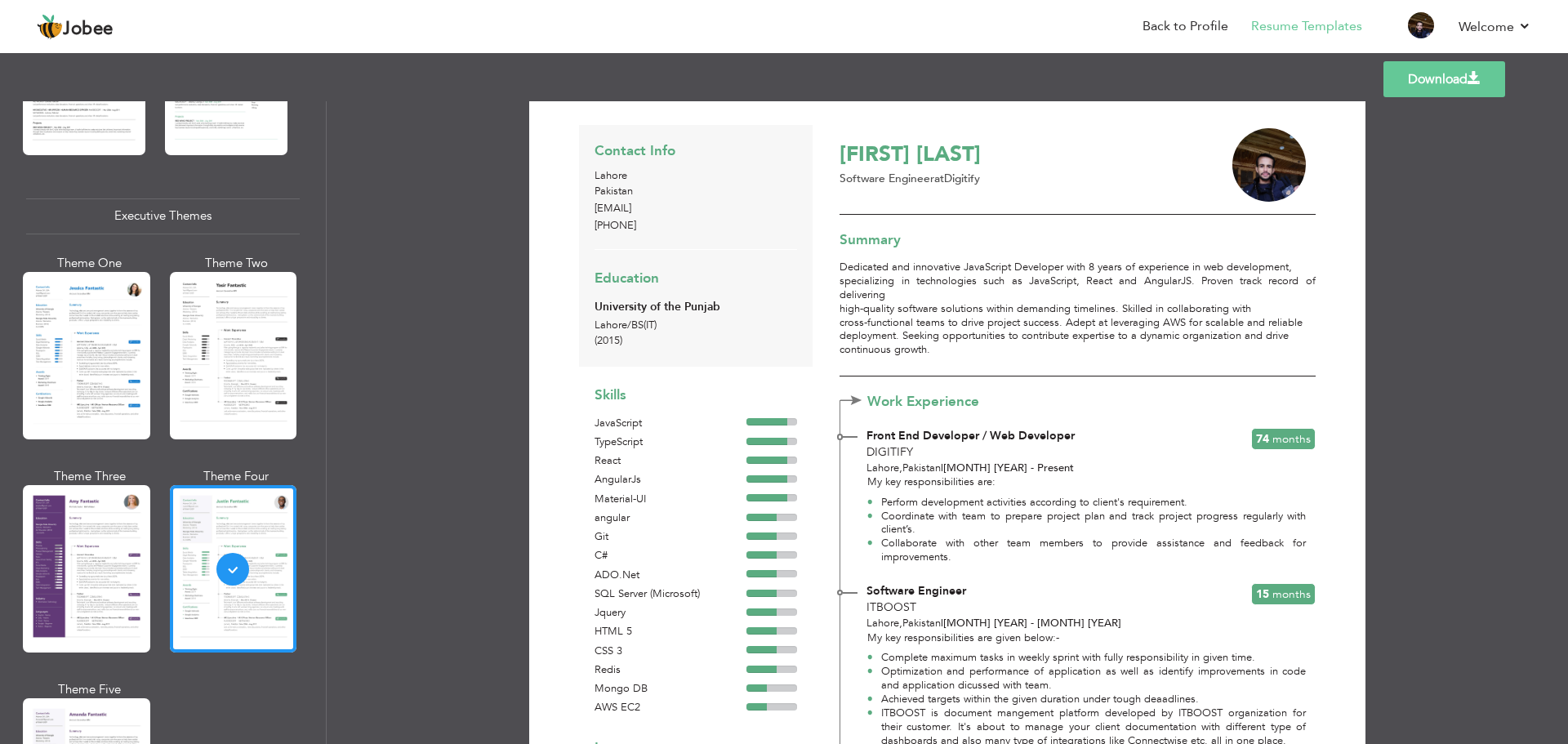 scroll, scrollTop: 0, scrollLeft: 0, axis: both 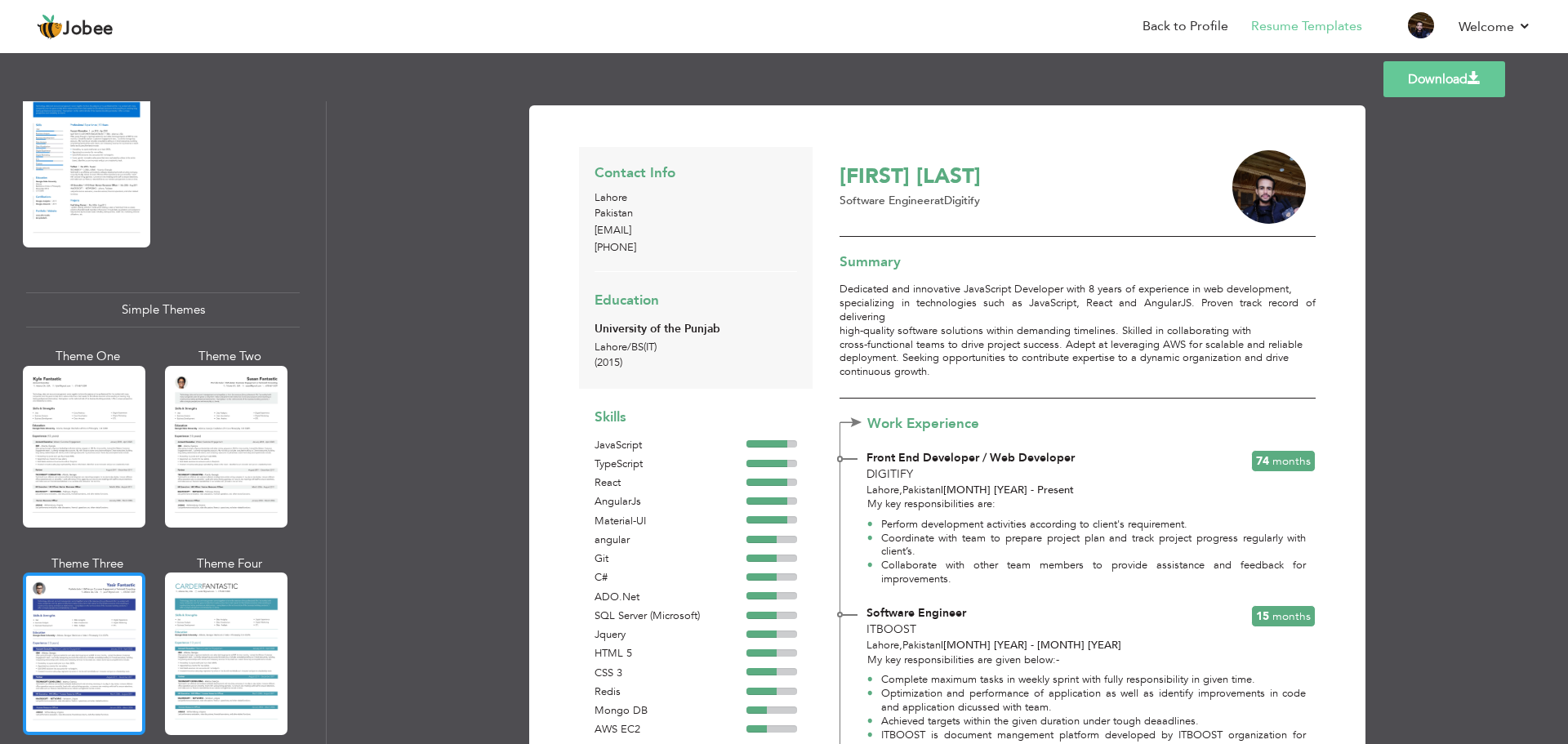 click at bounding box center (84, 653) 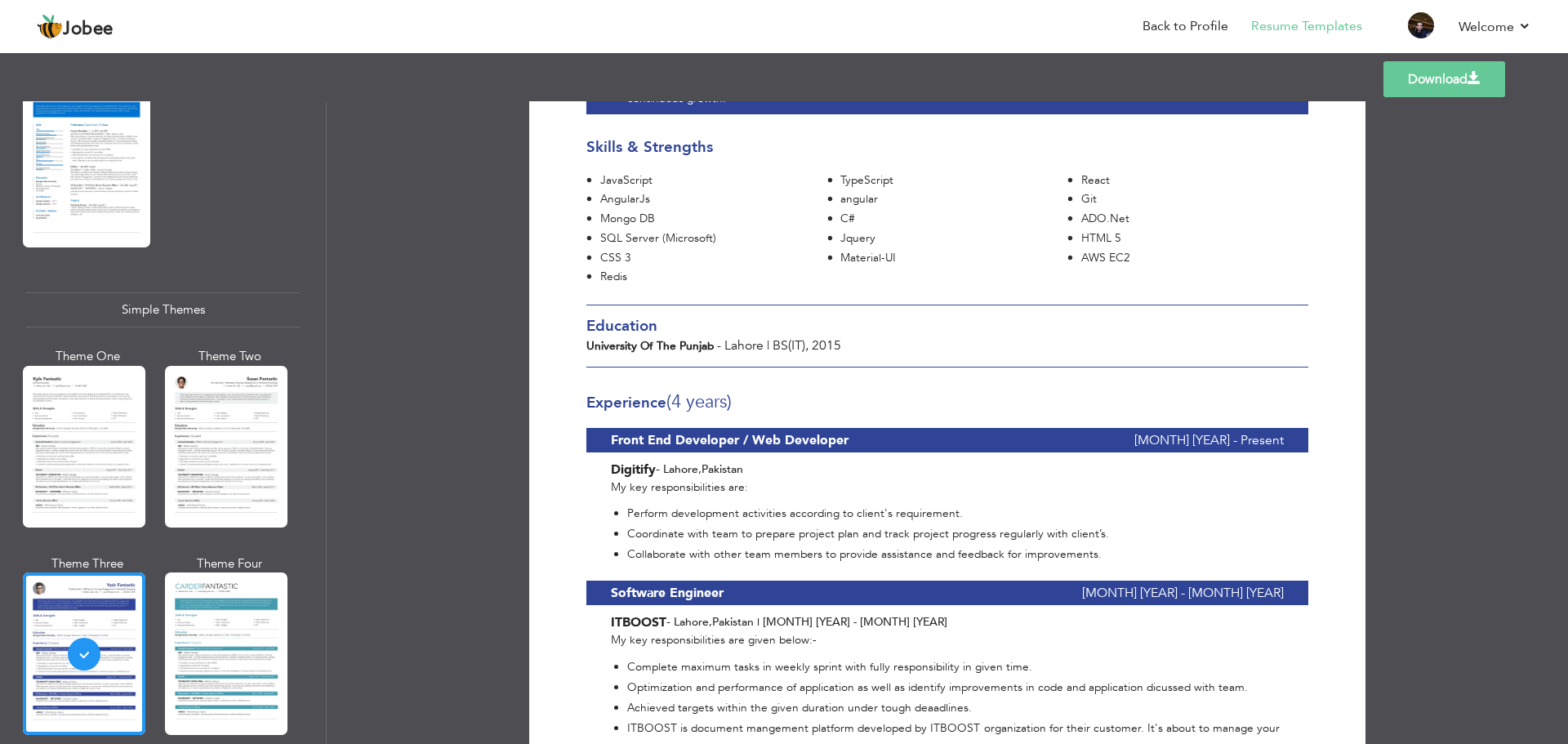 scroll, scrollTop: 246, scrollLeft: 0, axis: vertical 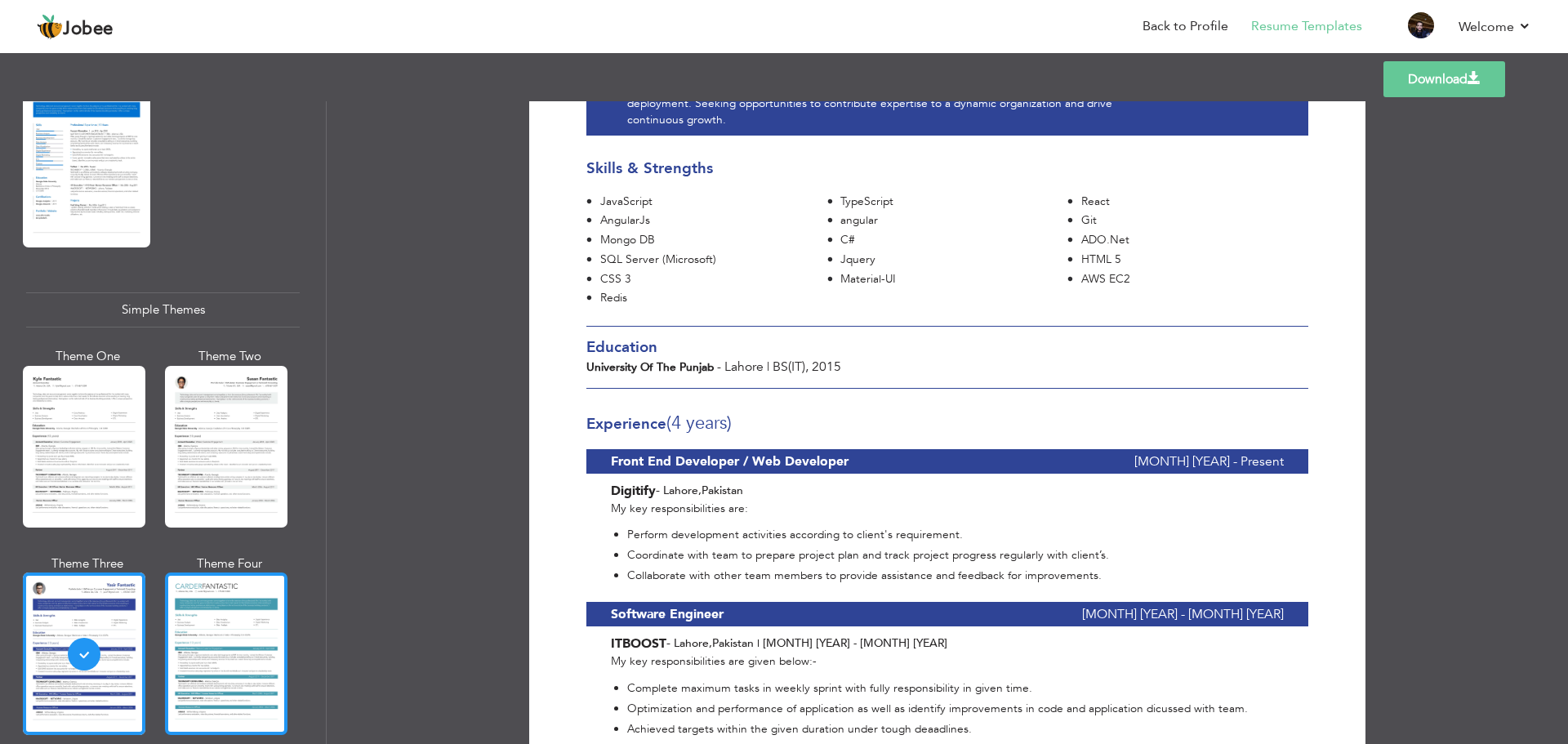 click at bounding box center [226, 653] 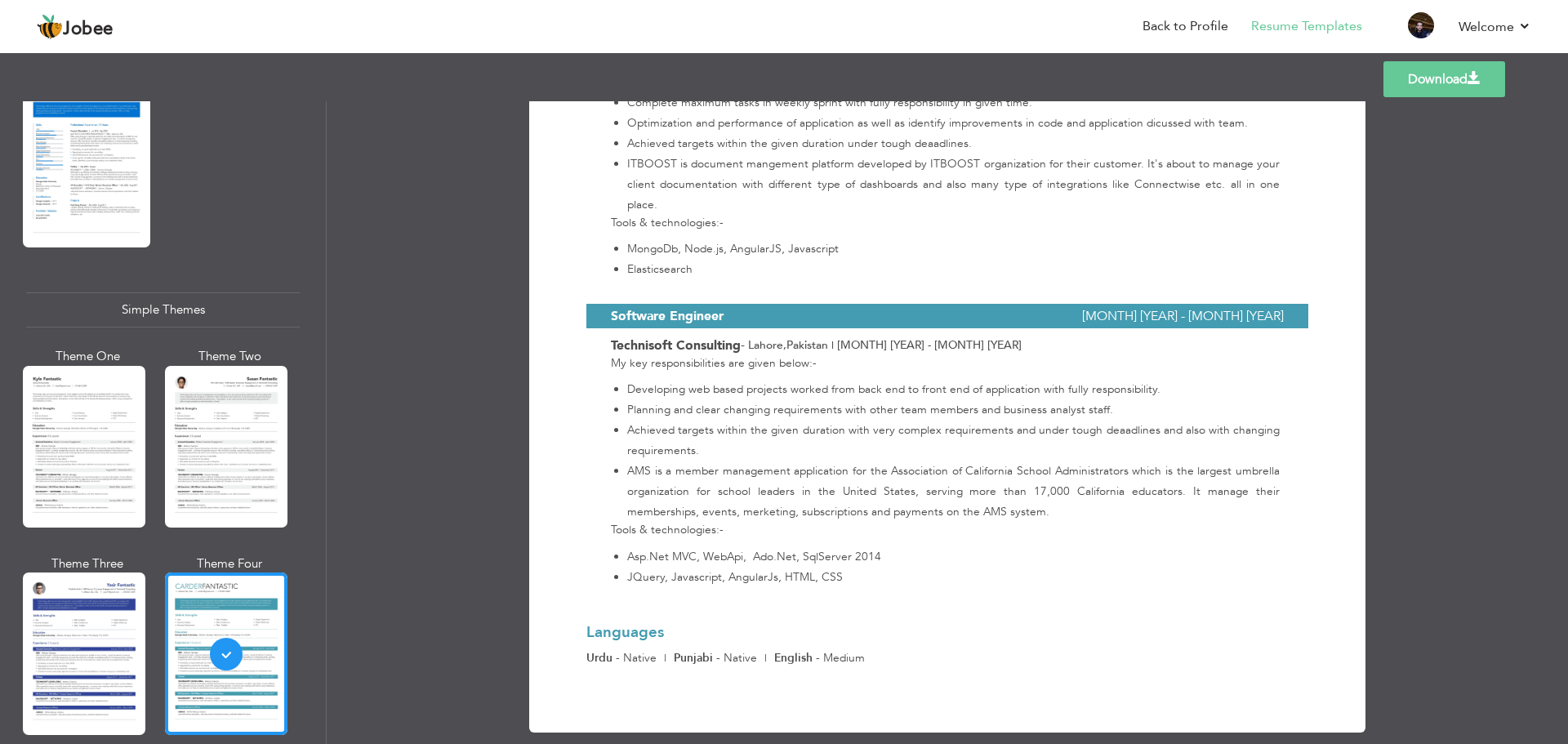 scroll, scrollTop: 840, scrollLeft: 0, axis: vertical 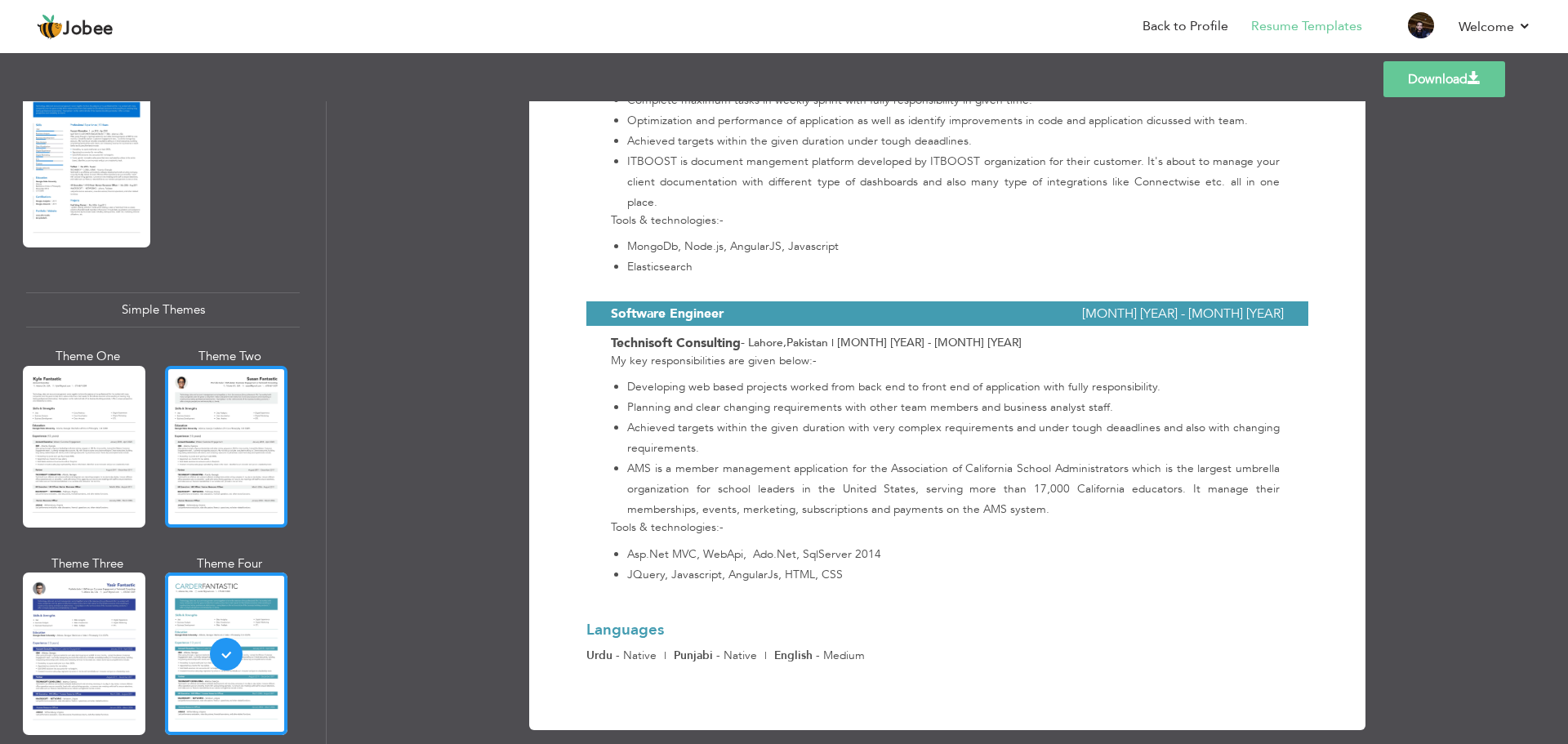 click at bounding box center (226, 447) 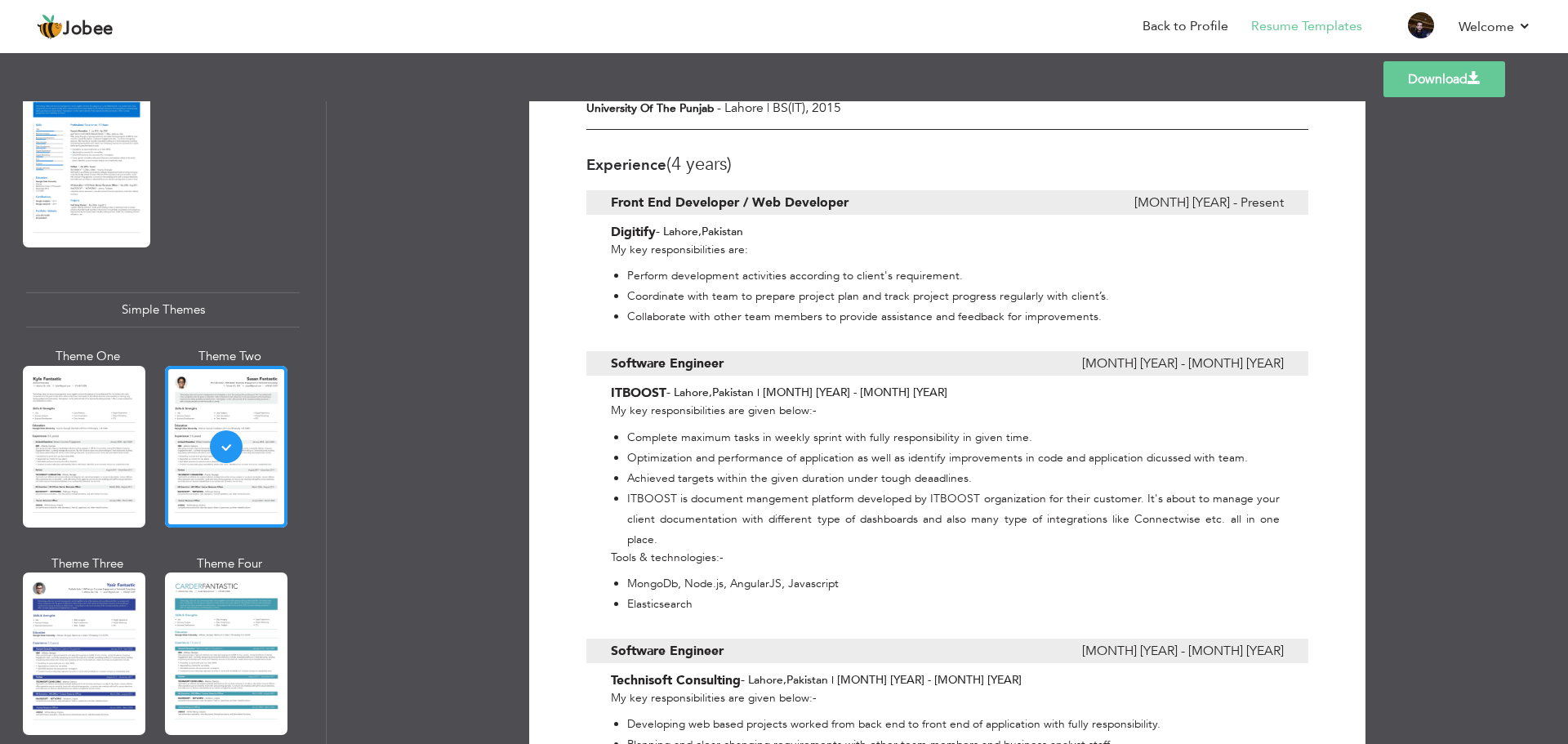 scroll, scrollTop: 653, scrollLeft: 0, axis: vertical 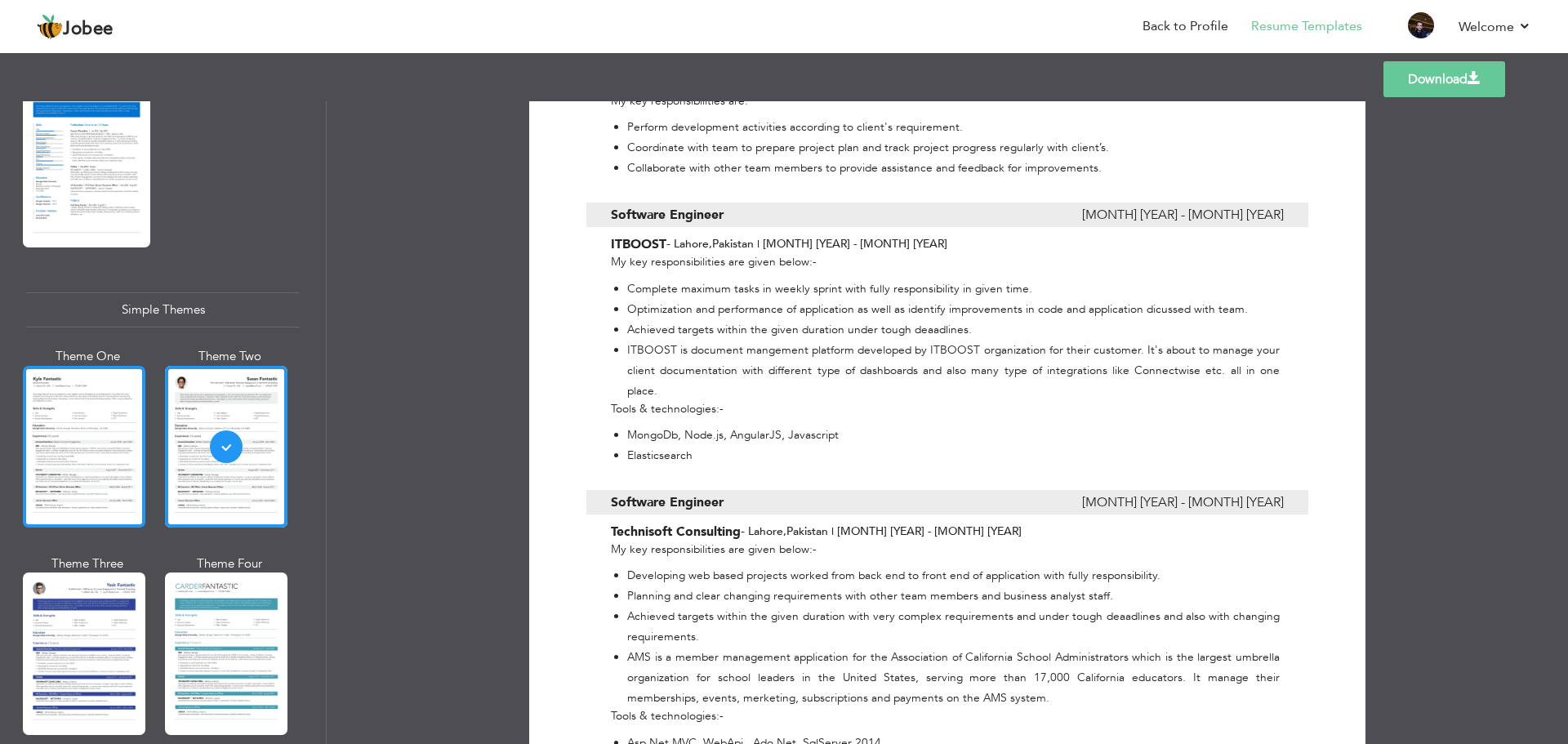 click at bounding box center [84, 447] 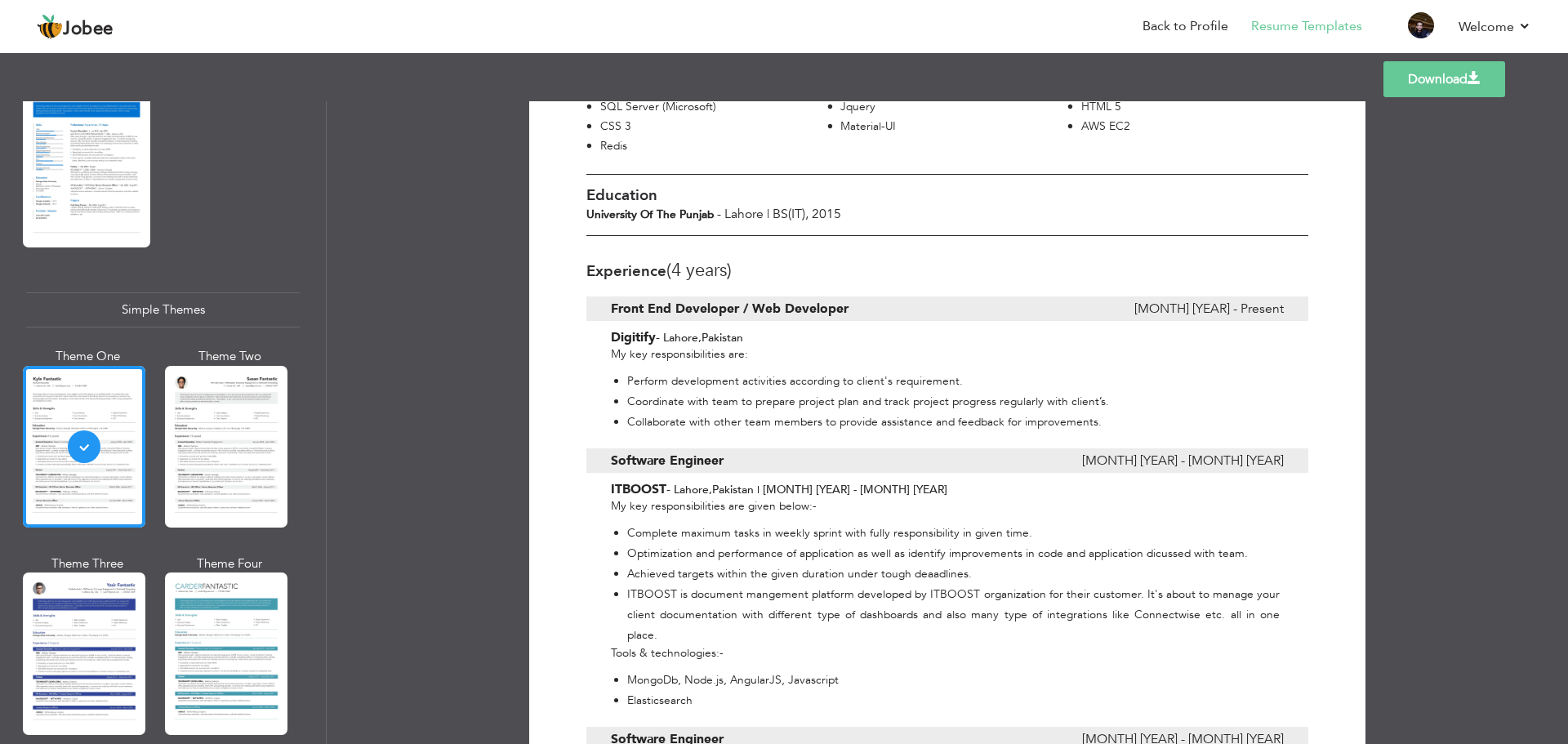 scroll, scrollTop: 408, scrollLeft: 0, axis: vertical 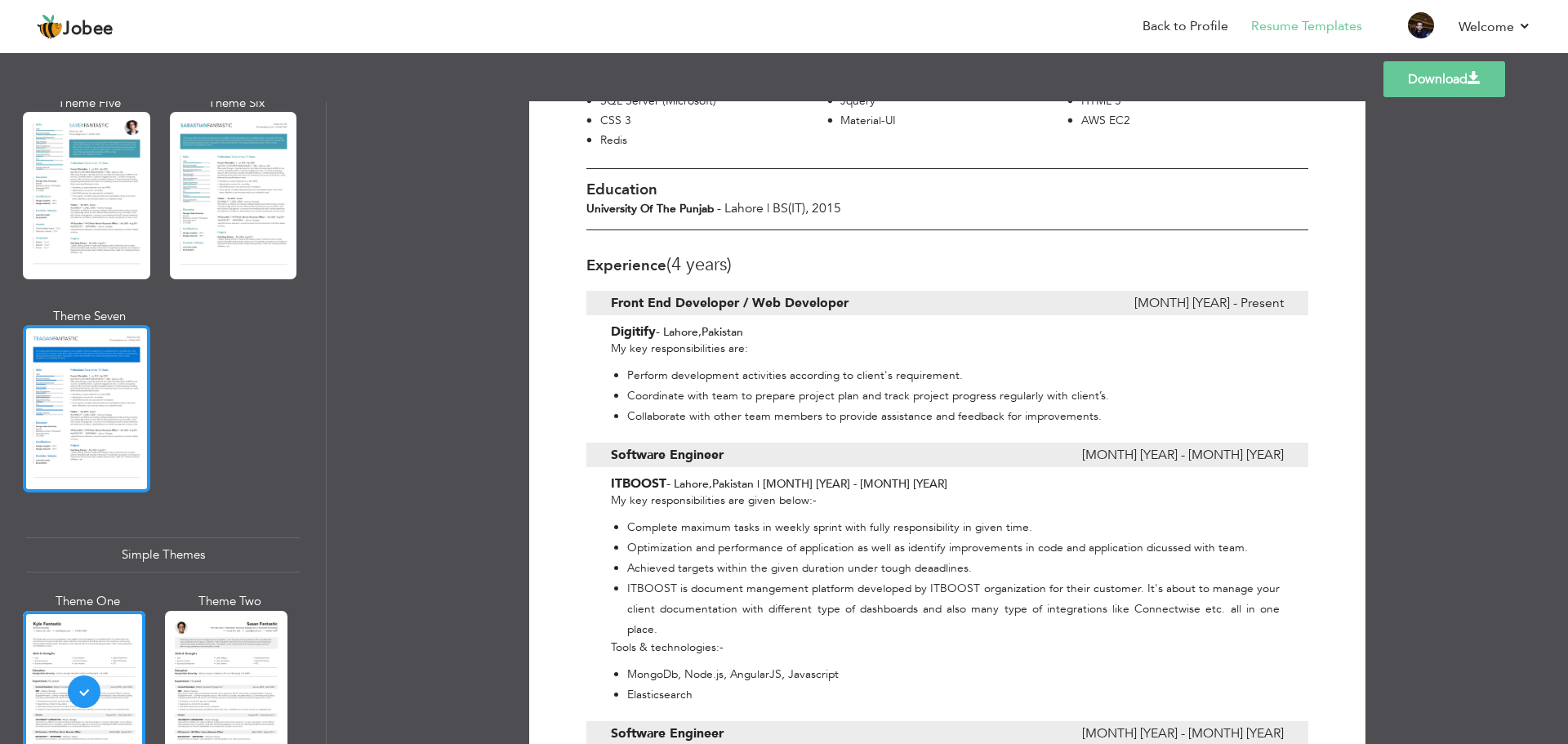 click at bounding box center (87, 408) 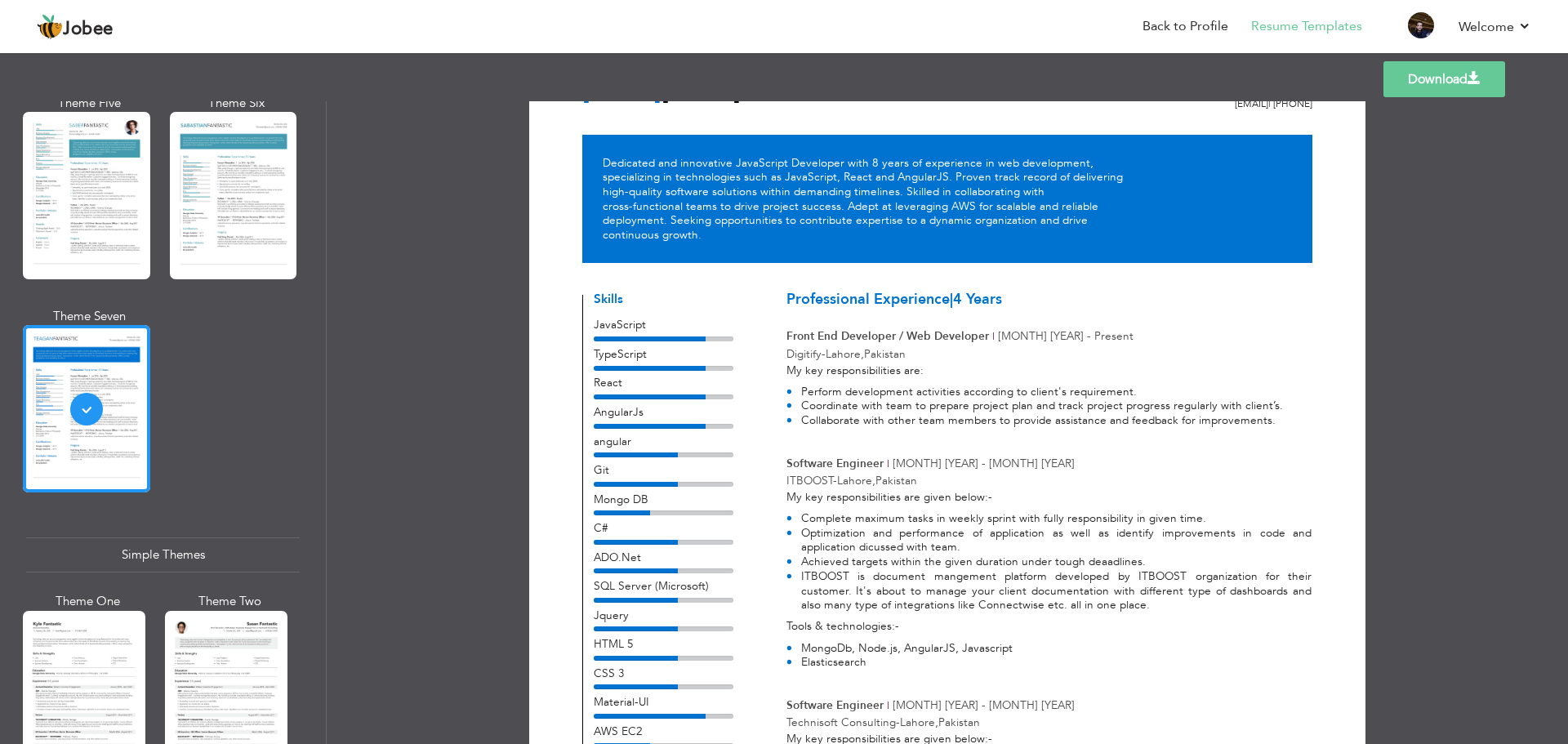 scroll, scrollTop: 33, scrollLeft: 0, axis: vertical 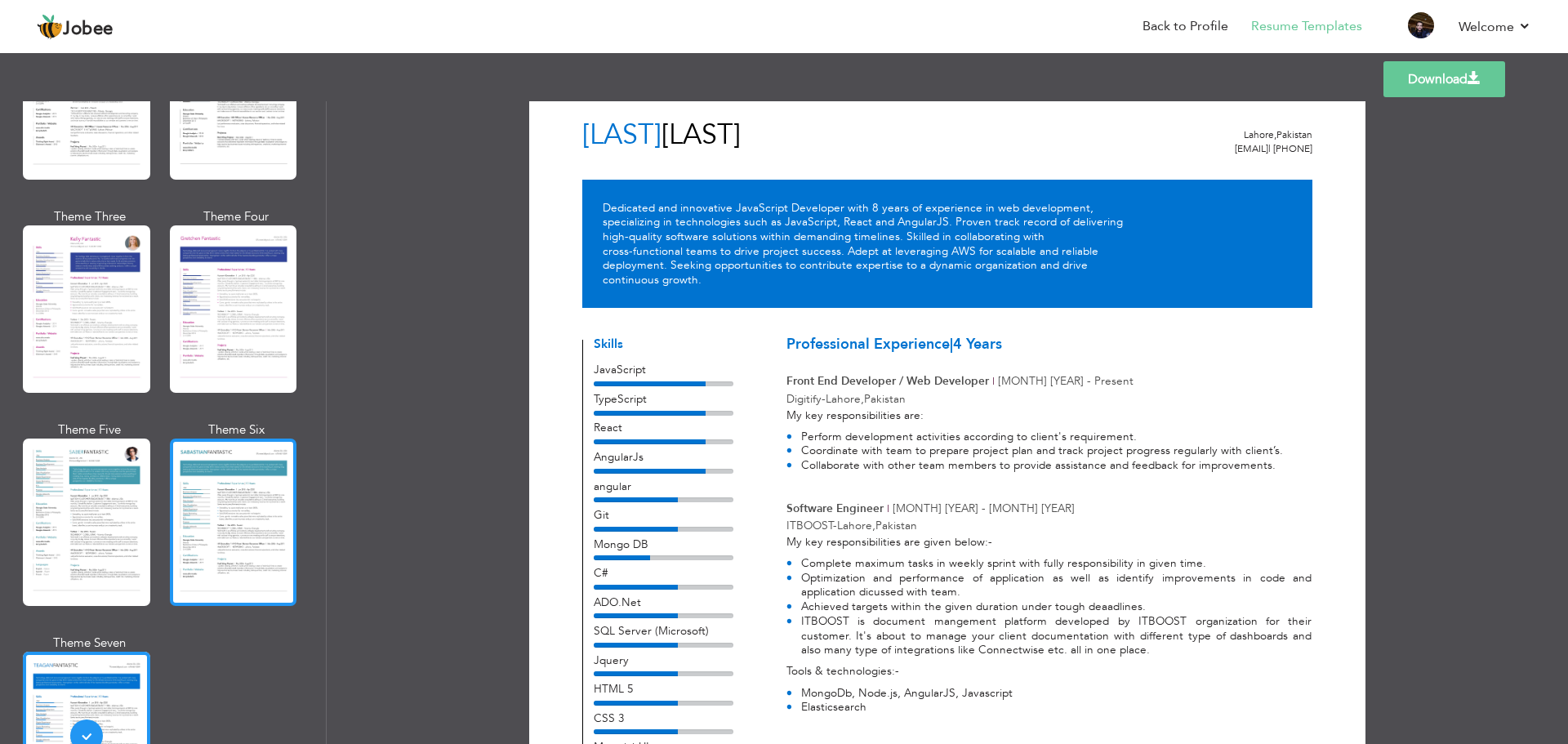 click at bounding box center [234, 522] 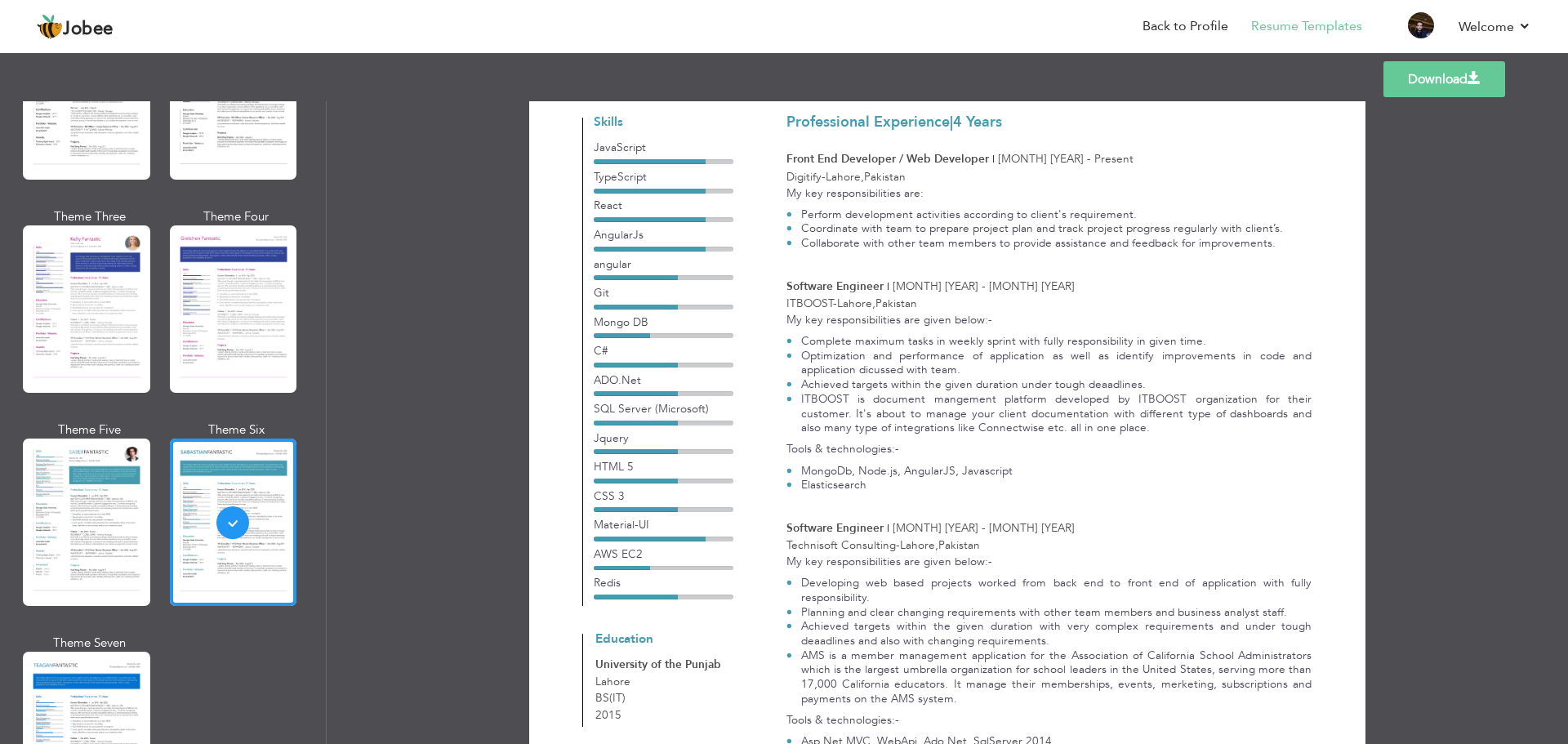 scroll, scrollTop: 327, scrollLeft: 0, axis: vertical 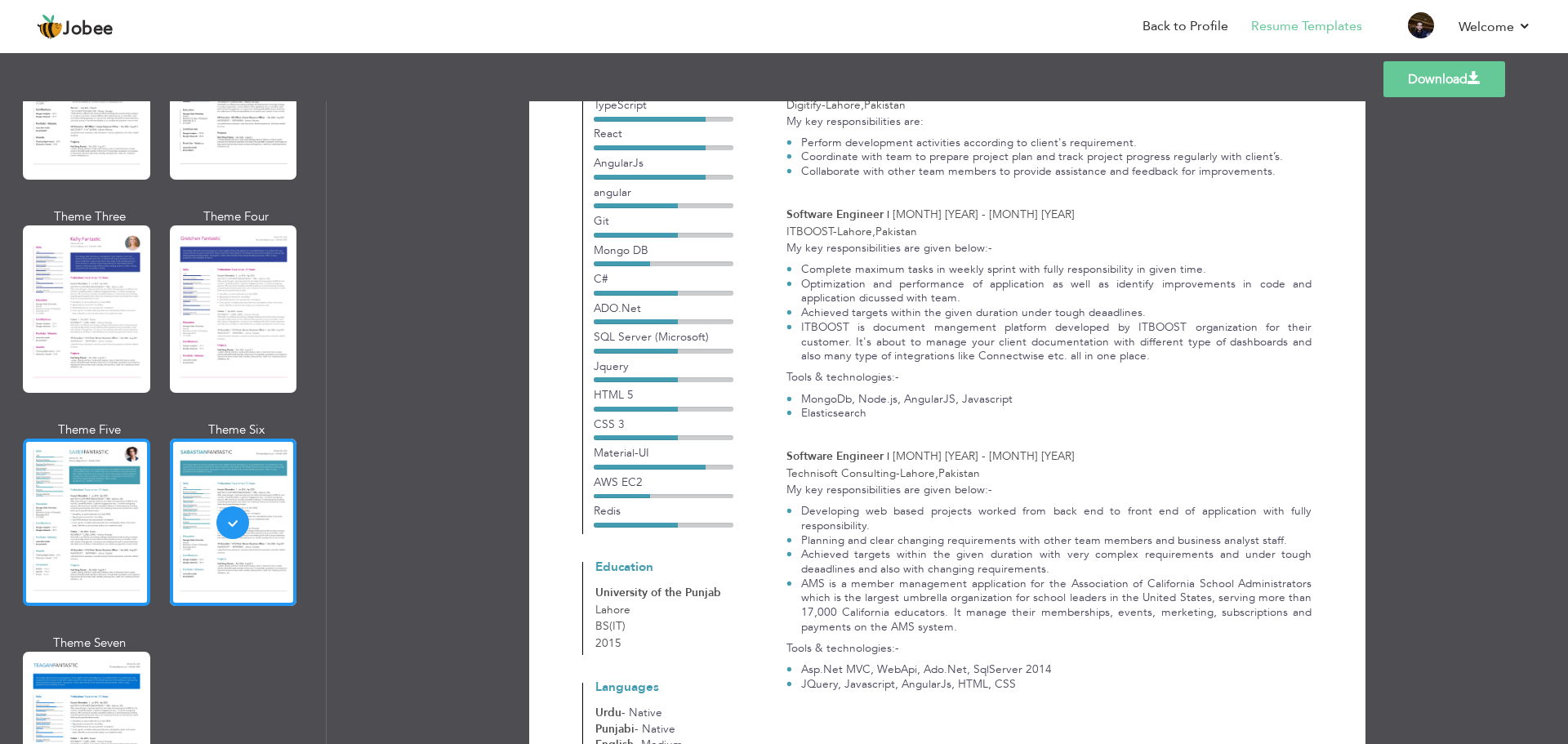 click at bounding box center [87, 522] 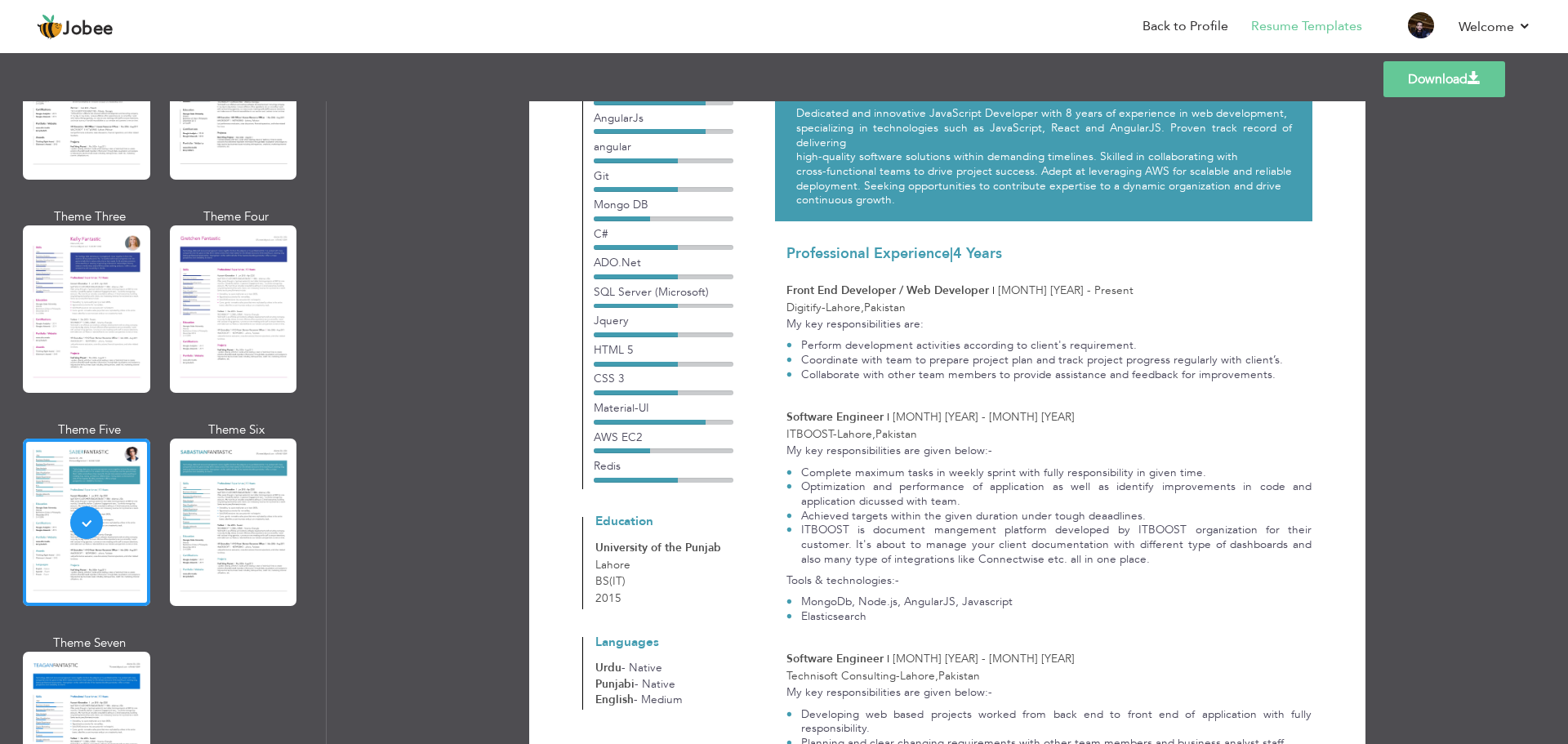 scroll, scrollTop: 163, scrollLeft: 0, axis: vertical 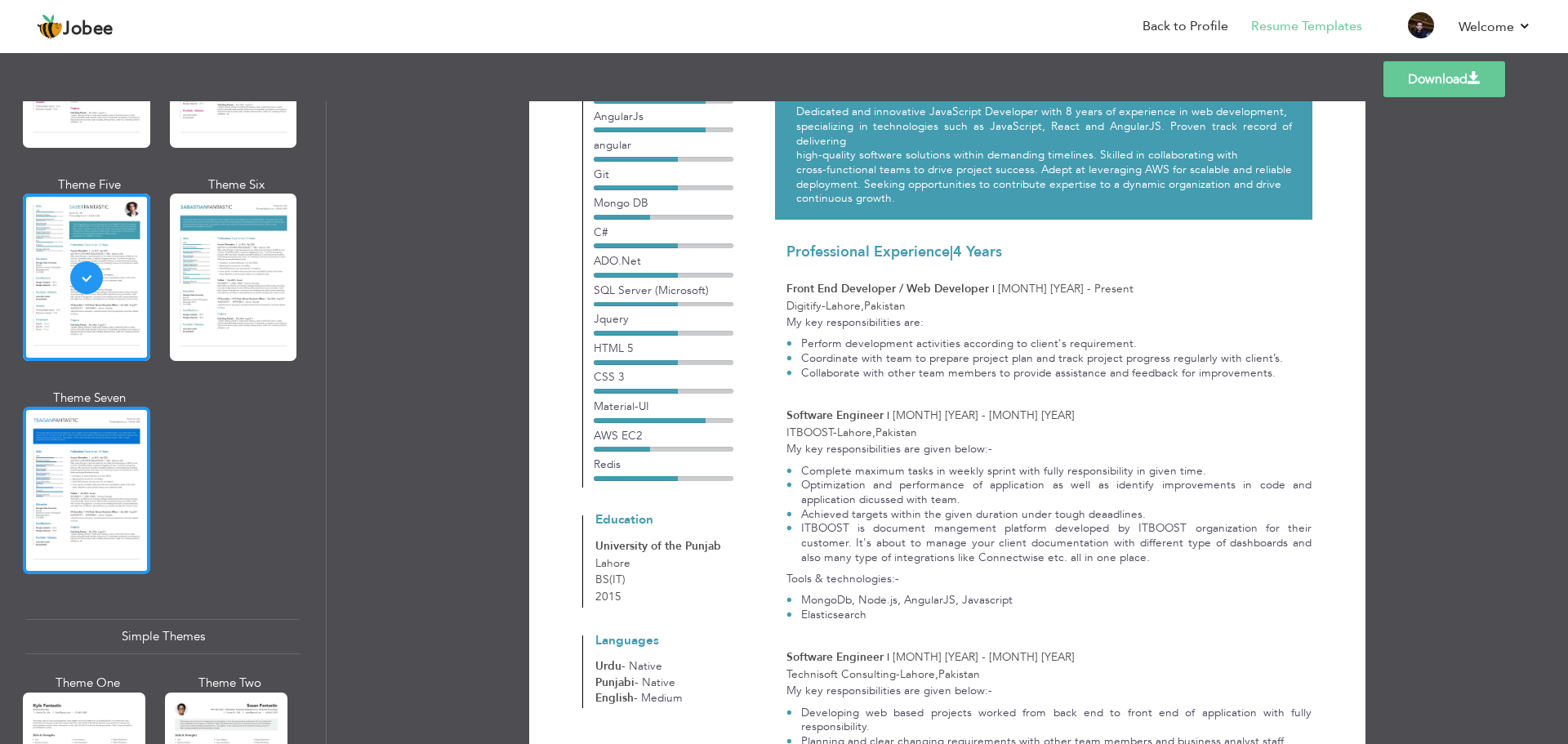 click at bounding box center [87, 490] 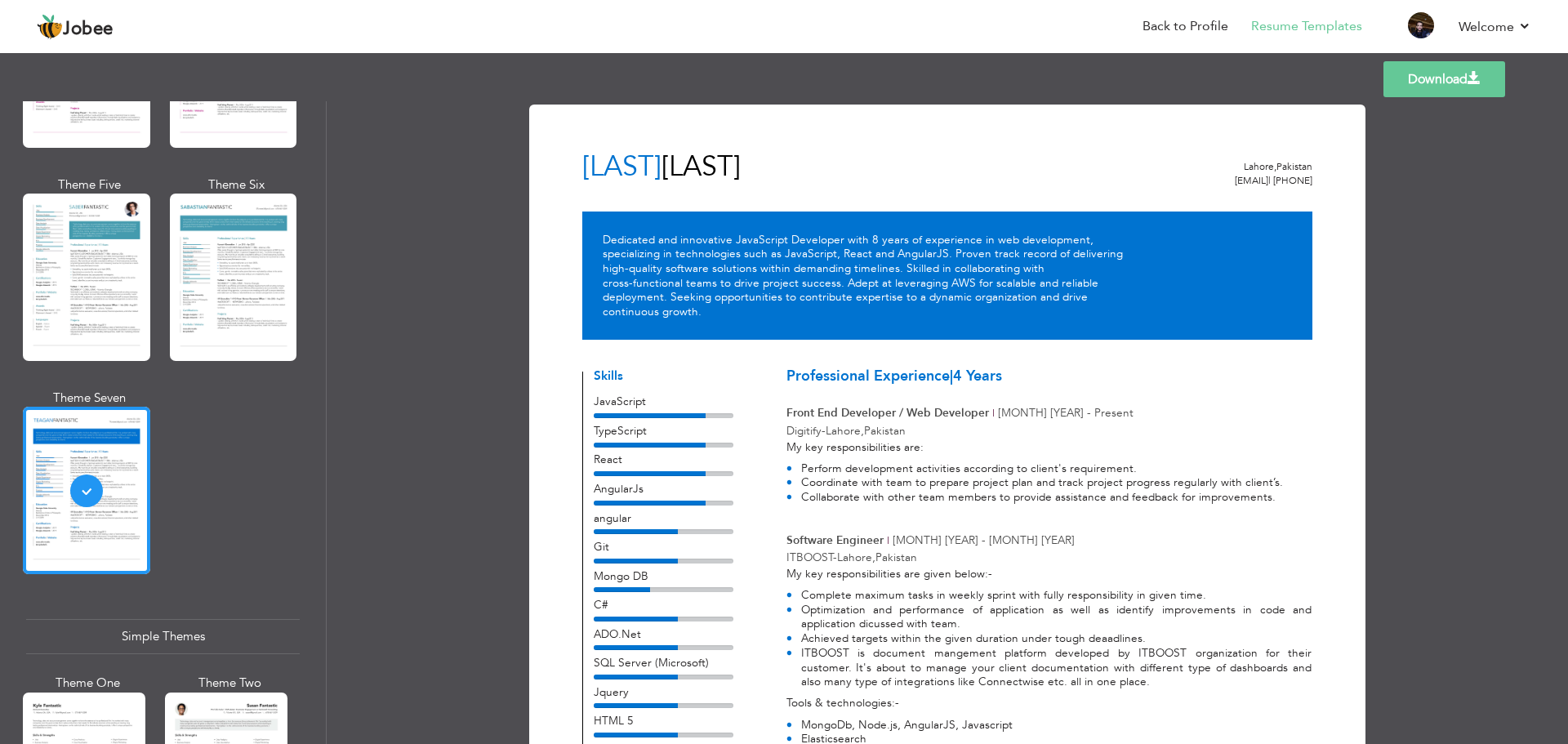 scroll, scrollTop: 0, scrollLeft: 0, axis: both 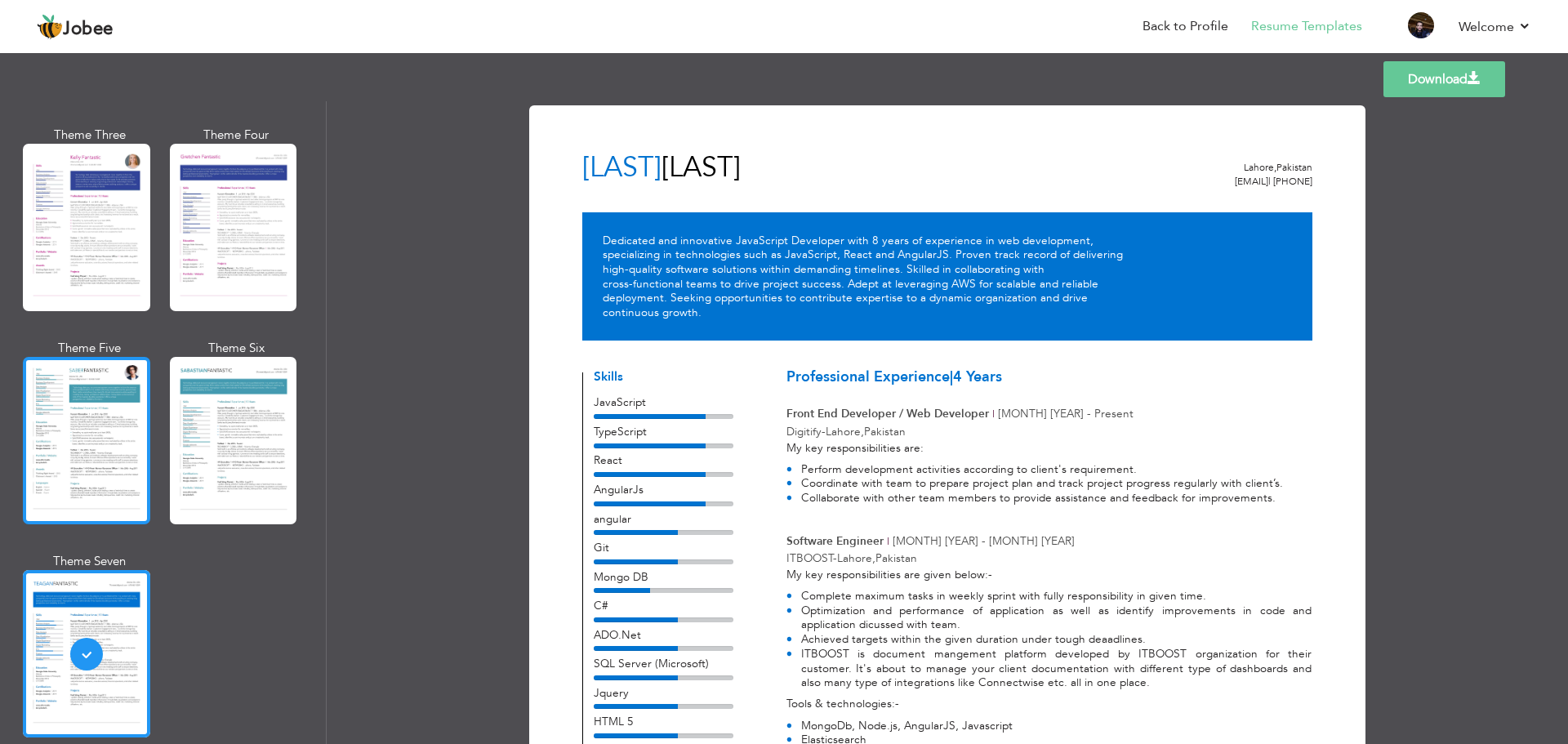 click at bounding box center [87, 440] 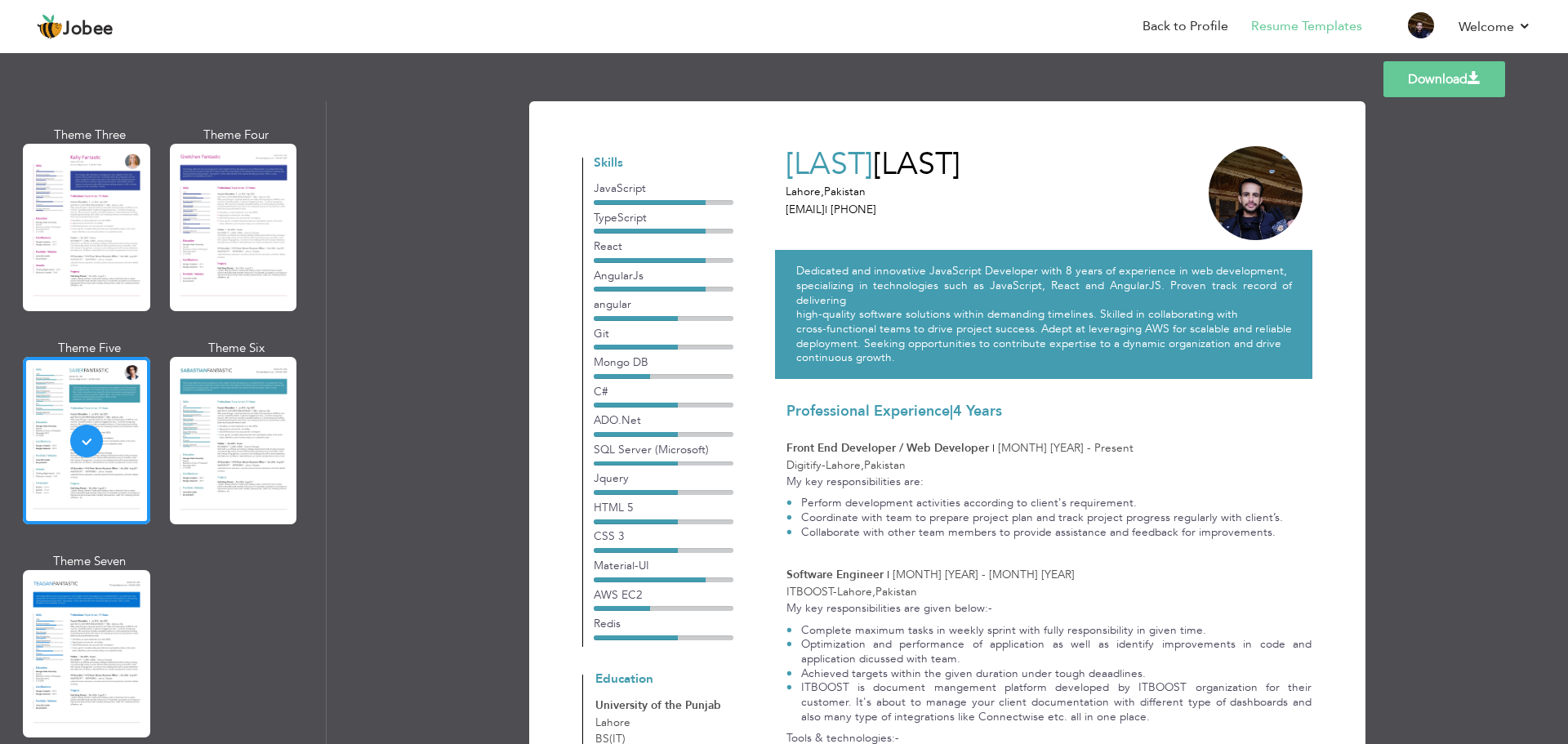 scroll, scrollTop: 0, scrollLeft: 0, axis: both 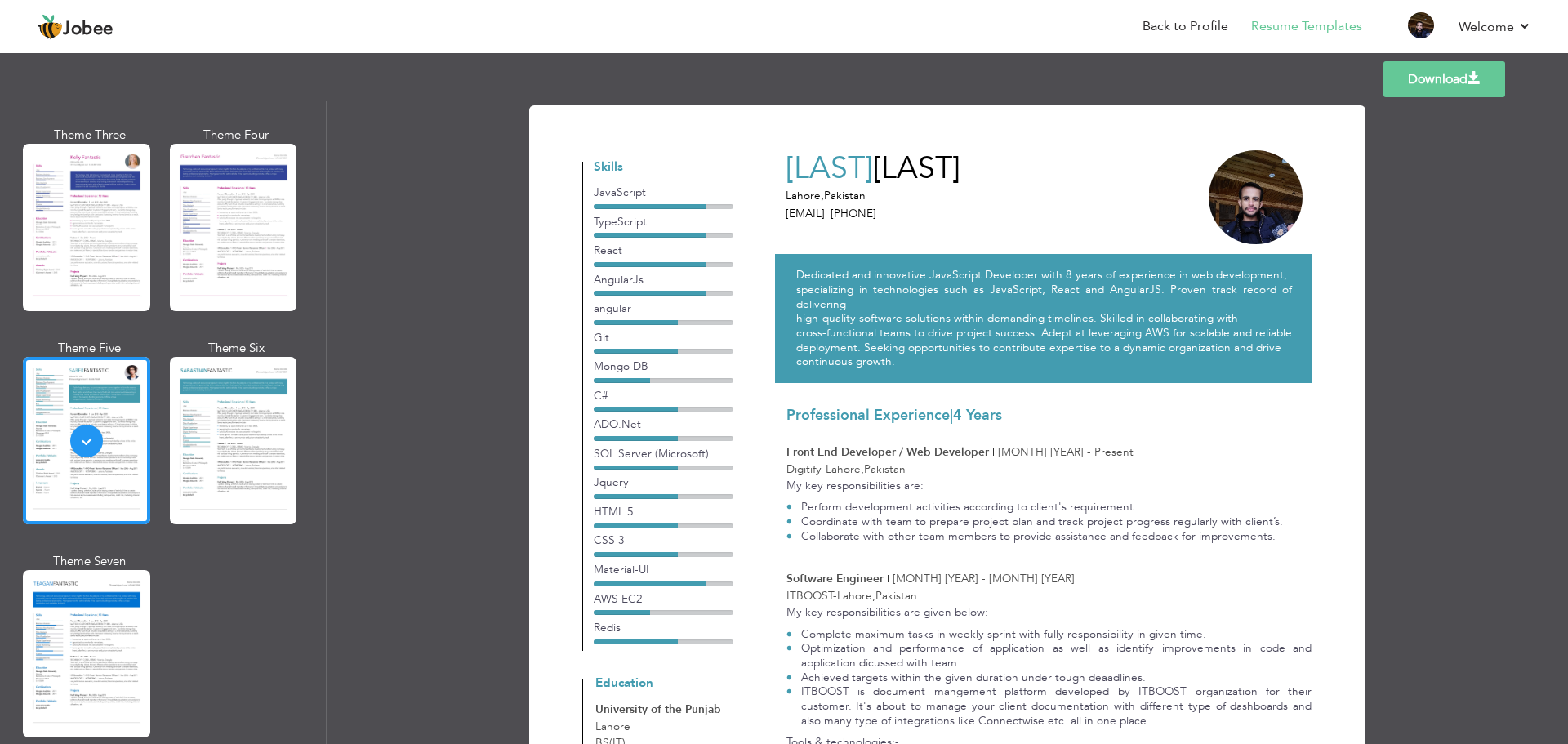 click on "Download" at bounding box center (1444, 79) 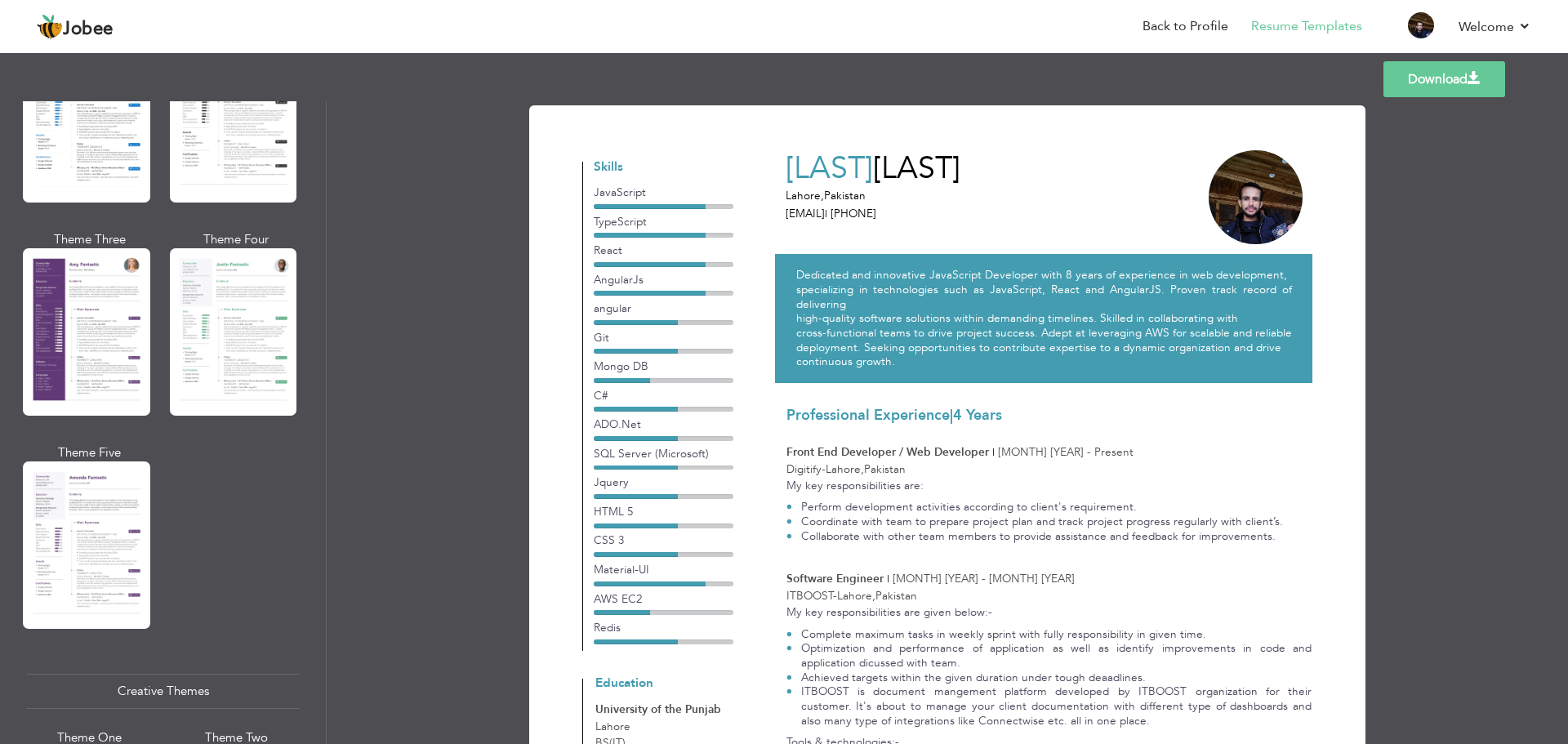 scroll, scrollTop: 1299, scrollLeft: 0, axis: vertical 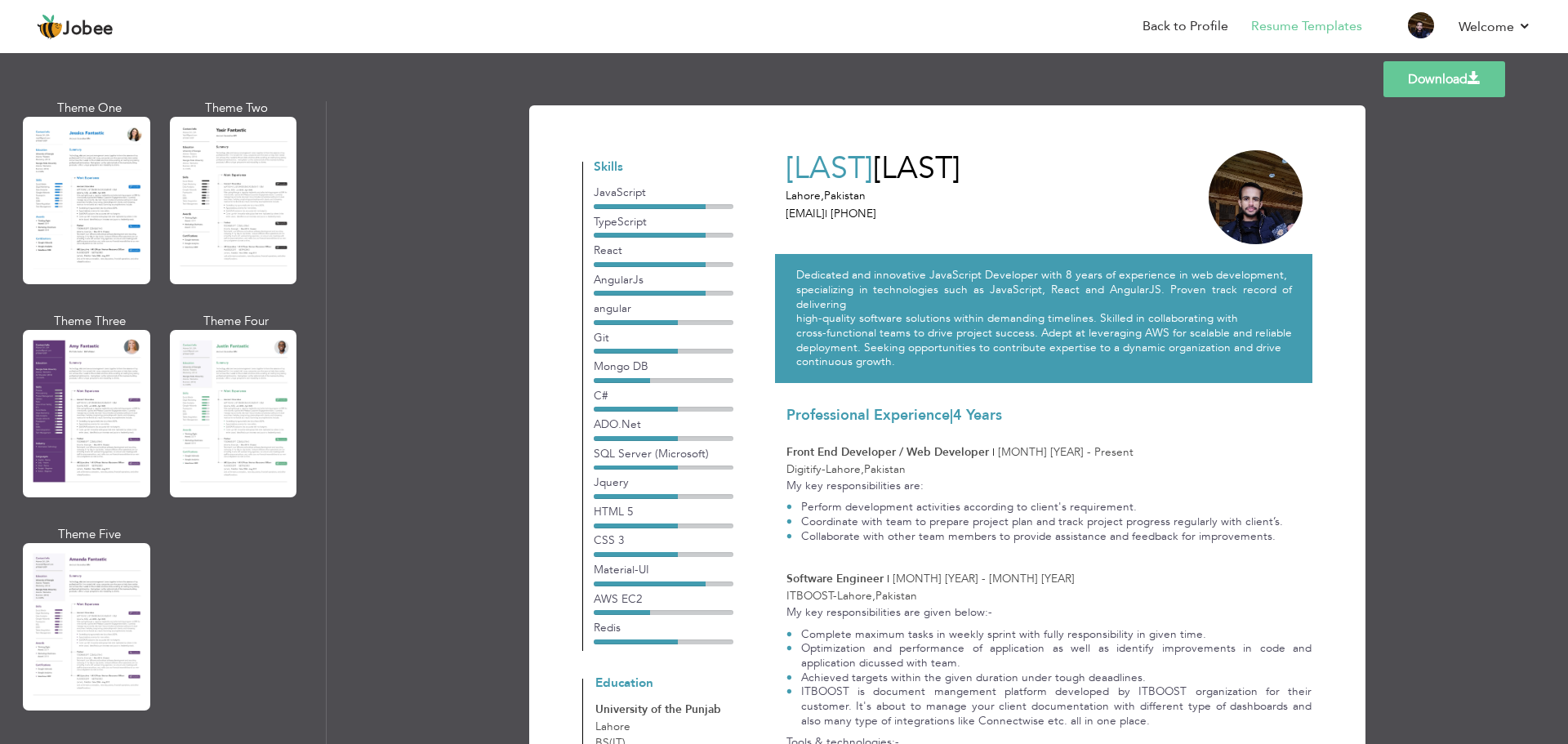 click at bounding box center (234, 413) 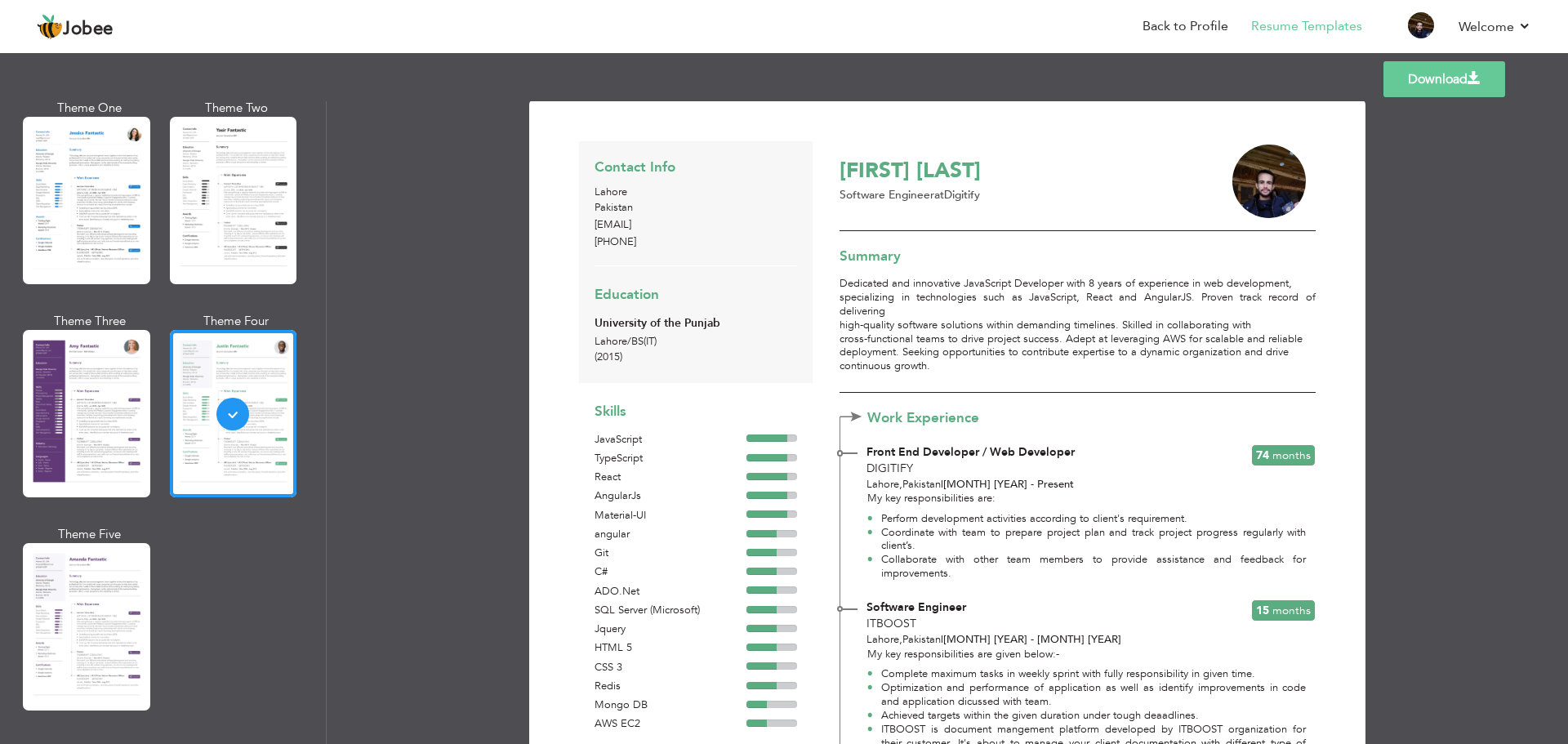 scroll, scrollTop: 0, scrollLeft: 0, axis: both 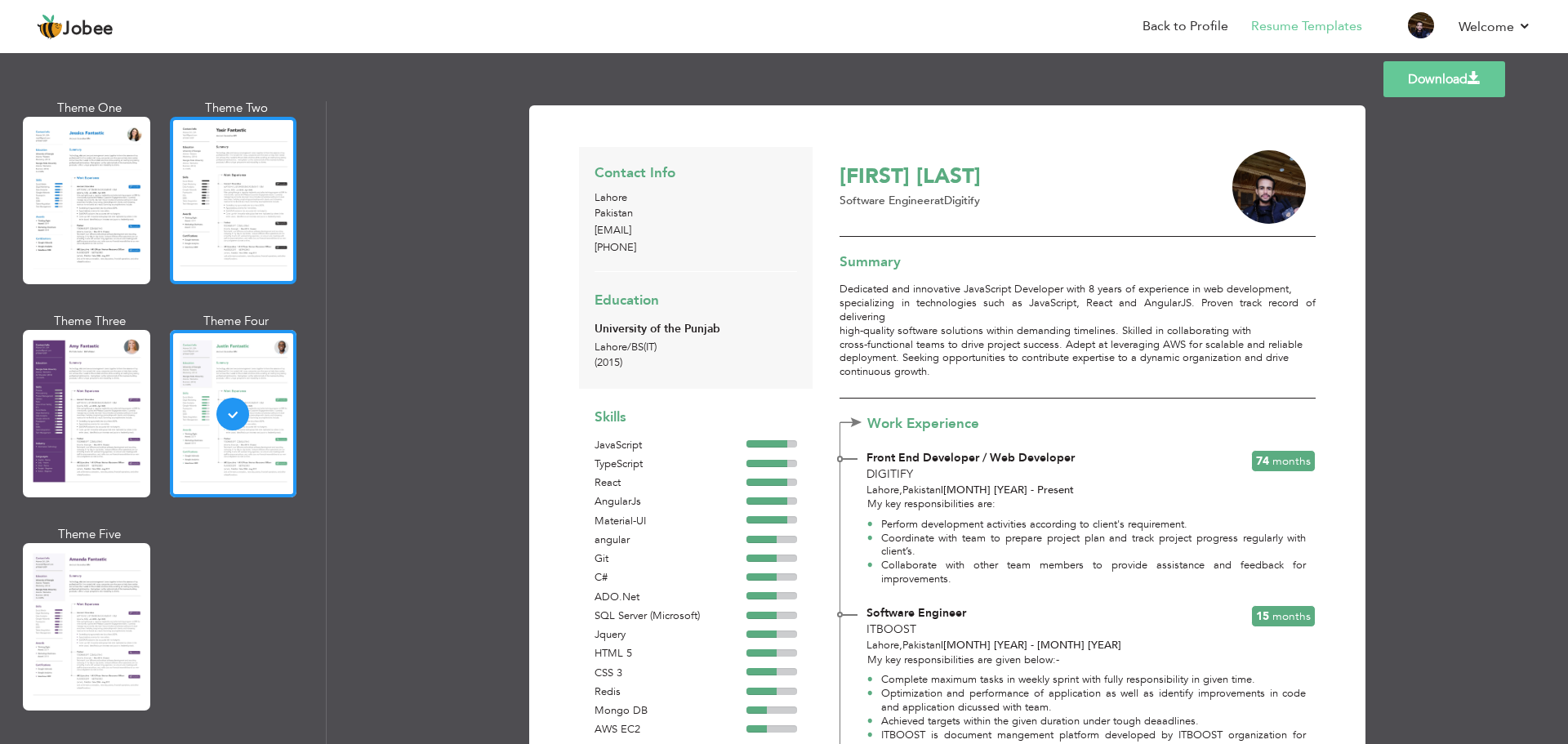 click at bounding box center [234, 200] 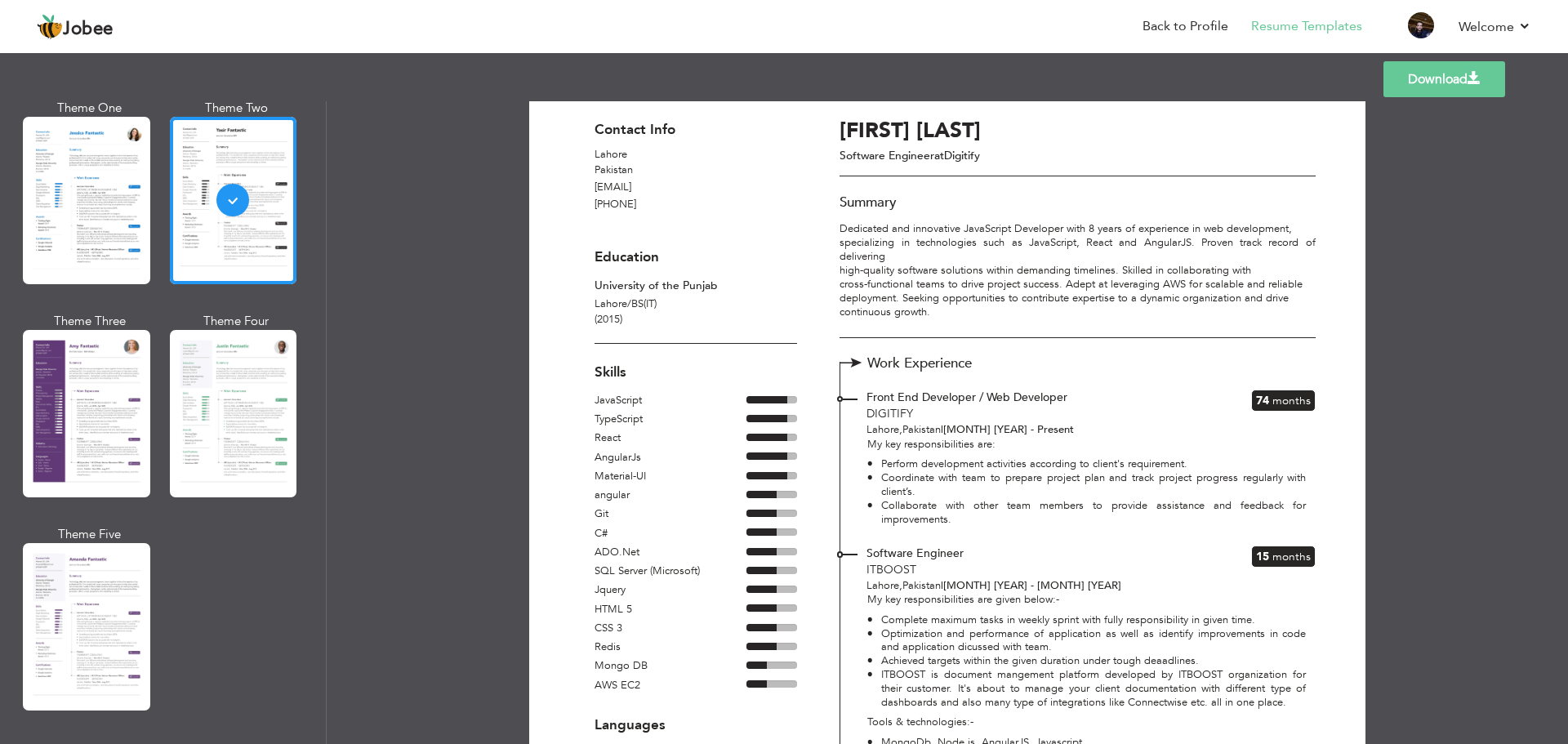 scroll, scrollTop: 0, scrollLeft: 0, axis: both 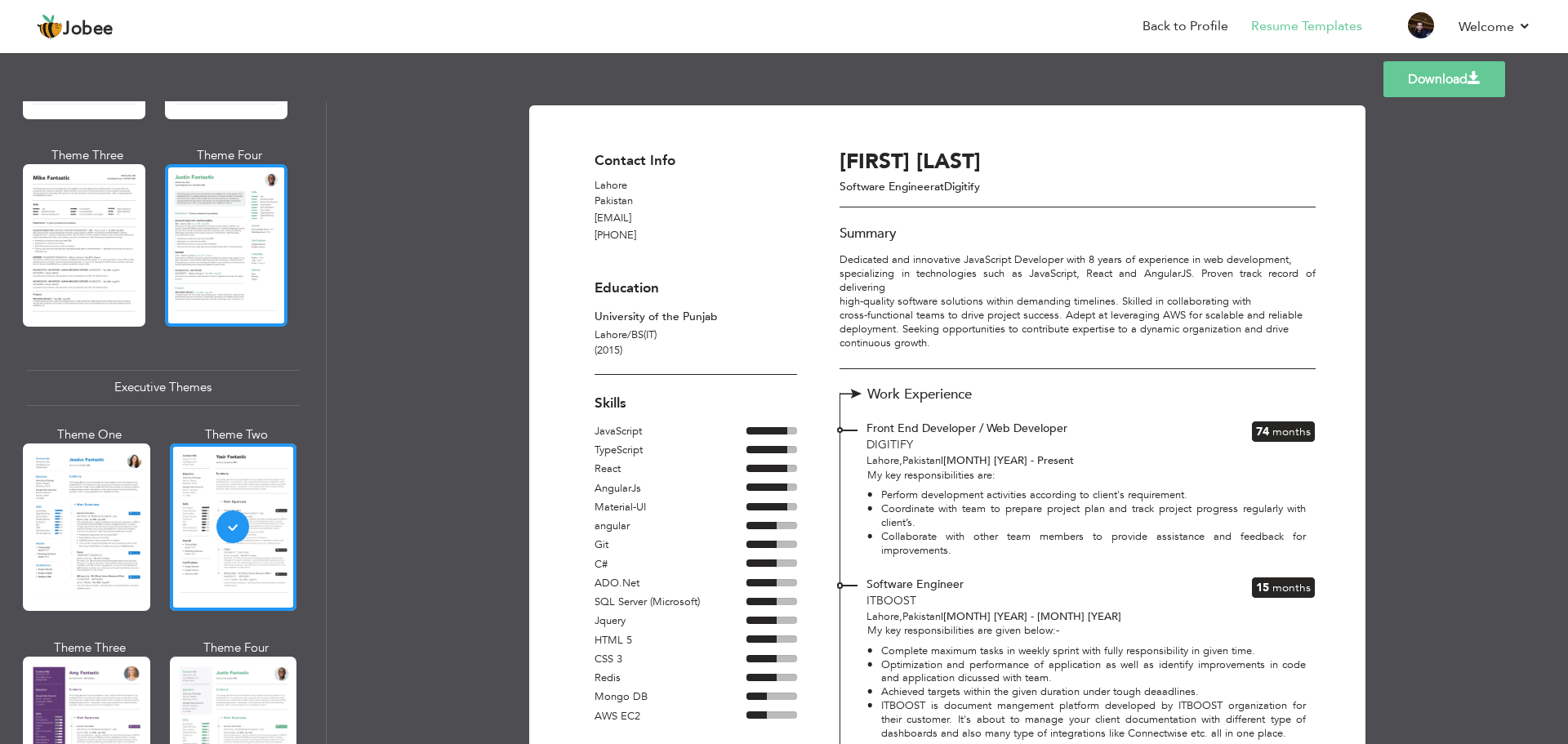 click at bounding box center [226, 245] 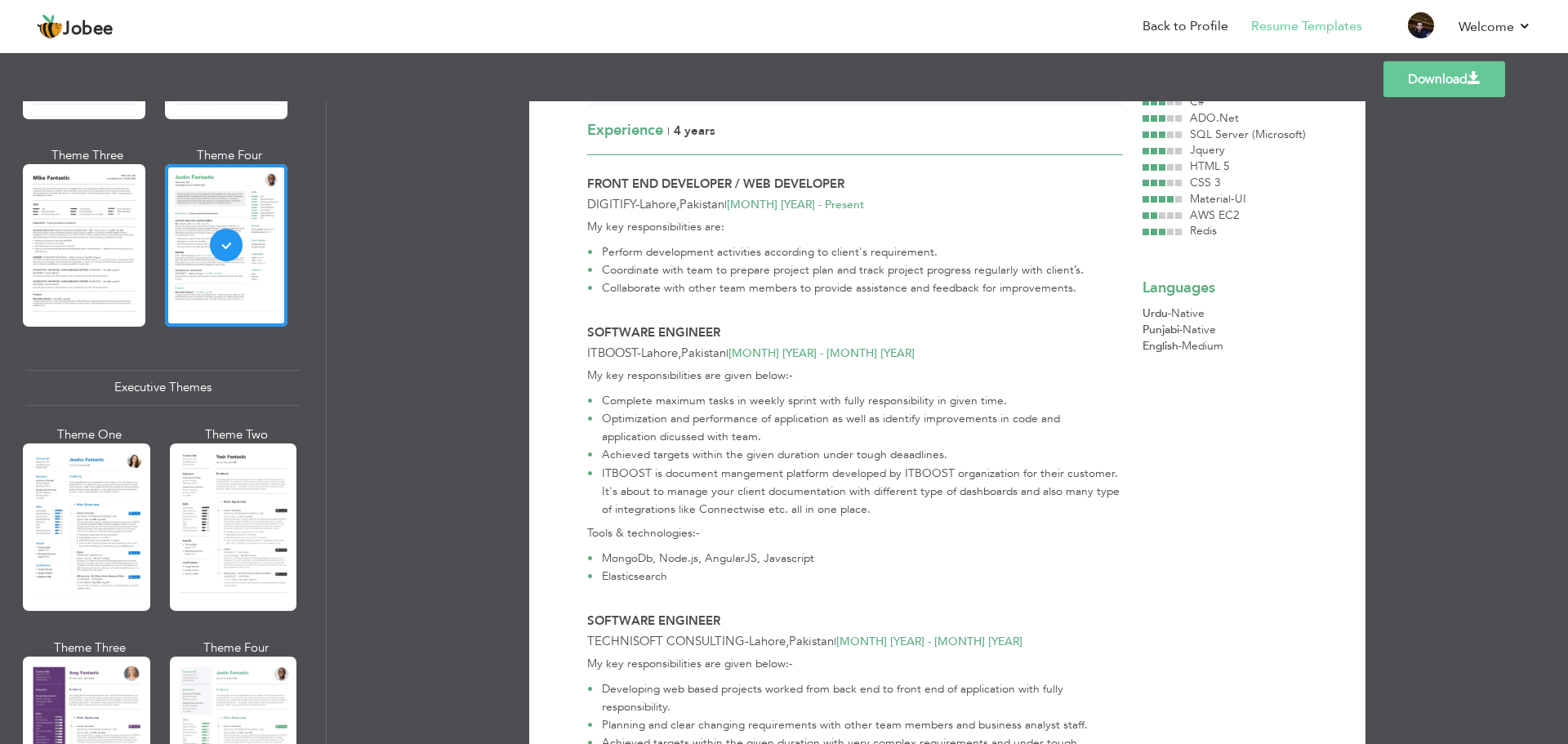 scroll, scrollTop: 303, scrollLeft: 0, axis: vertical 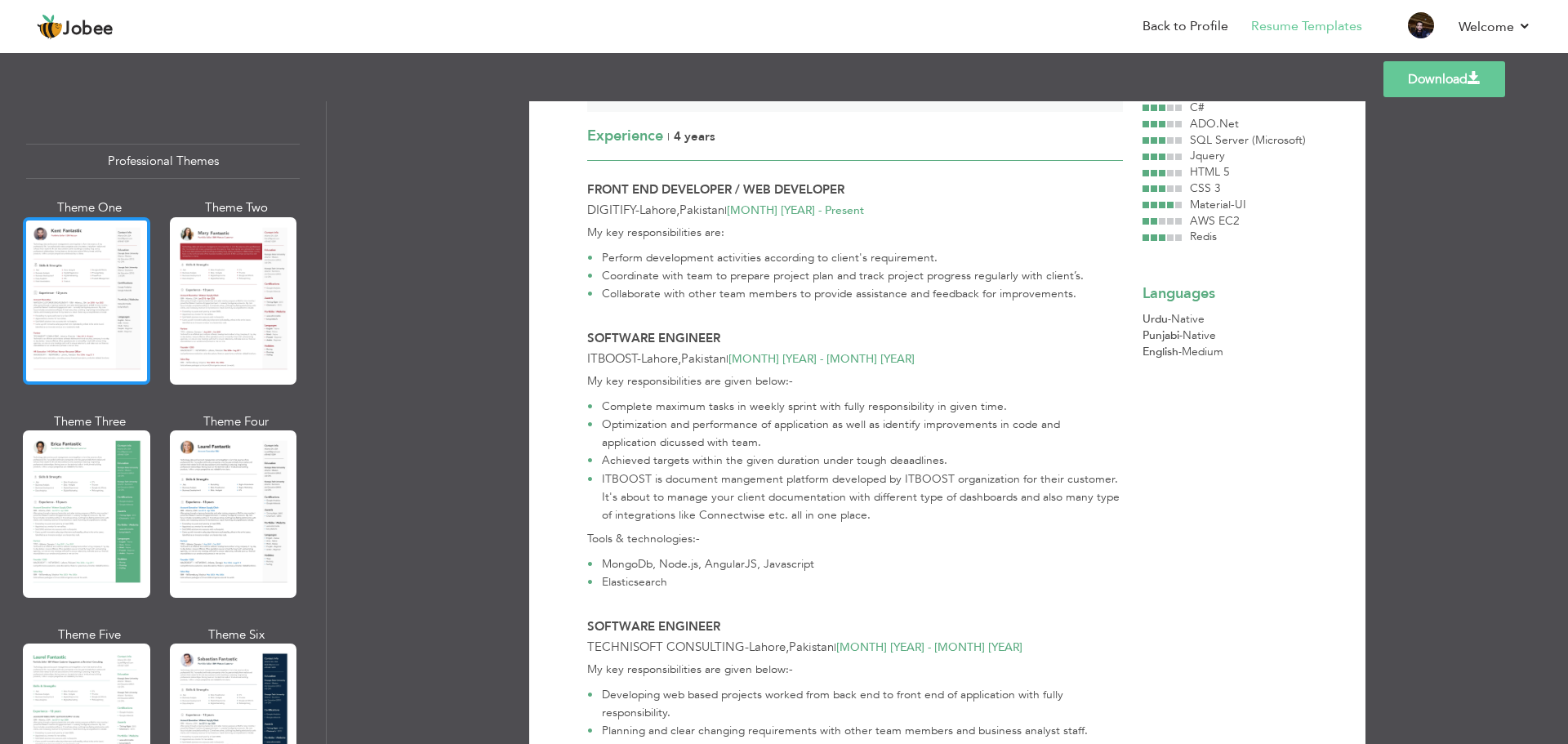 click at bounding box center [87, 301] 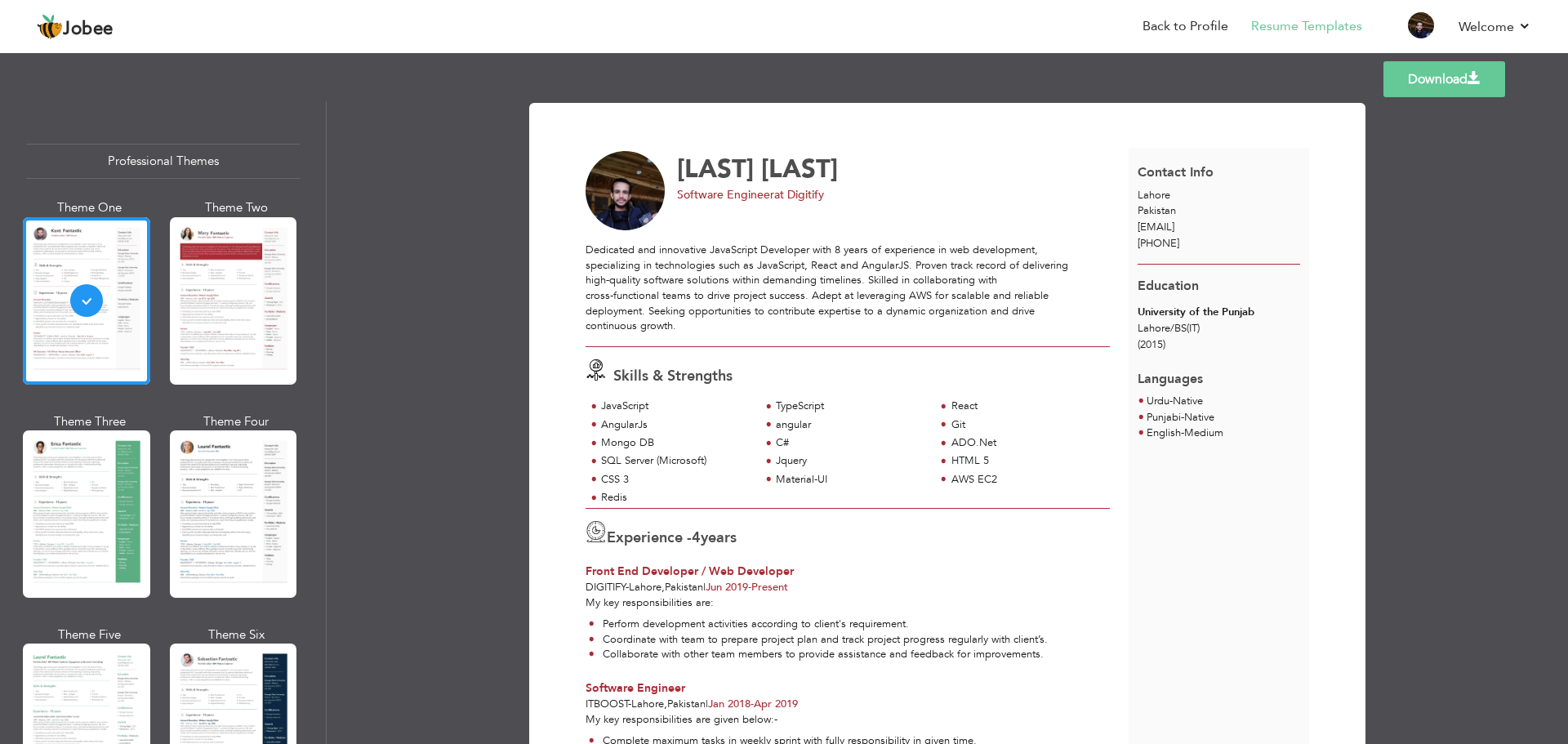 scroll, scrollTop: 0, scrollLeft: 0, axis: both 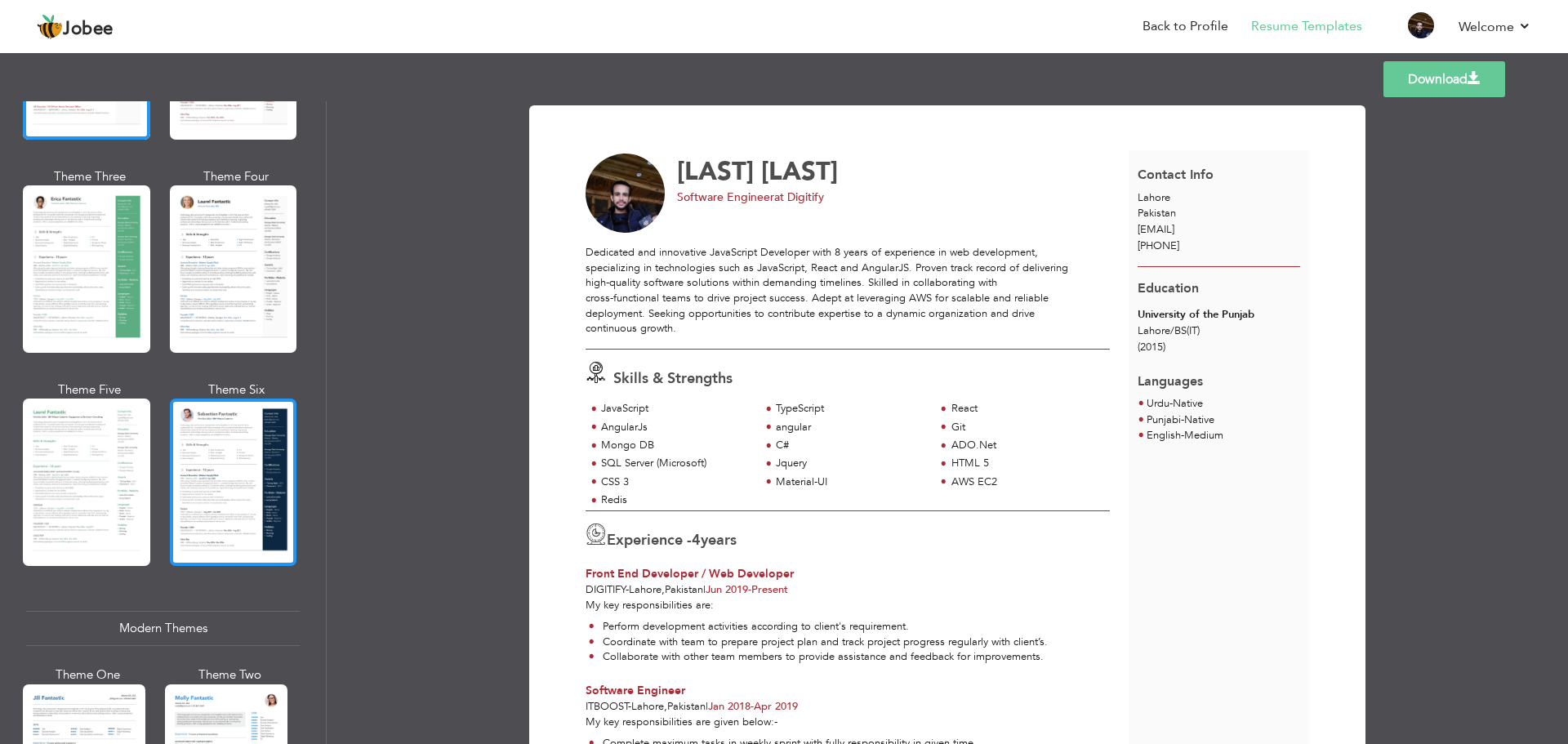 click at bounding box center [234, 482] 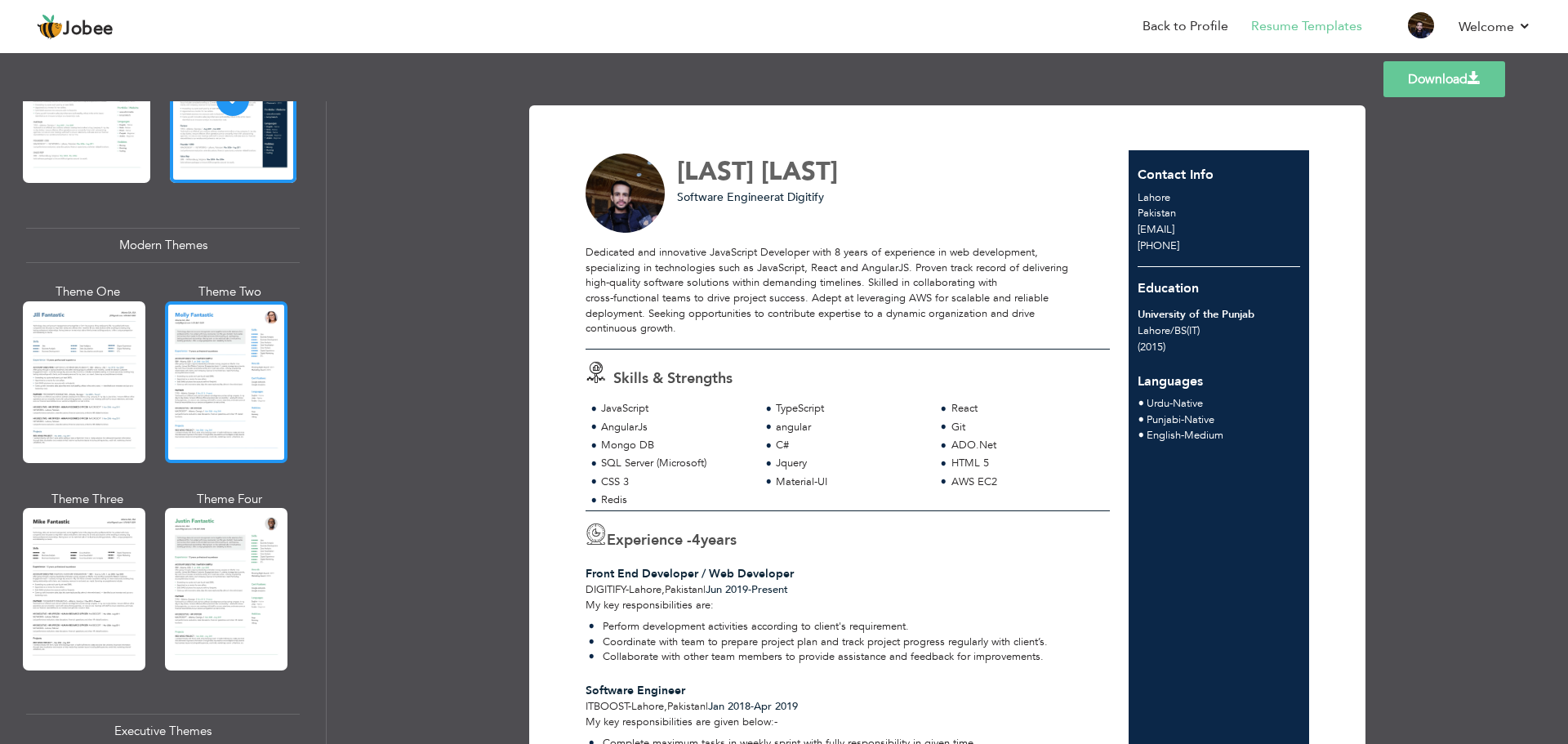 scroll, scrollTop: 653, scrollLeft: 0, axis: vertical 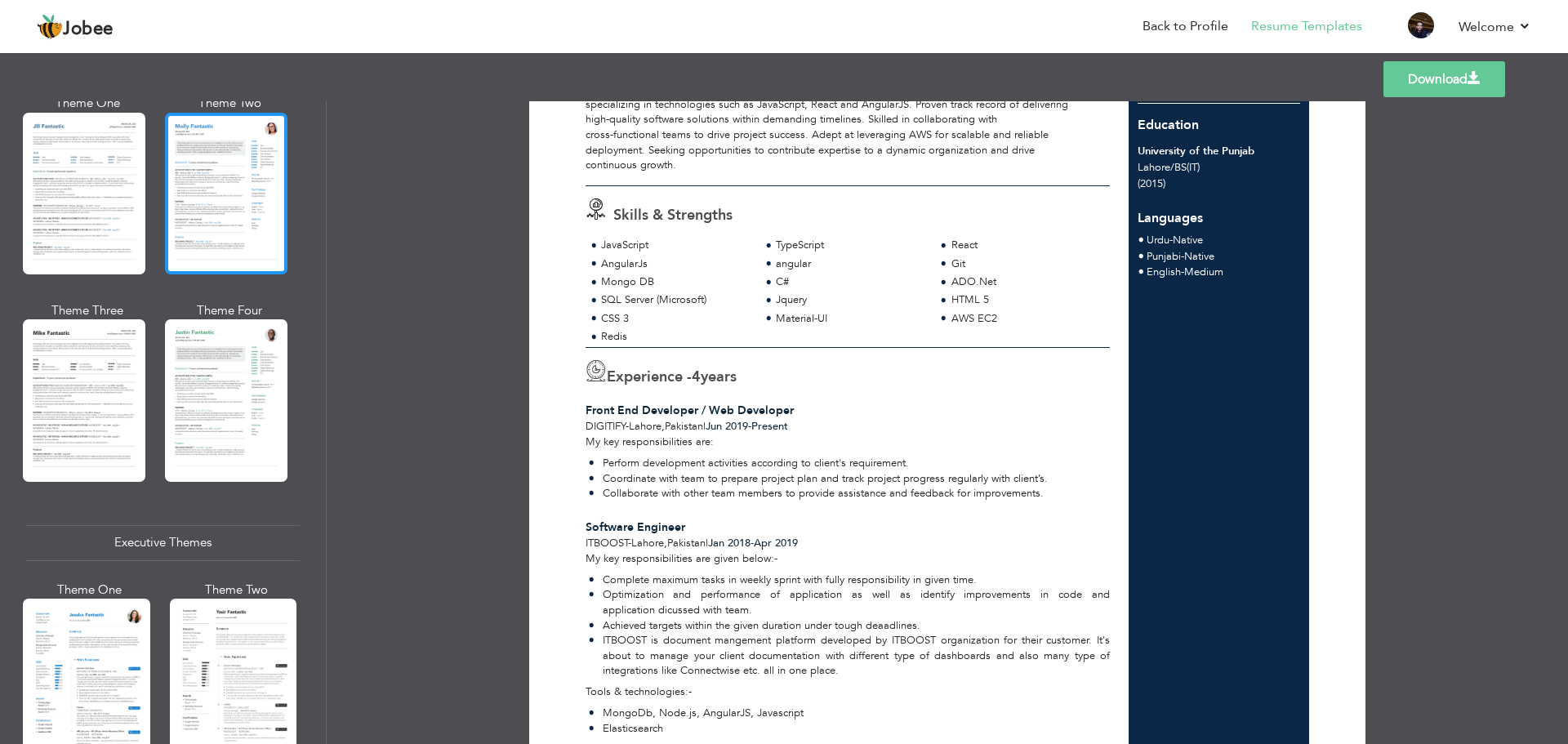 click at bounding box center [226, 194] 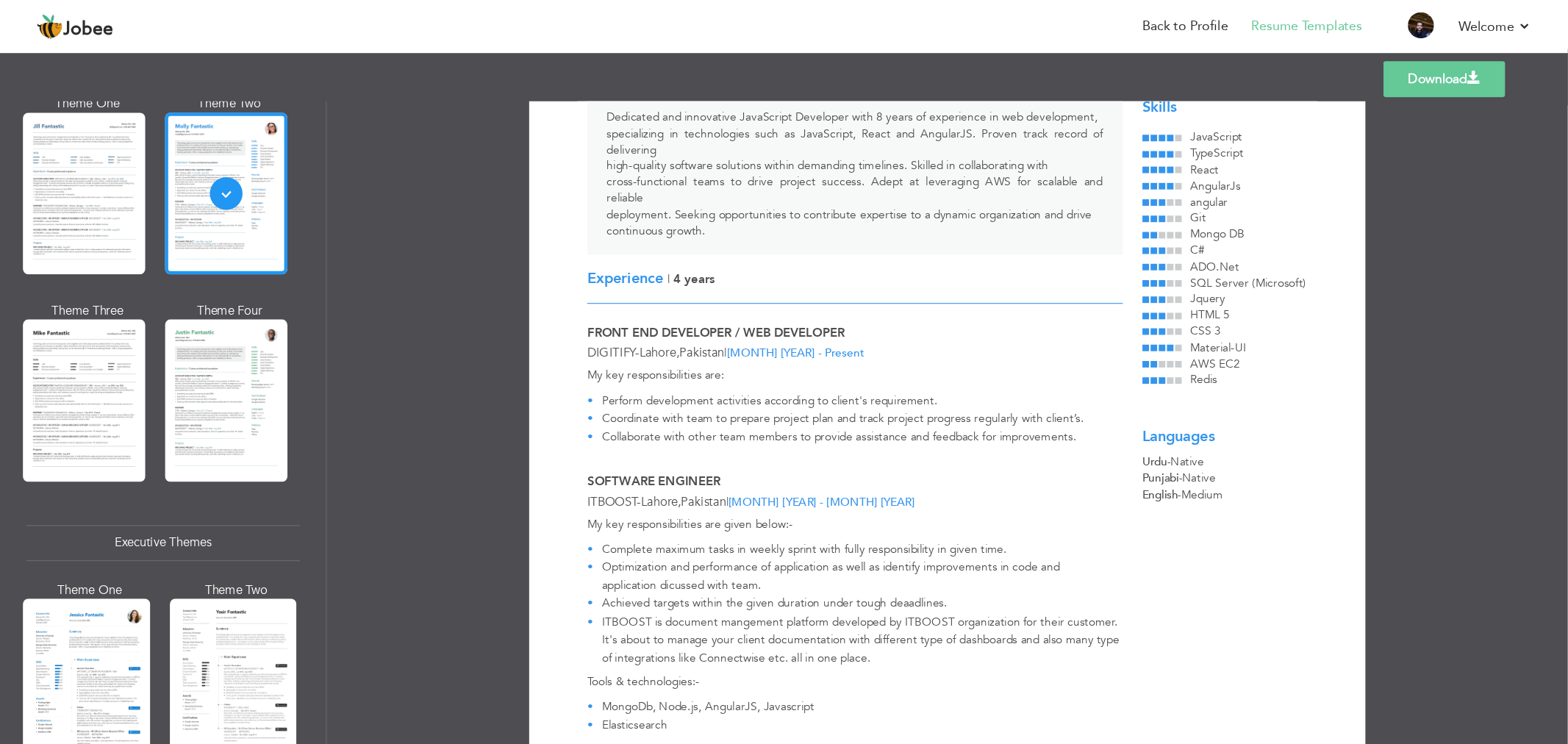 scroll, scrollTop: 147, scrollLeft: 0, axis: vertical 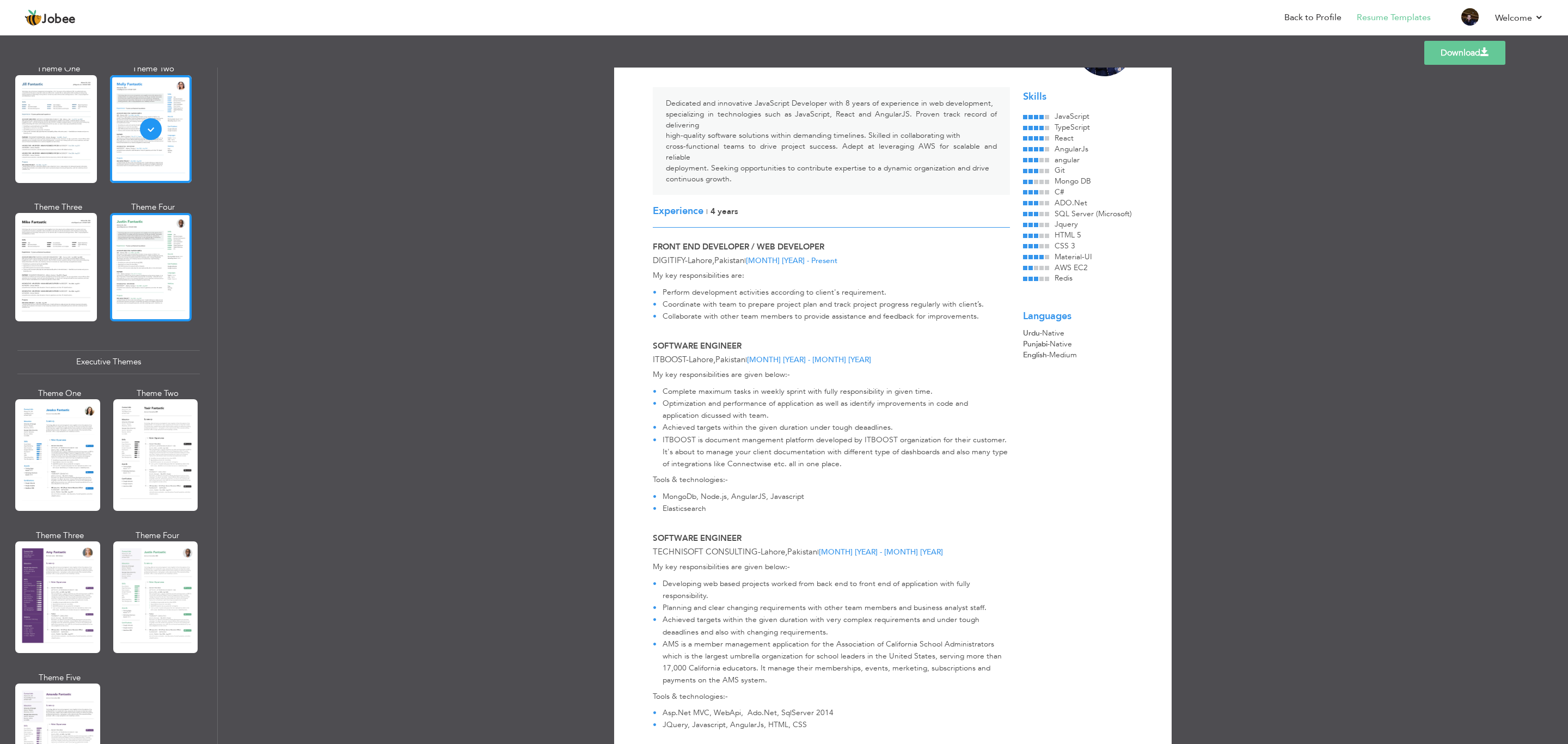 click at bounding box center (151, 267) 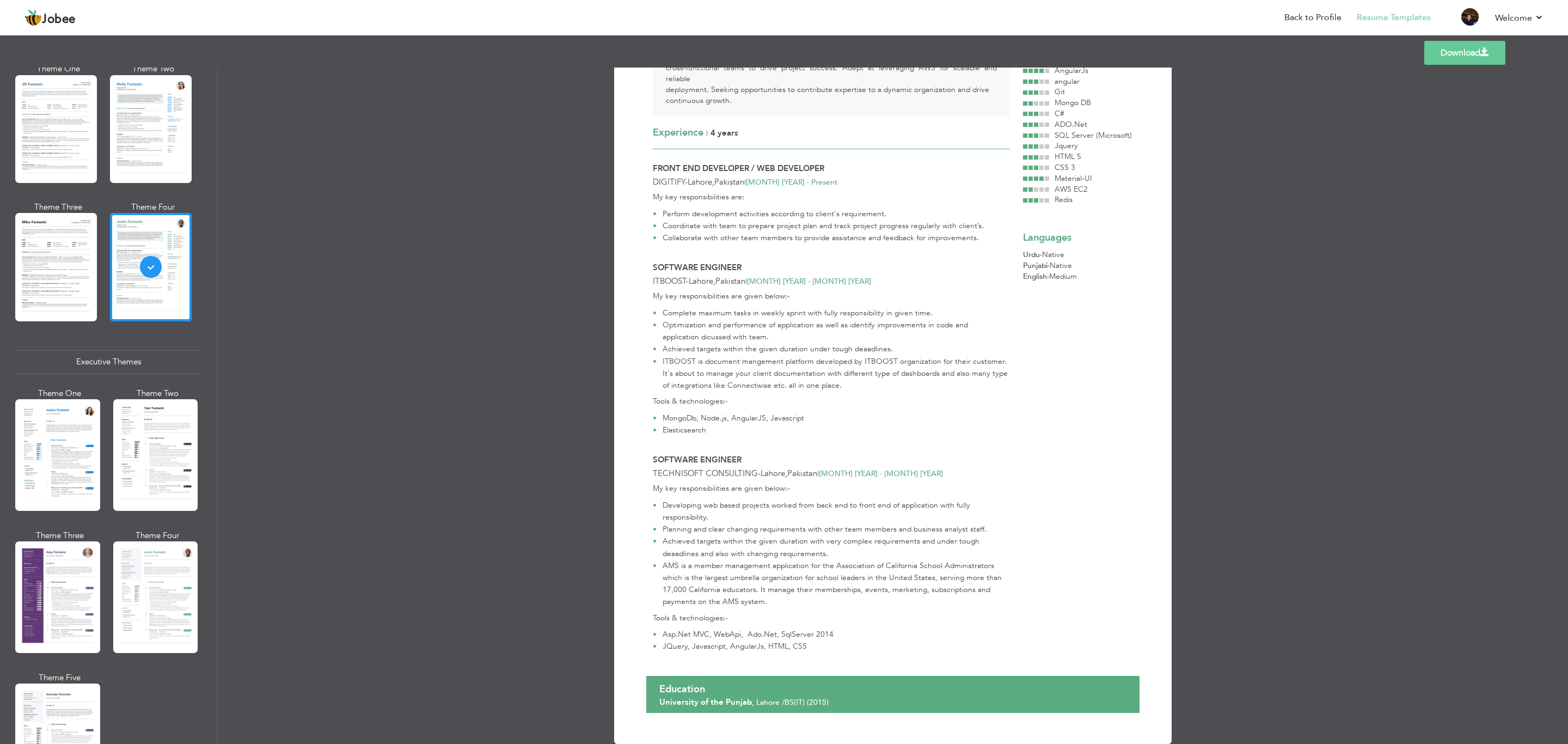 scroll, scrollTop: 172, scrollLeft: 0, axis: vertical 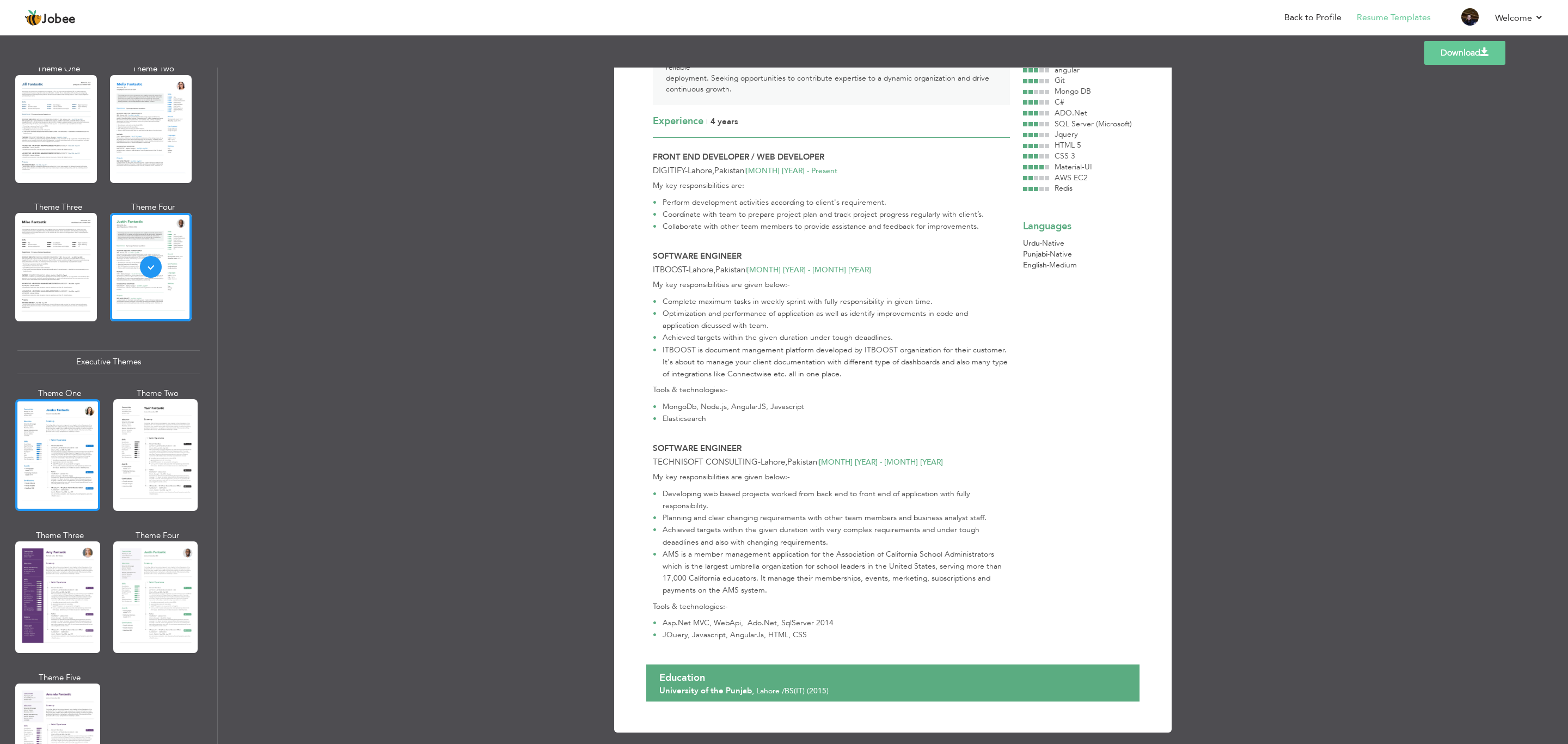 click at bounding box center (58, 455) 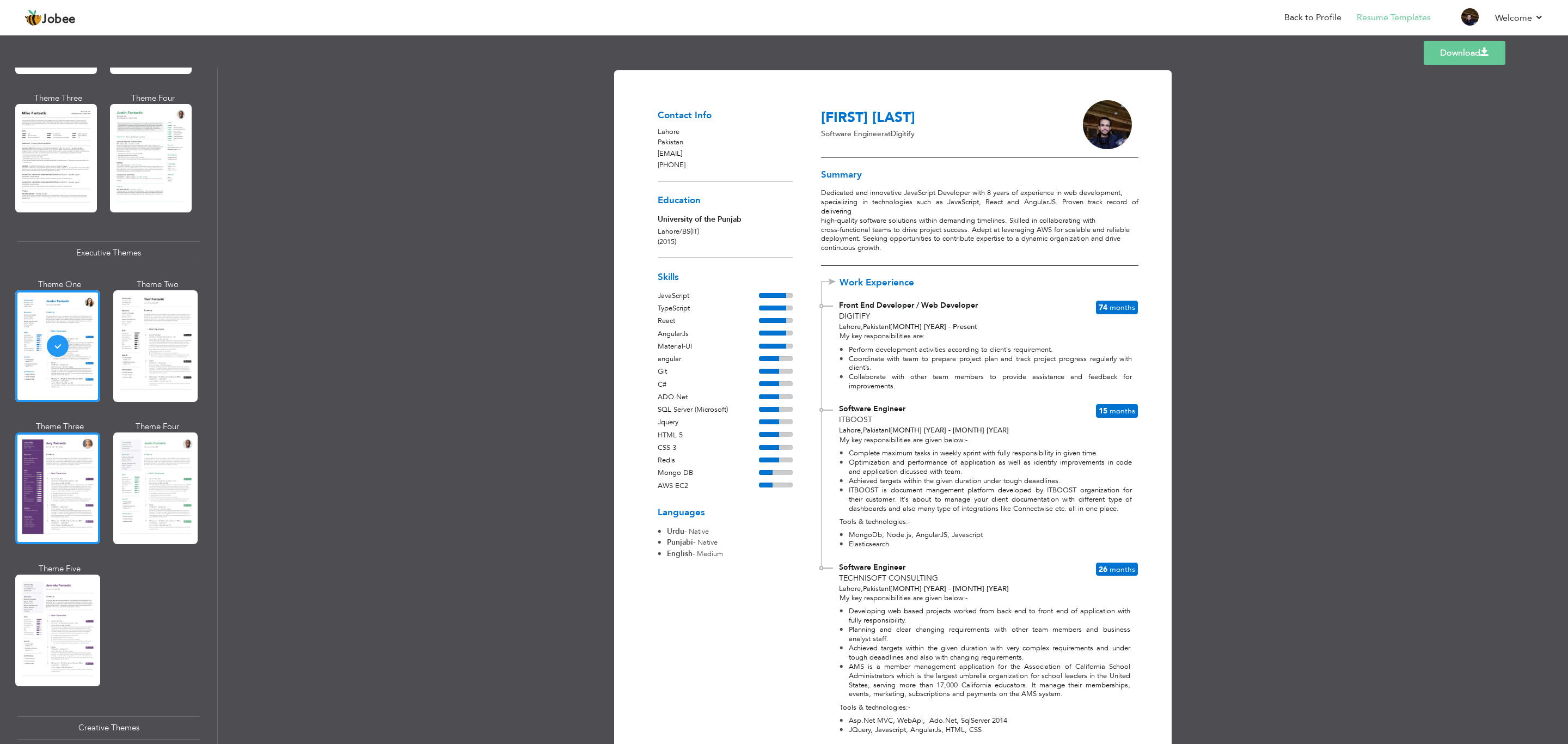 click at bounding box center (58, 488) 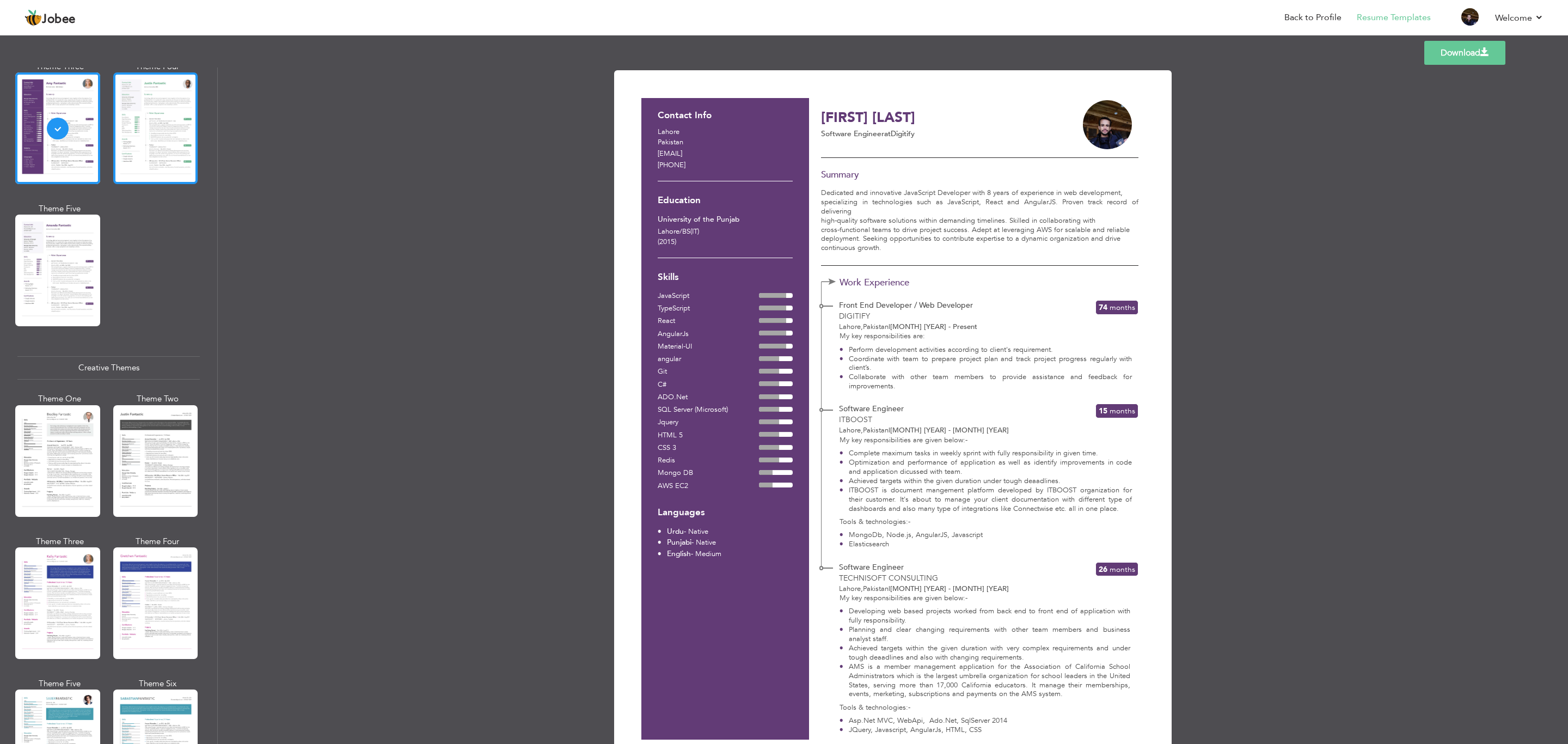 scroll, scrollTop: 1062, scrollLeft: 0, axis: vertical 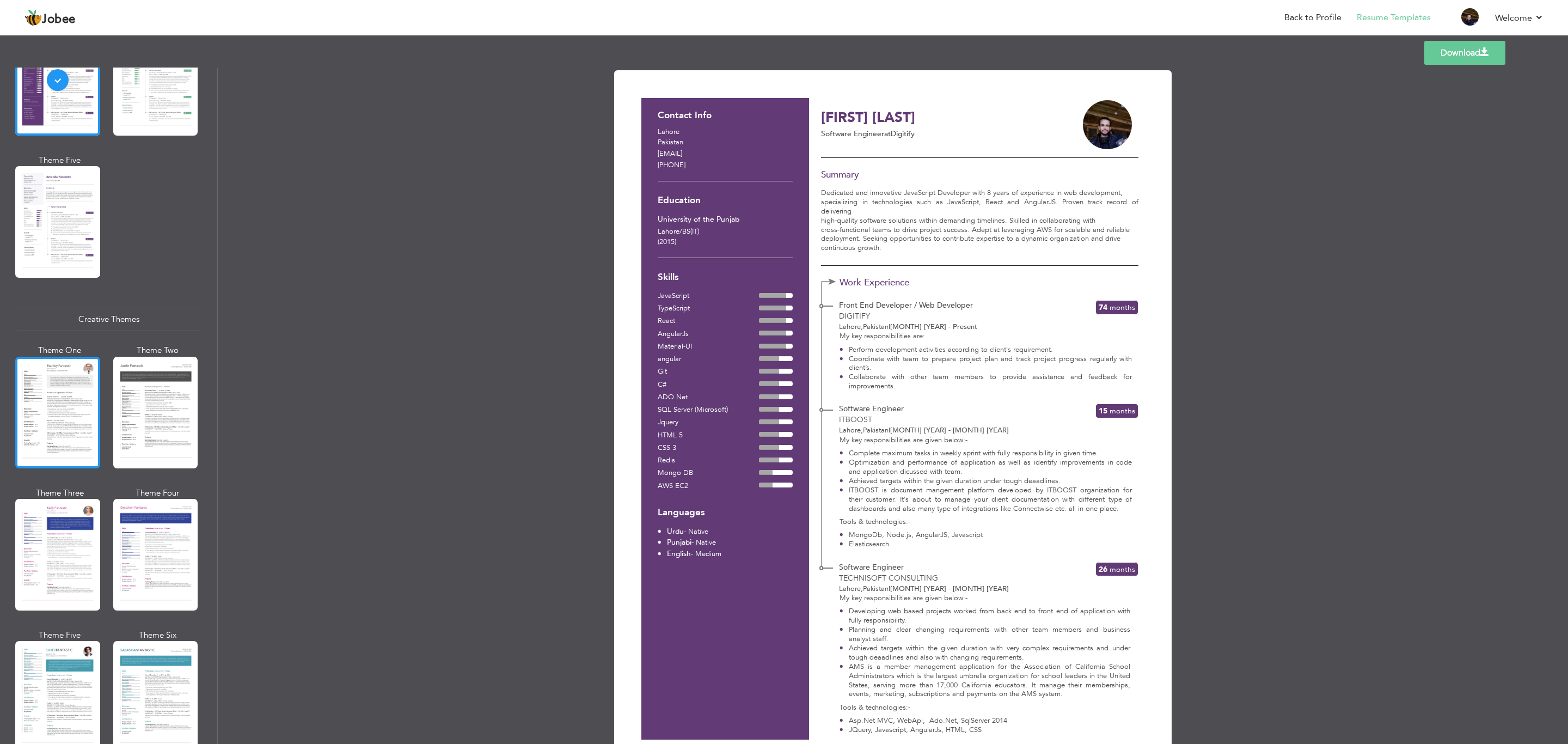 click at bounding box center (58, 412) 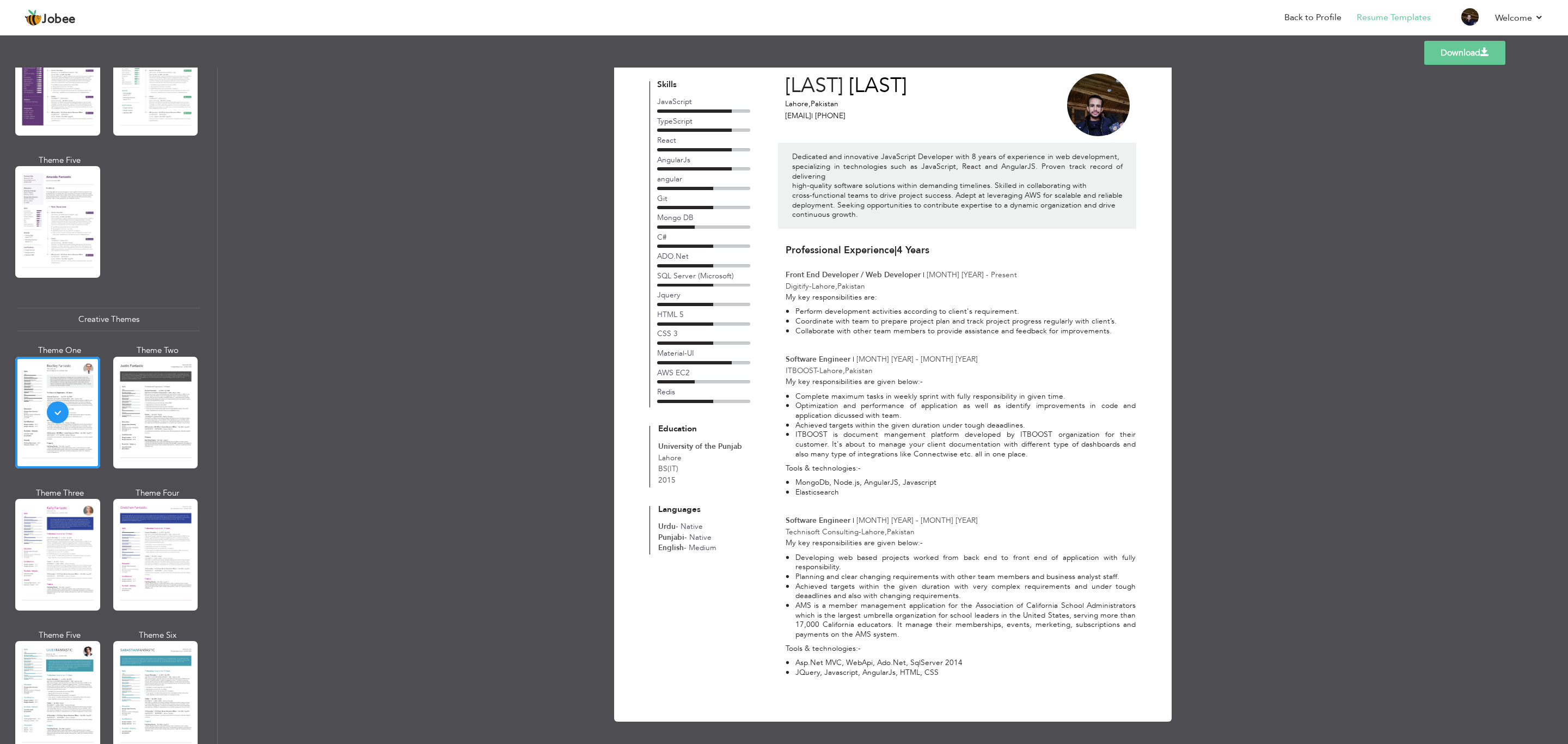 scroll, scrollTop: 0, scrollLeft: 0, axis: both 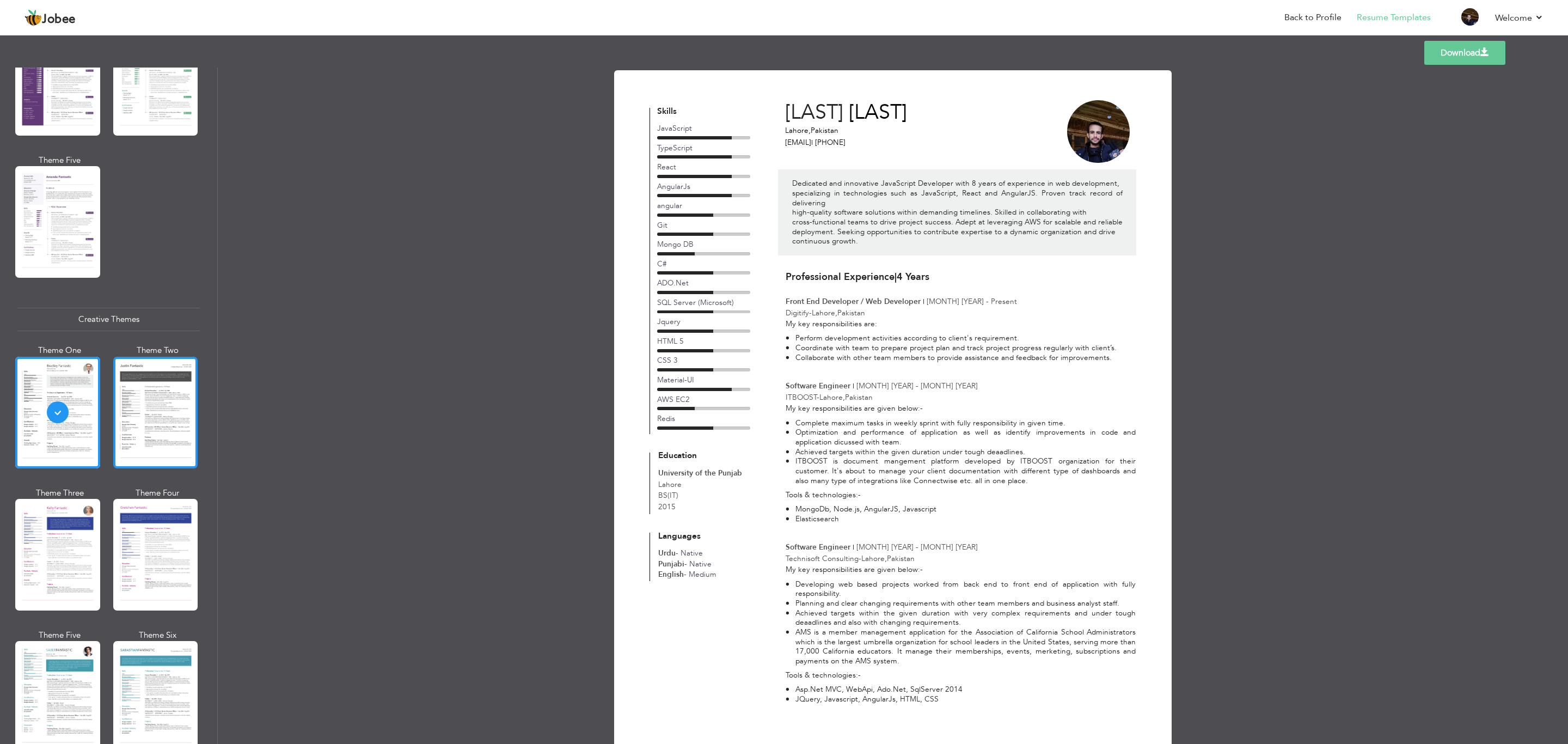 click at bounding box center [156, 412] 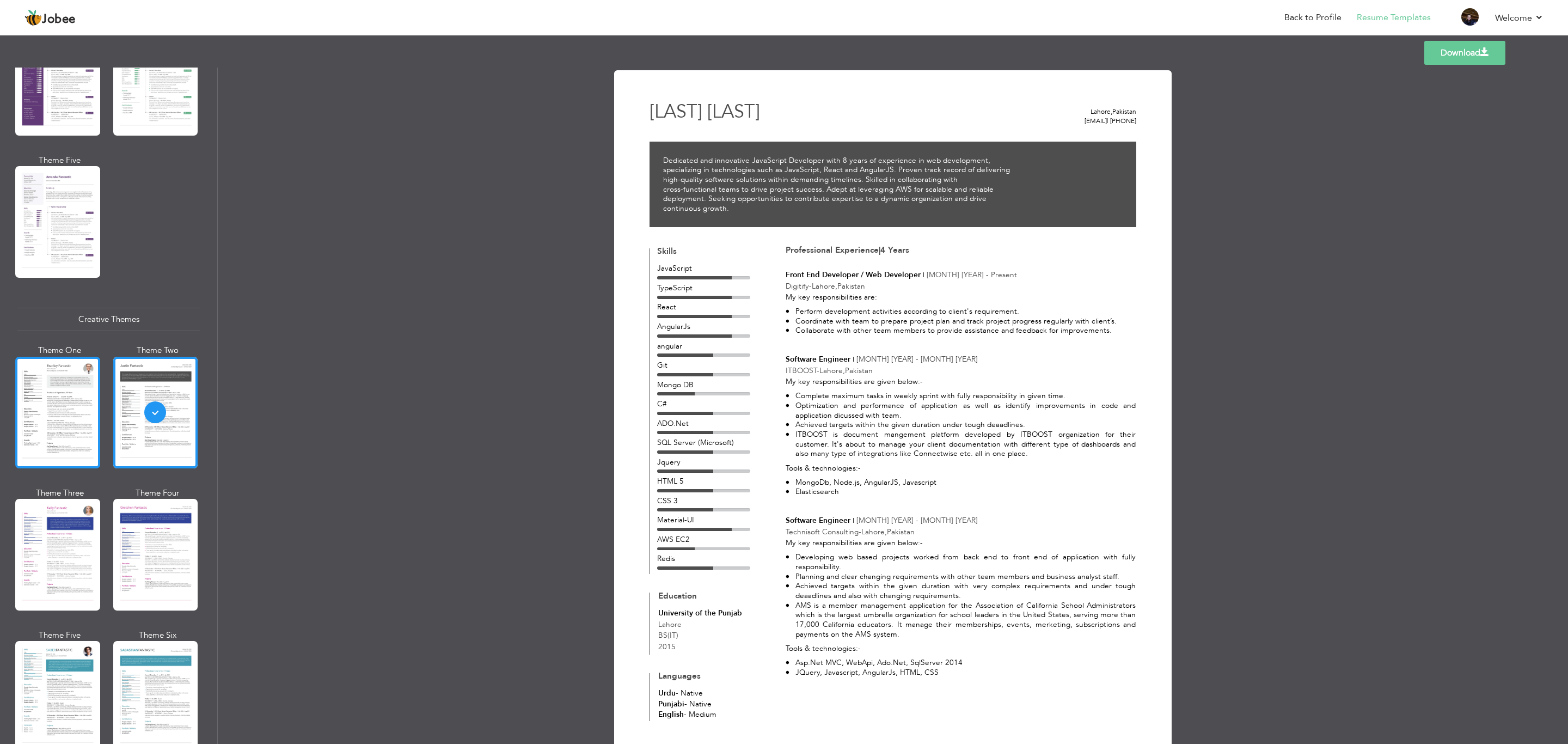 click at bounding box center (58, 412) 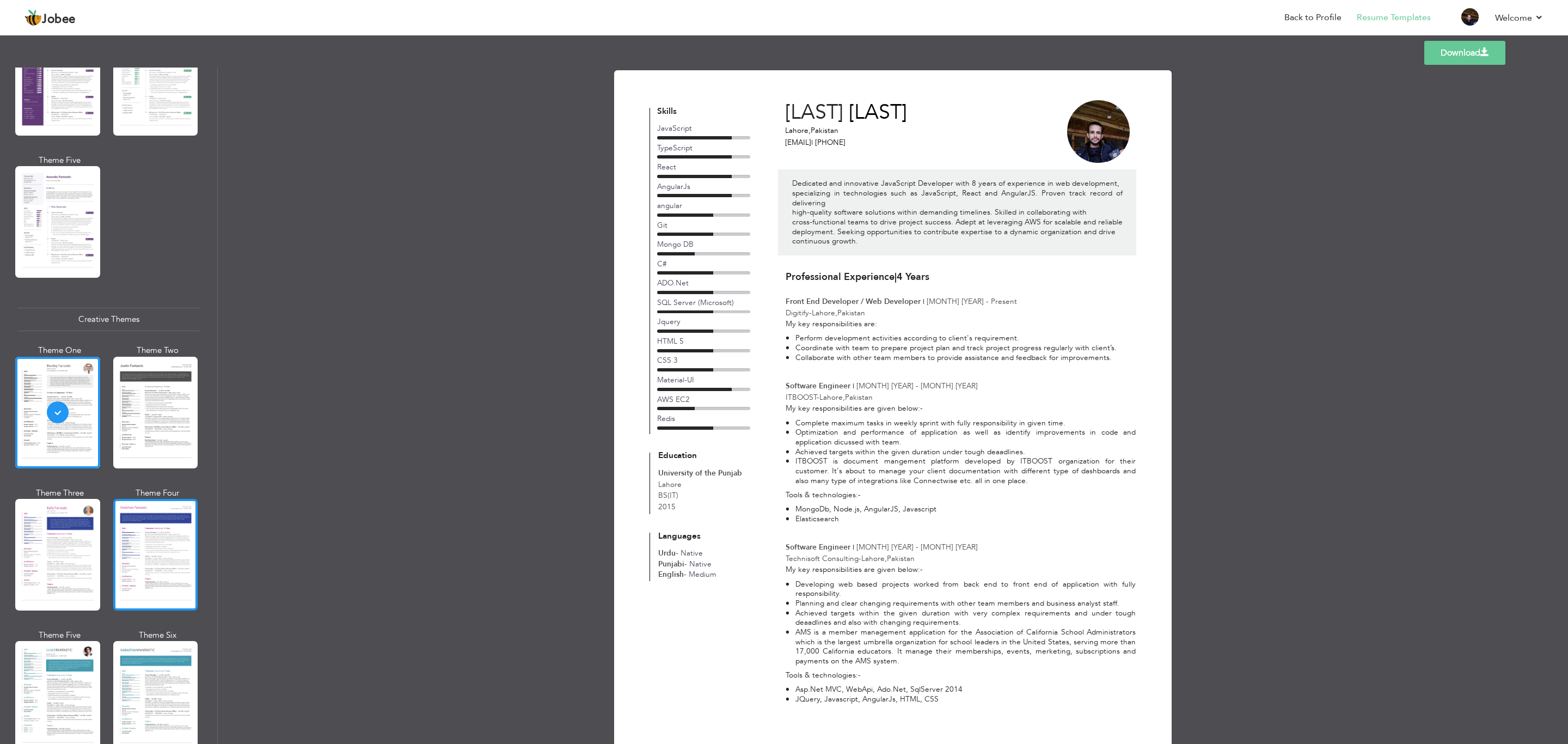 click at bounding box center (156, 554) 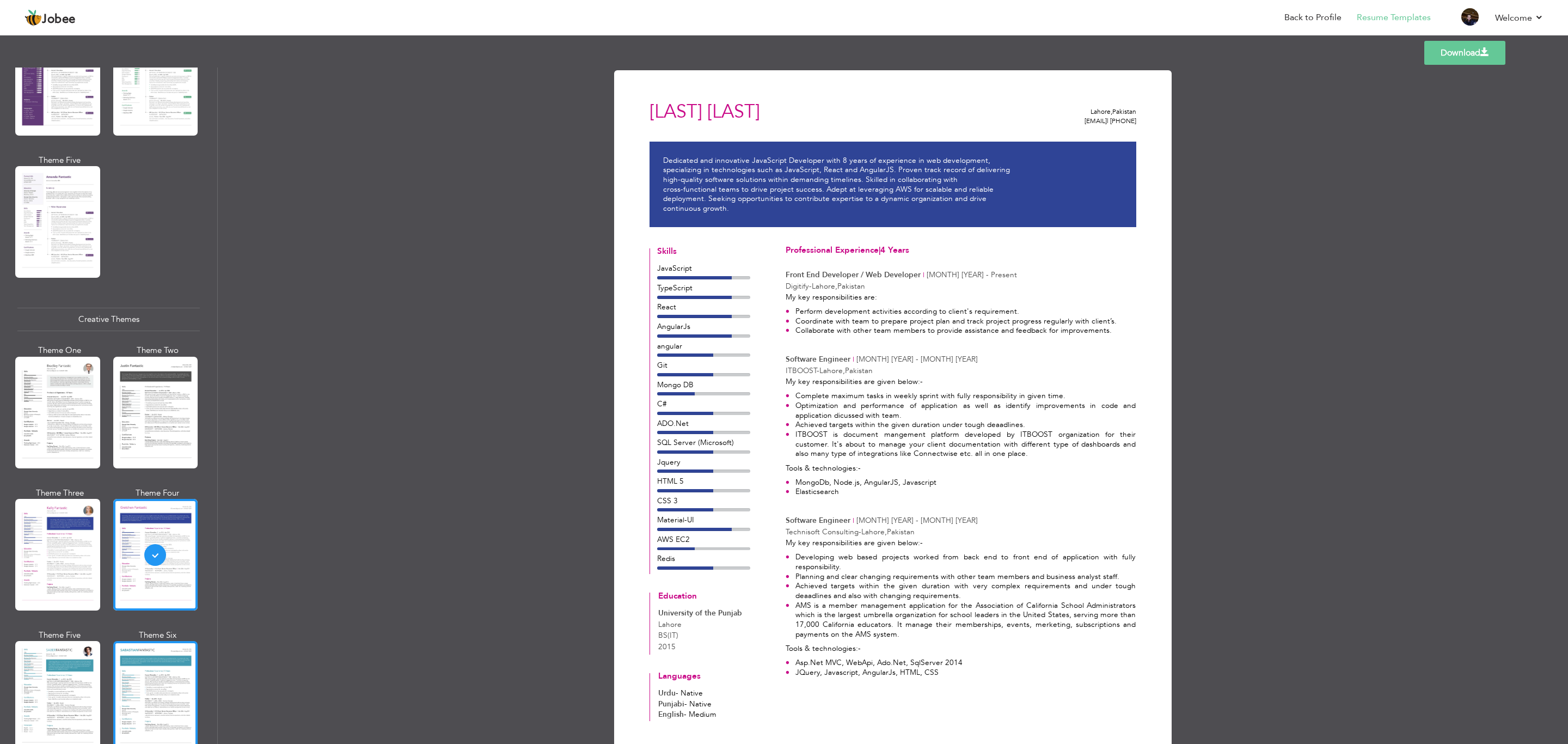 click at bounding box center (156, 697) 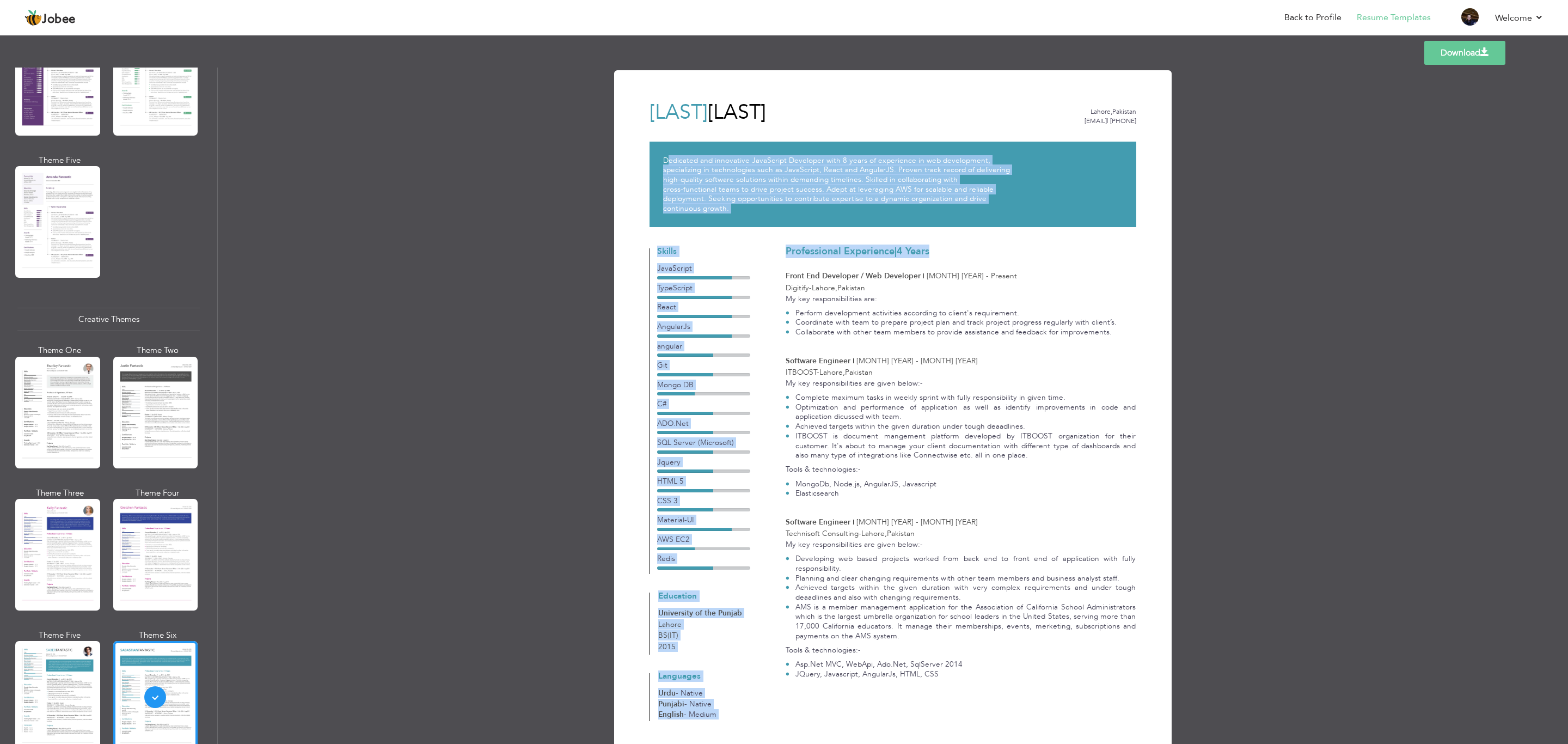 drag, startPoint x: 668, startPoint y: 162, endPoint x: 948, endPoint y: 248, distance: 292.90954 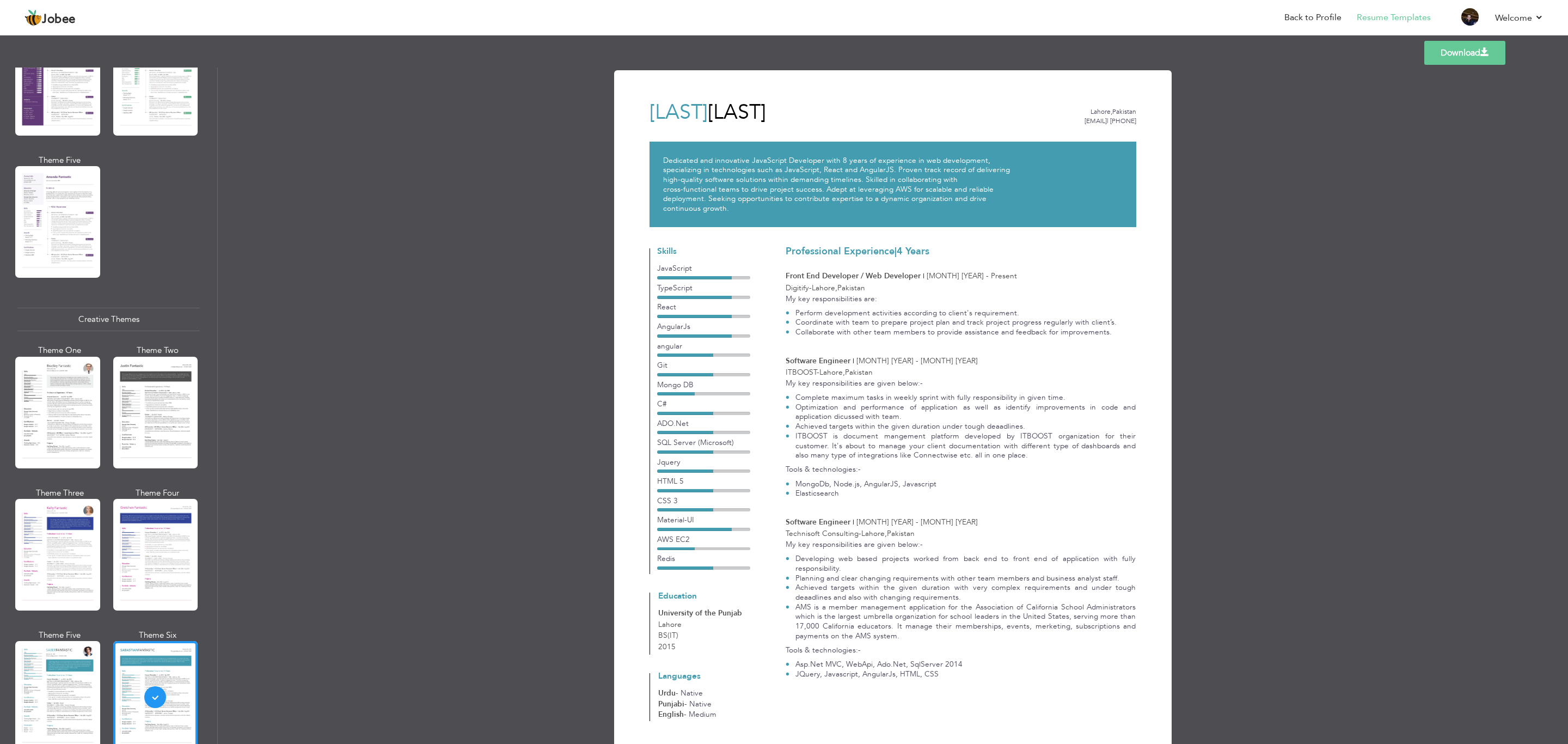 scroll, scrollTop: 32, scrollLeft: 0, axis: vertical 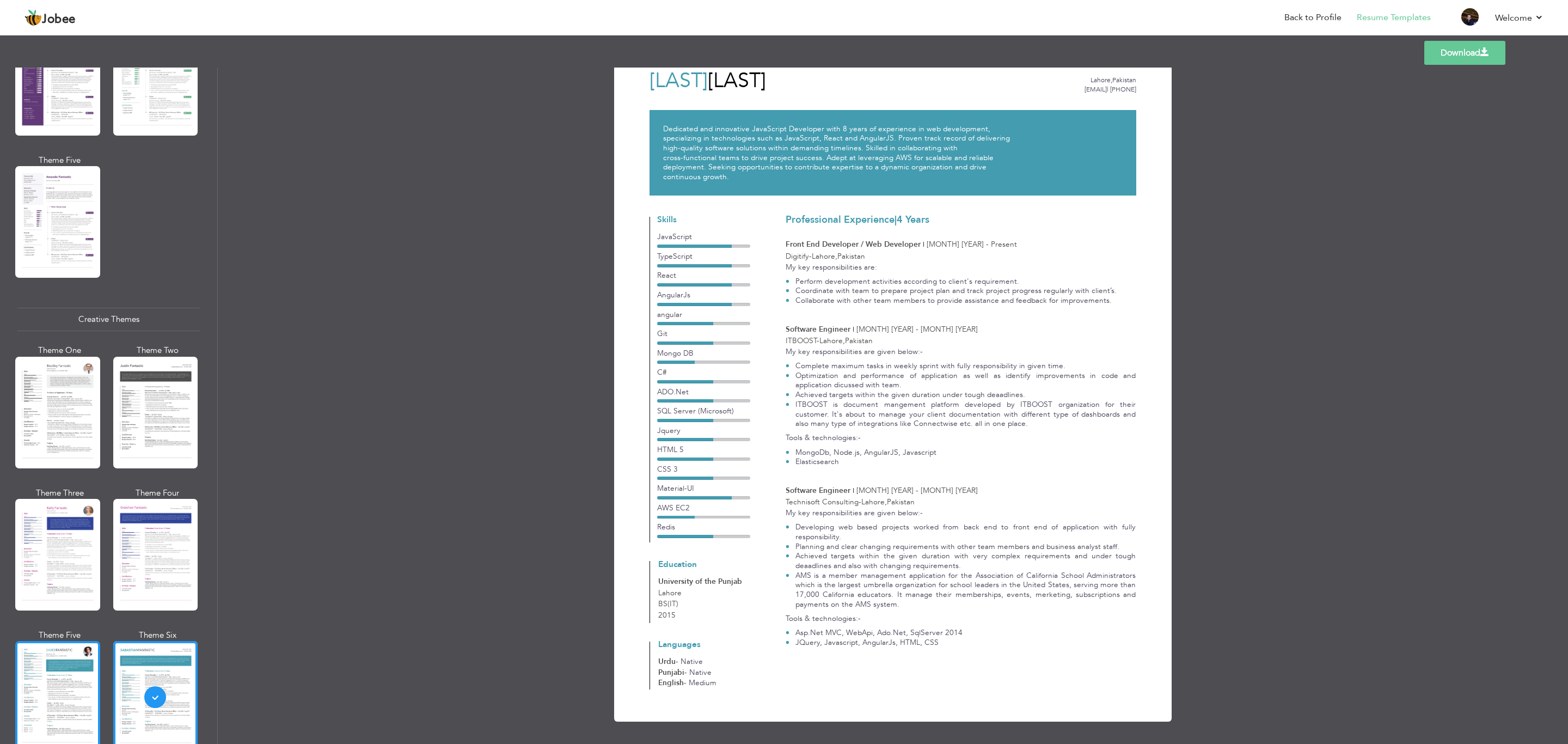 click at bounding box center [58, 697] 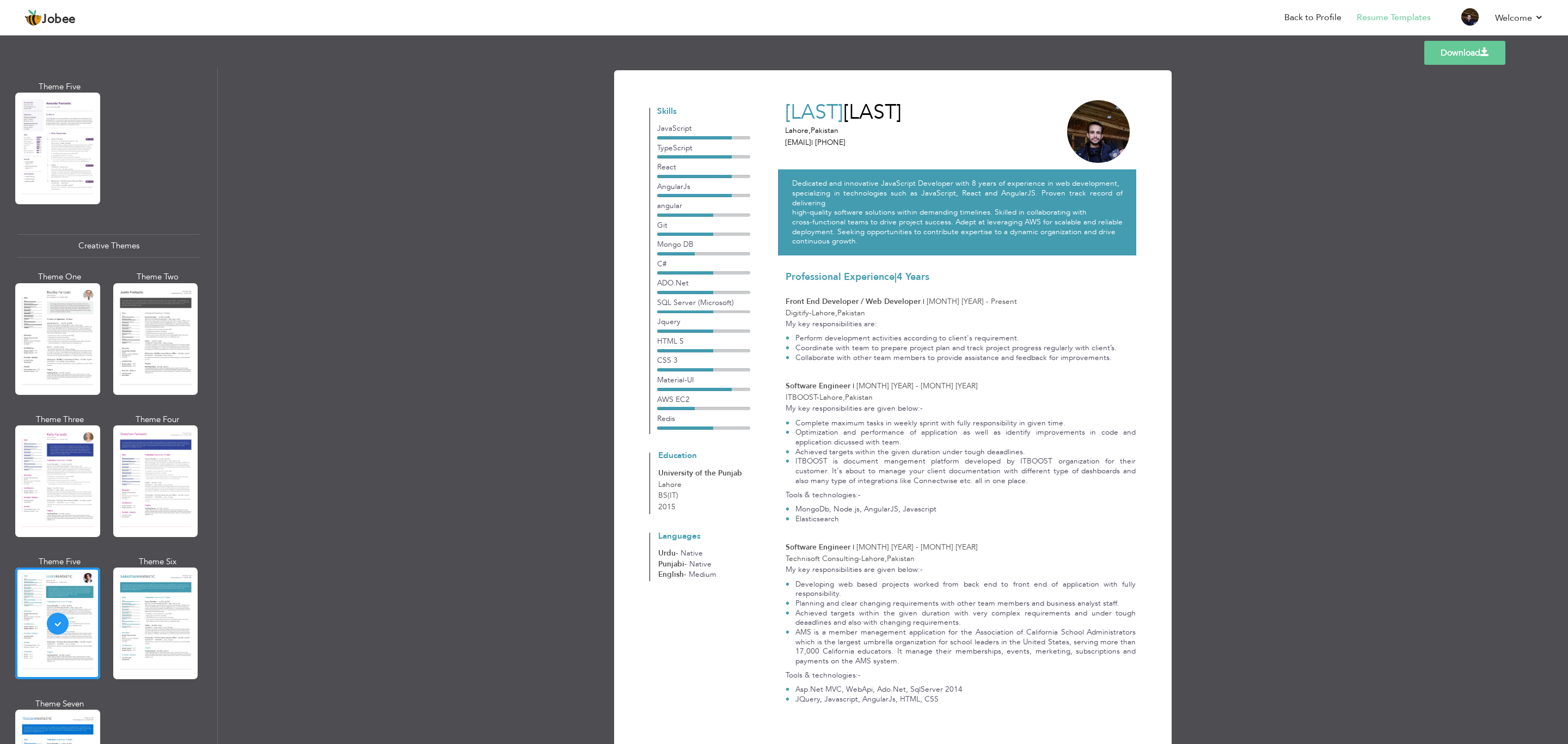 scroll, scrollTop: 1145, scrollLeft: 0, axis: vertical 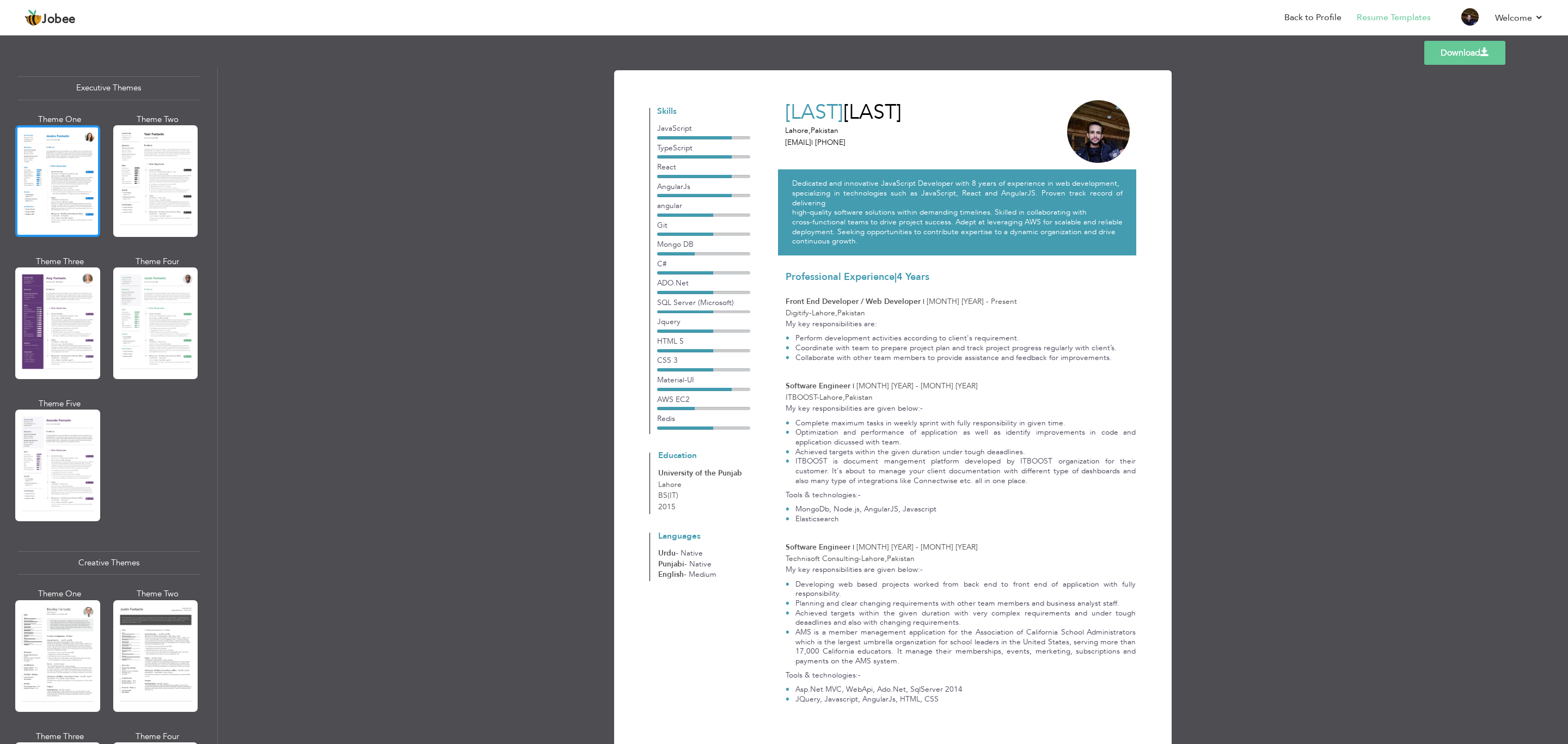 click at bounding box center (58, 181) 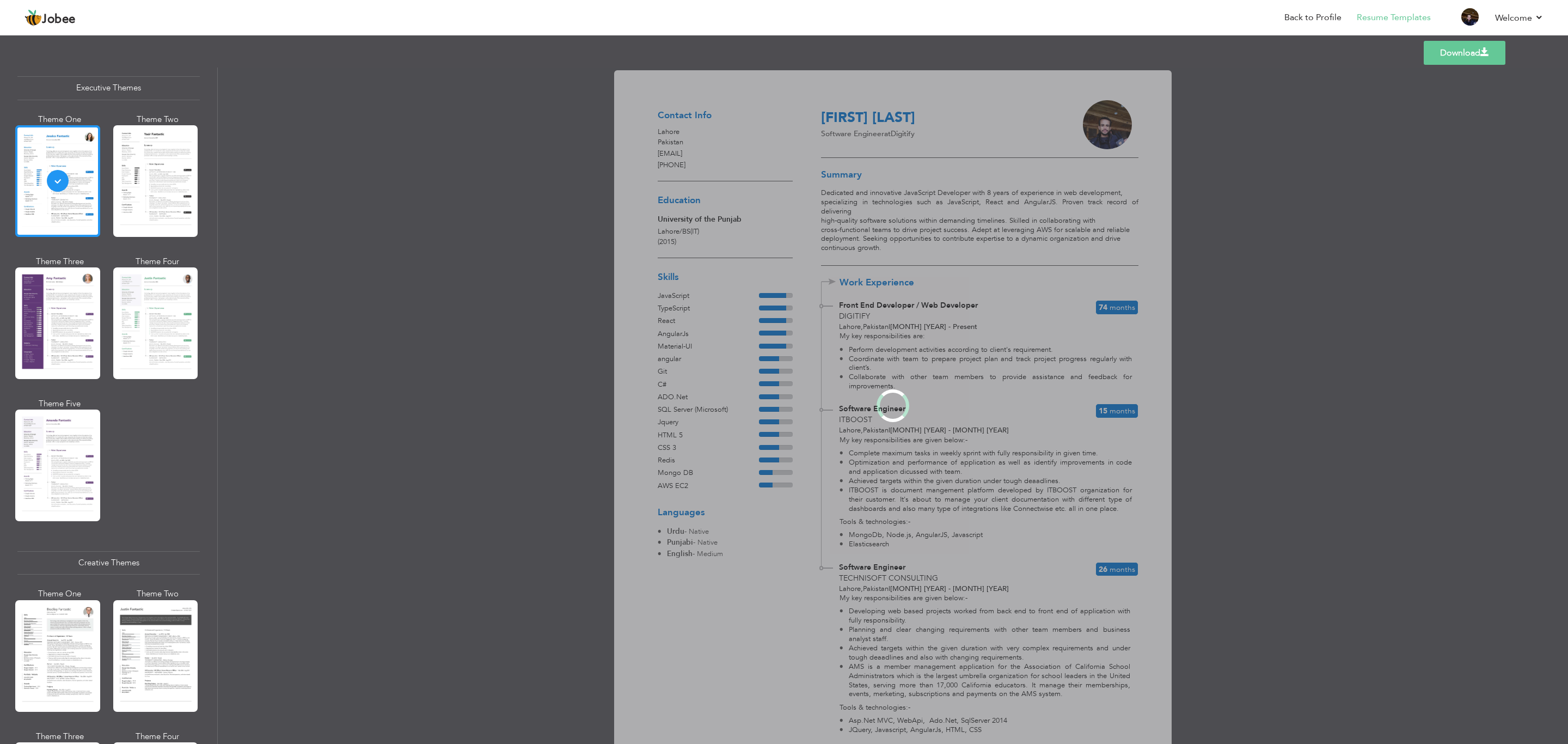 scroll, scrollTop: 818, scrollLeft: 0, axis: vertical 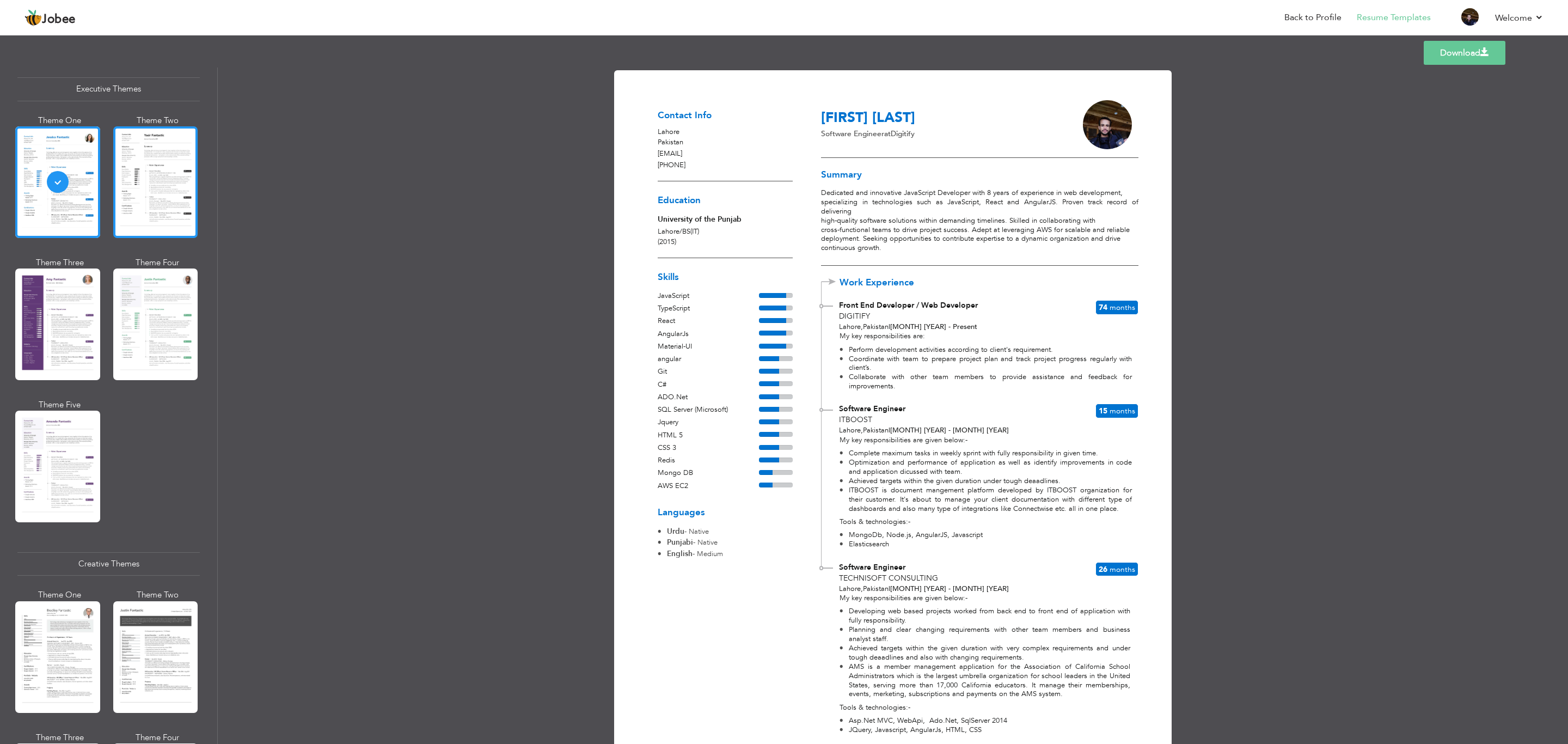 click at bounding box center [156, 182] 